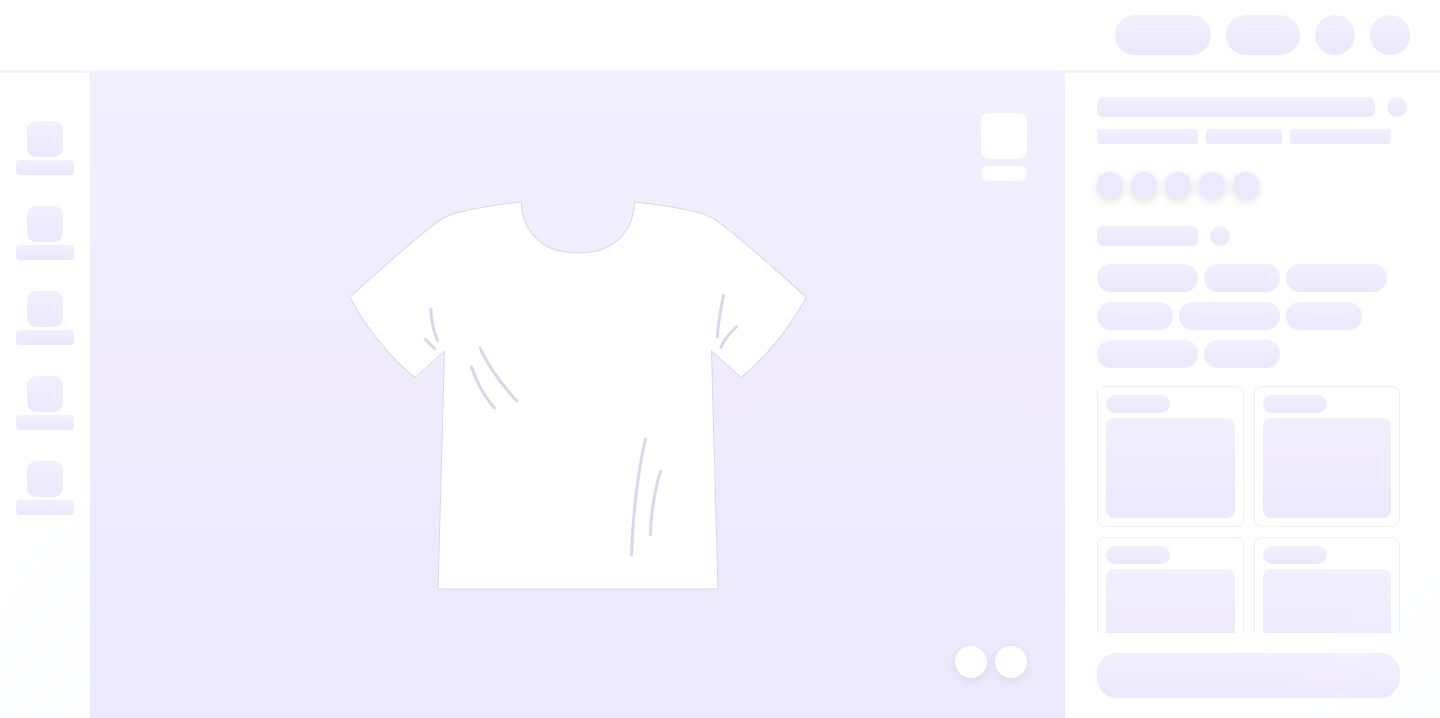 scroll, scrollTop: 0, scrollLeft: 0, axis: both 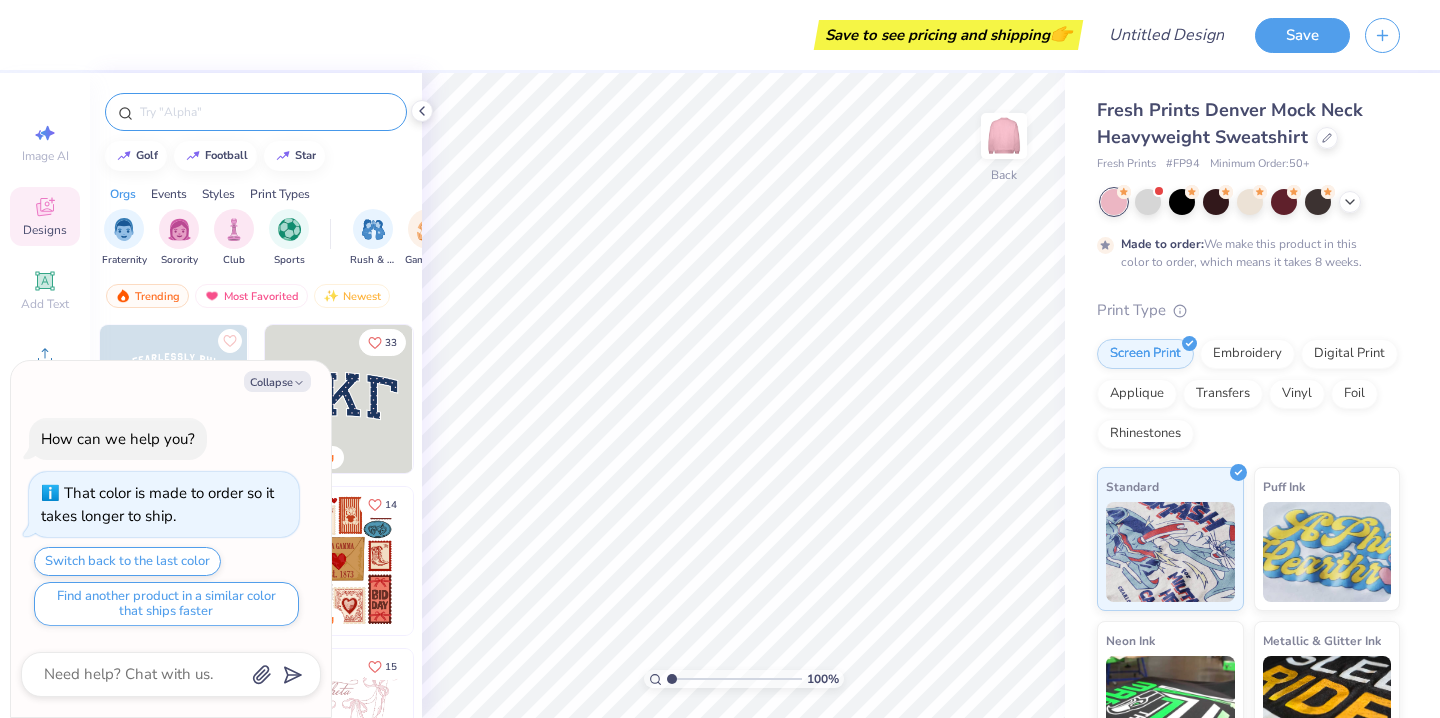 click at bounding box center [256, 112] 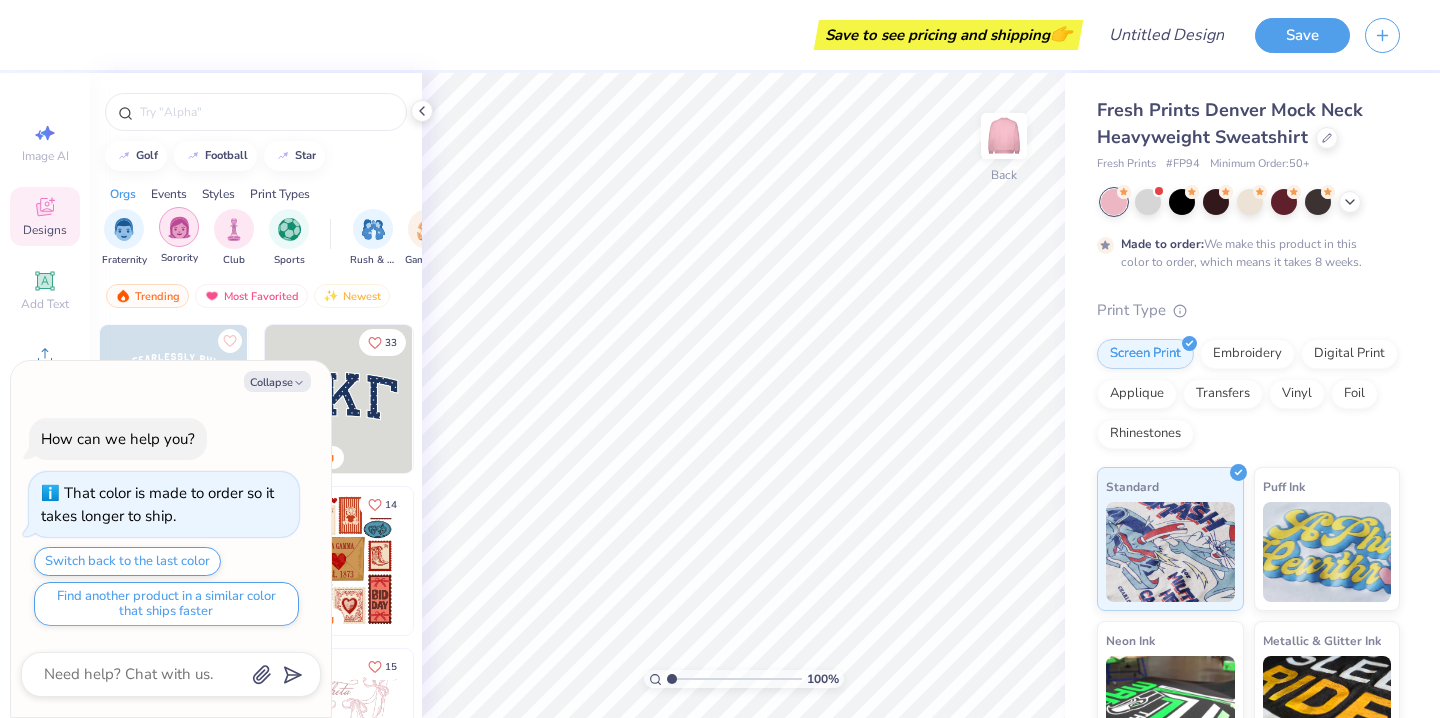 click at bounding box center [179, 227] 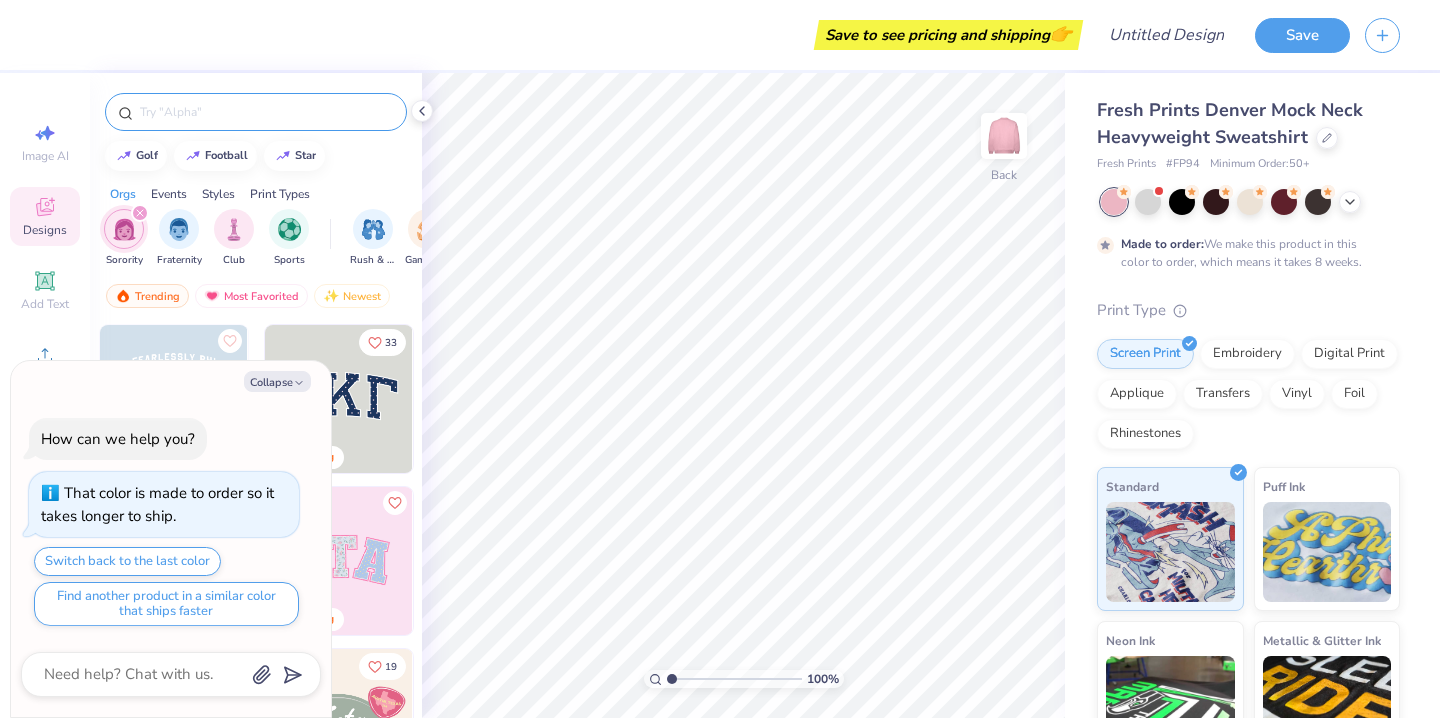 click at bounding box center (266, 112) 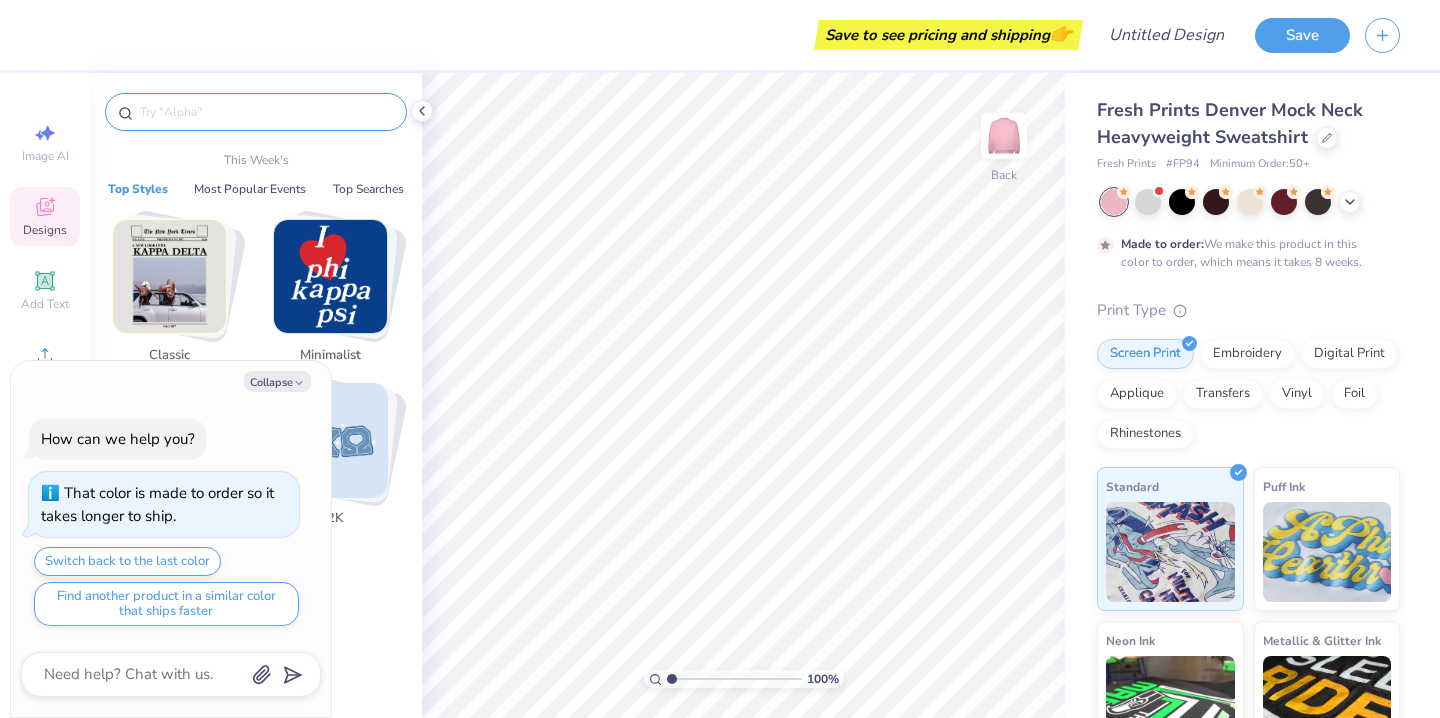 type on "x" 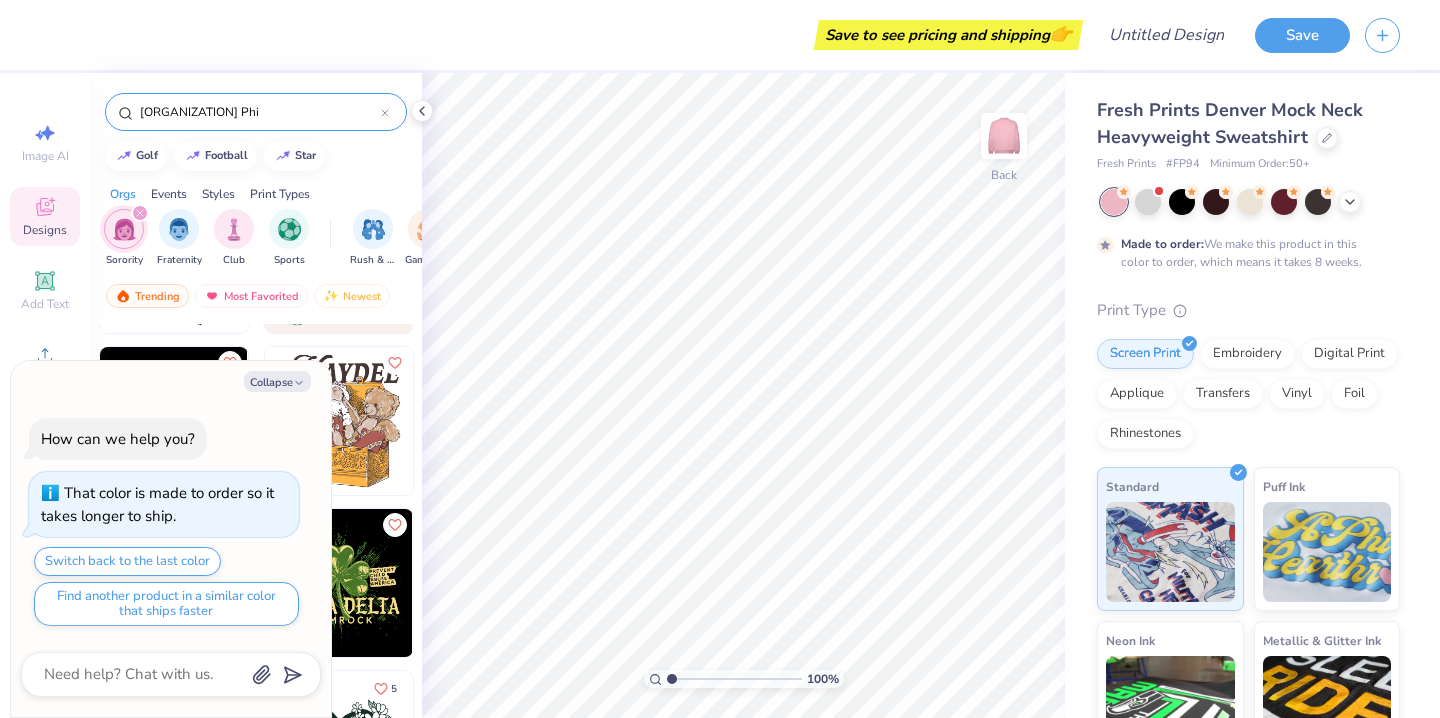 scroll, scrollTop: 665, scrollLeft: 0, axis: vertical 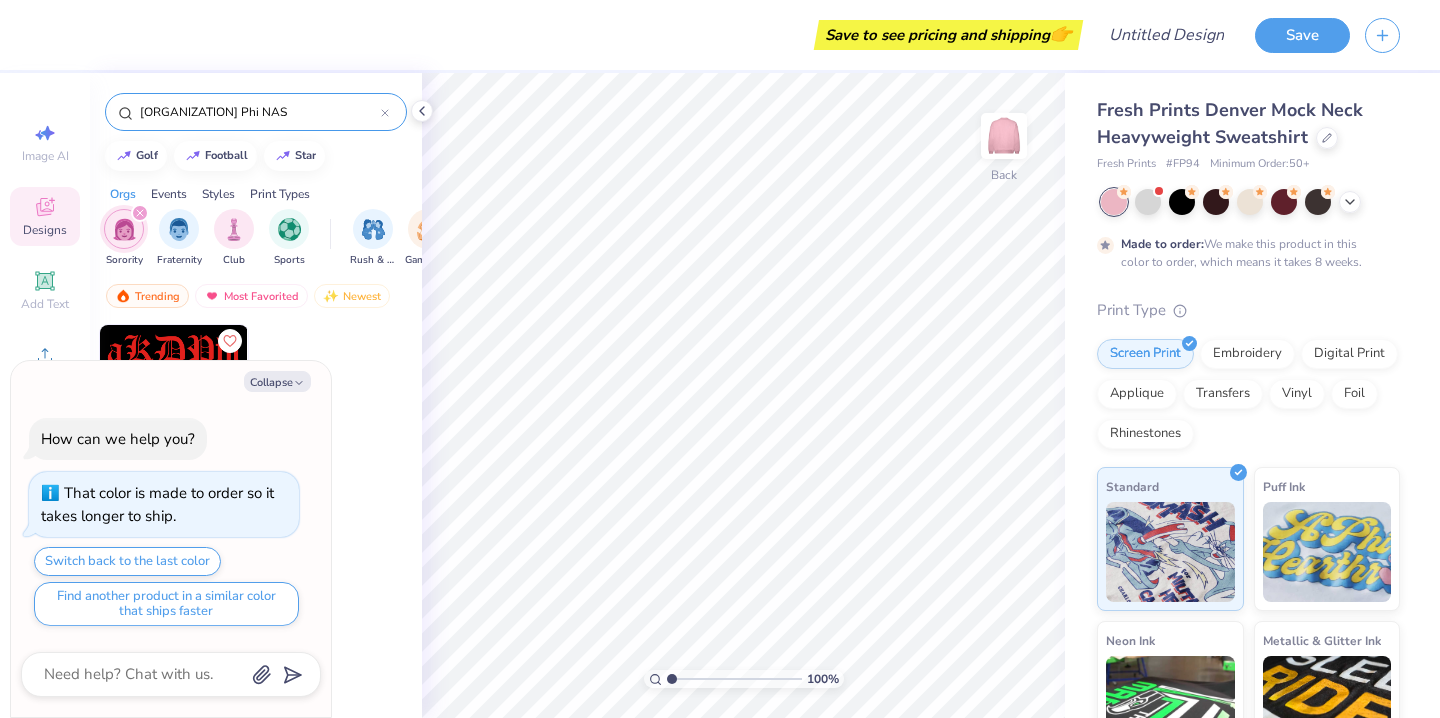 type on "[ORGANIZATION] Phi NAS" 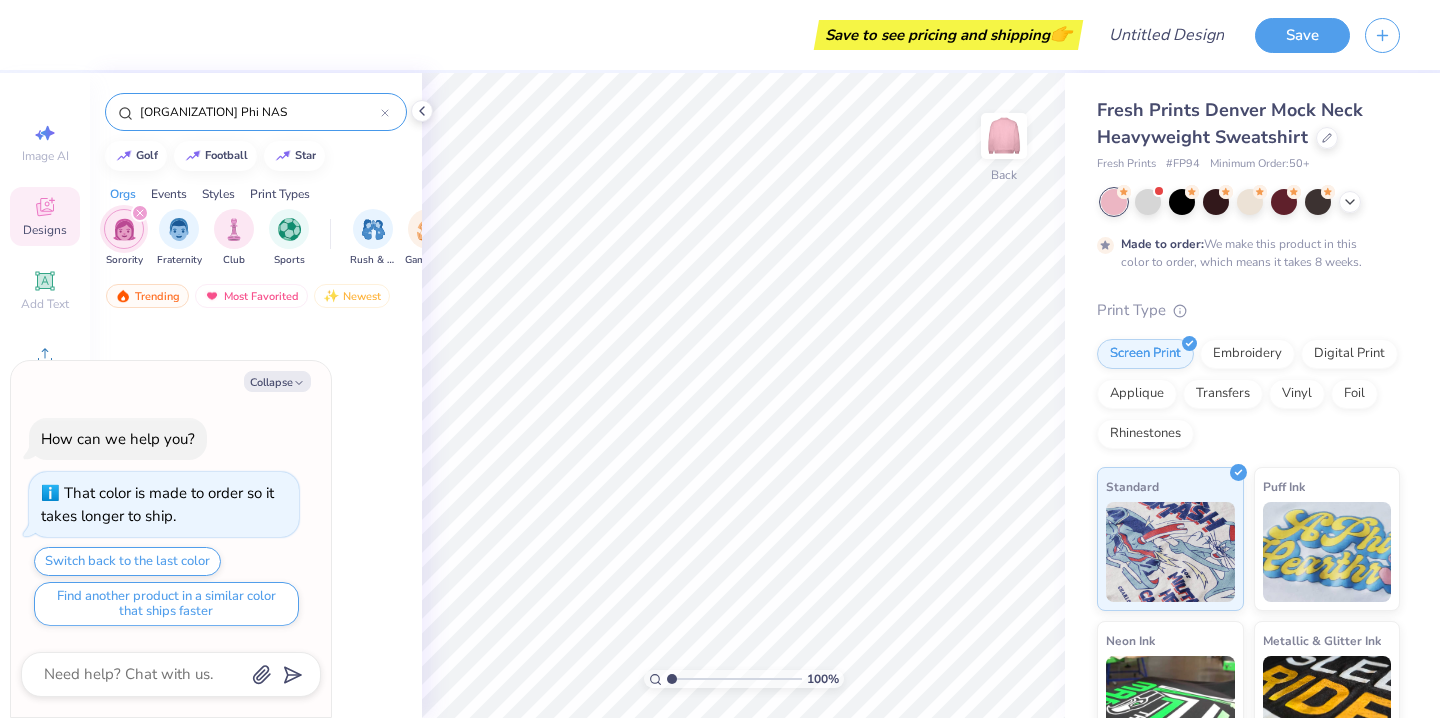 click on "[ORGANIZATION] Phi NAS" at bounding box center (259, 112) 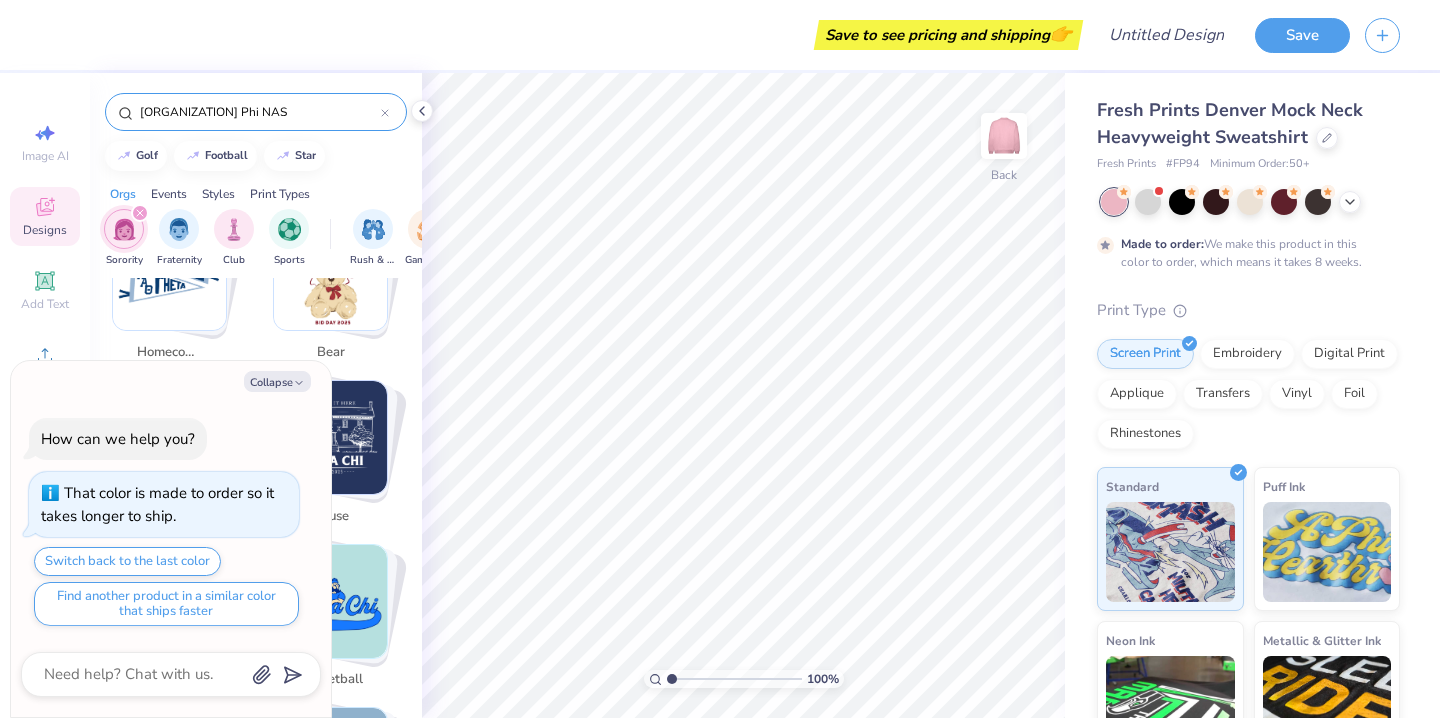 scroll, scrollTop: 775, scrollLeft: 0, axis: vertical 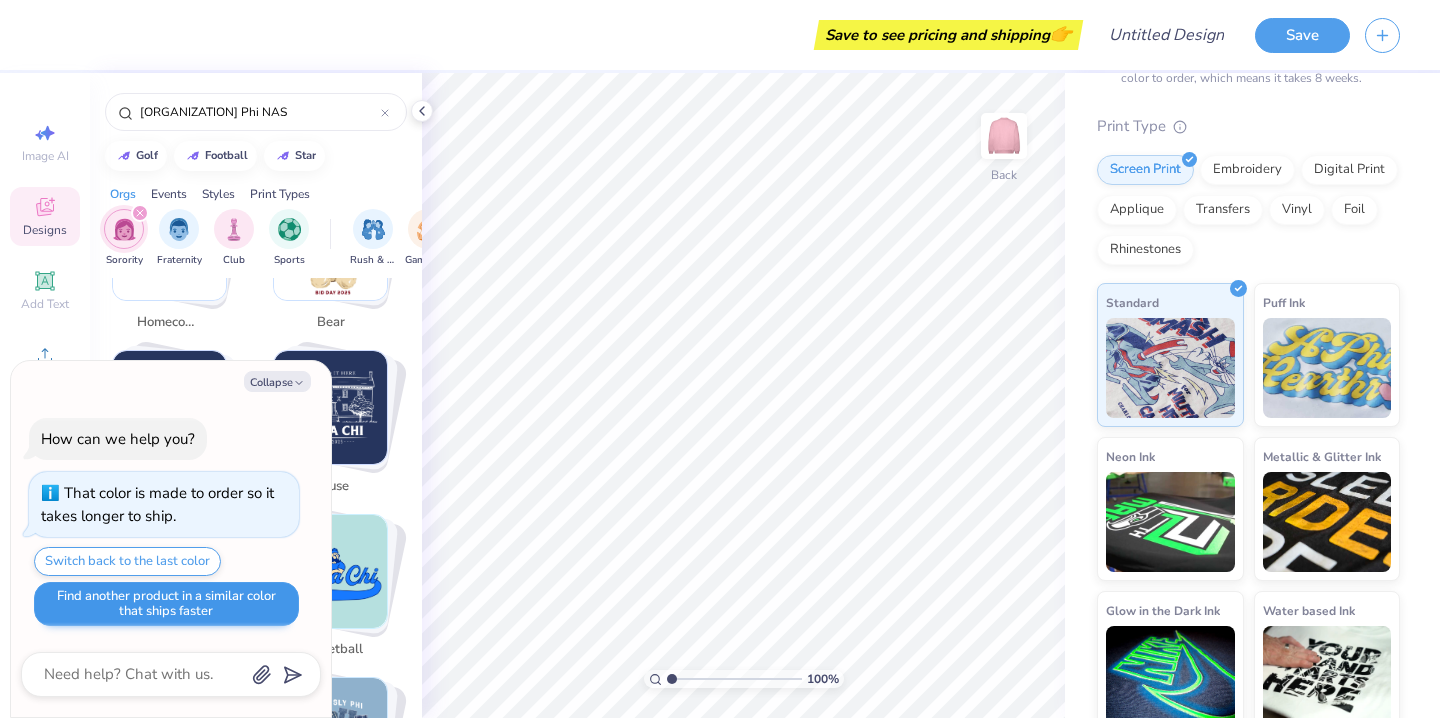 click 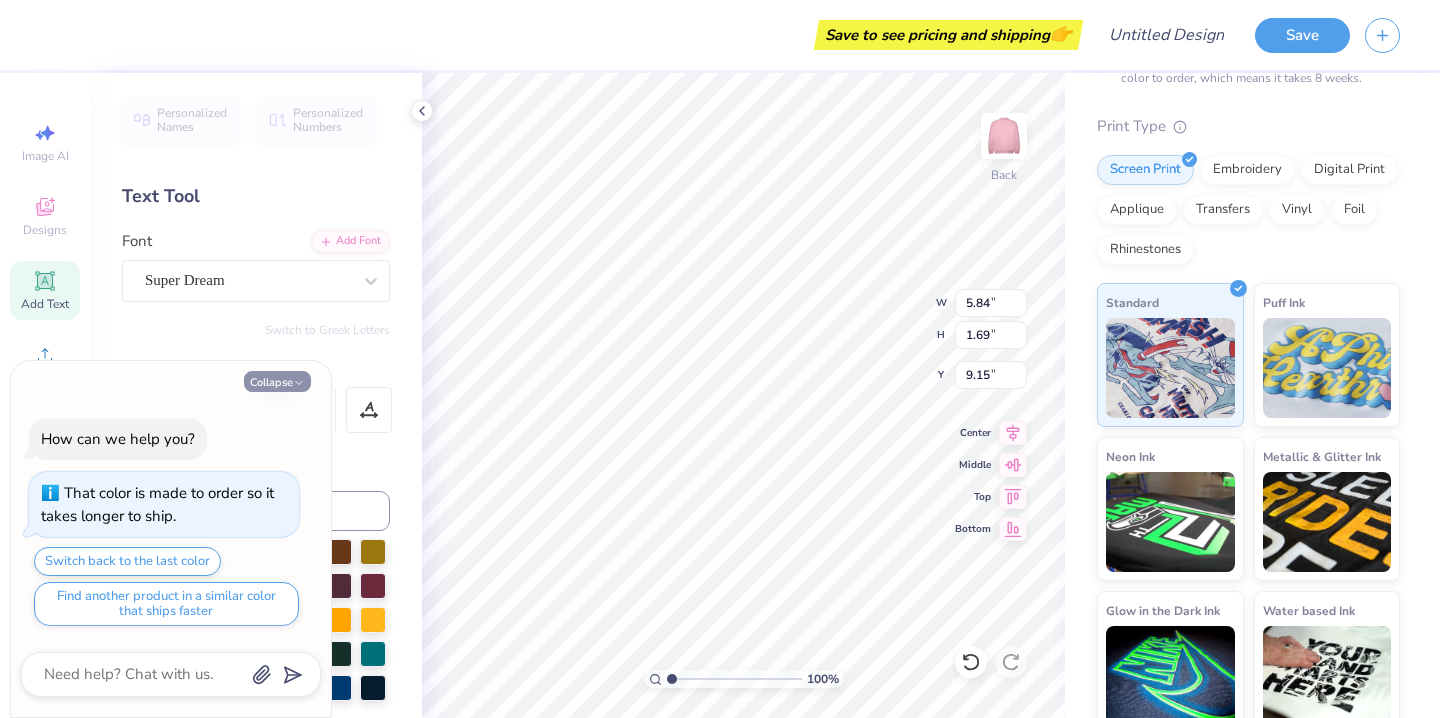 click on "Collapse" at bounding box center (277, 381) 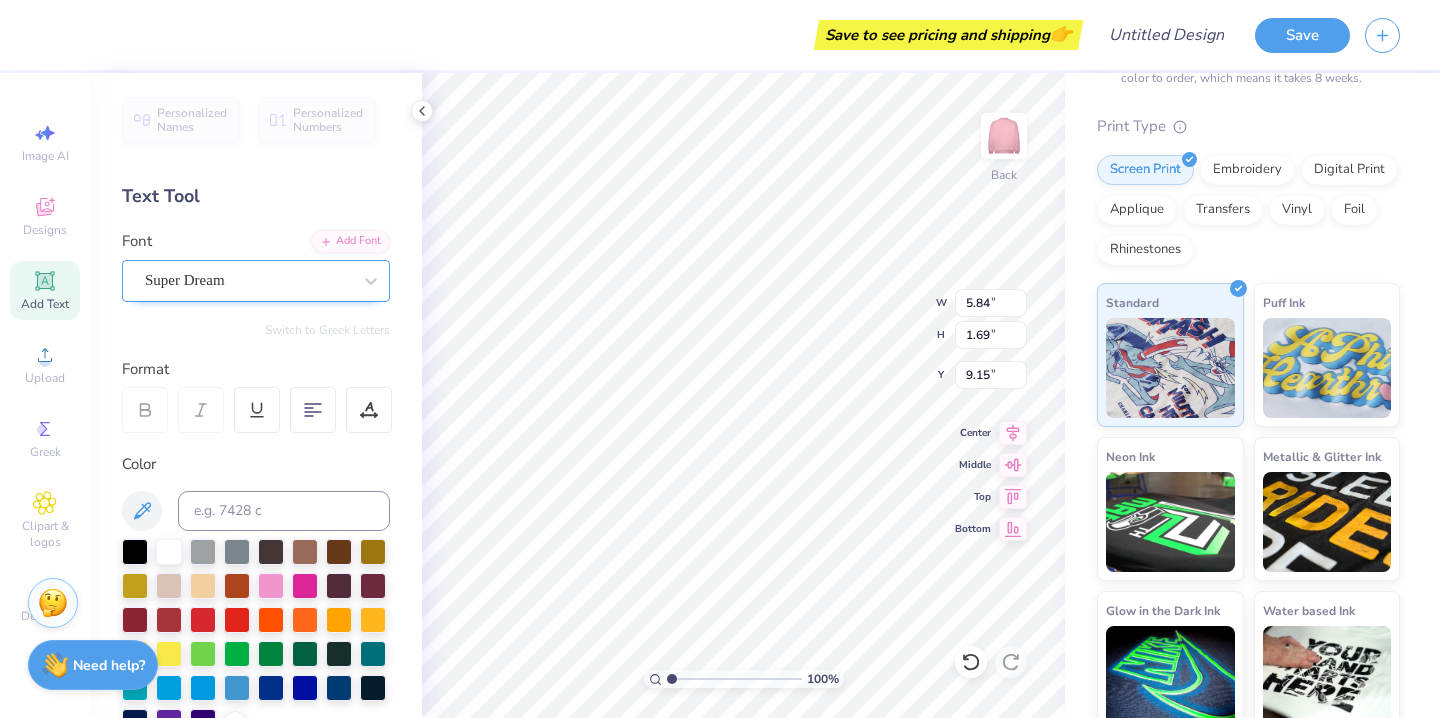 click on "Super Dream" at bounding box center [248, 280] 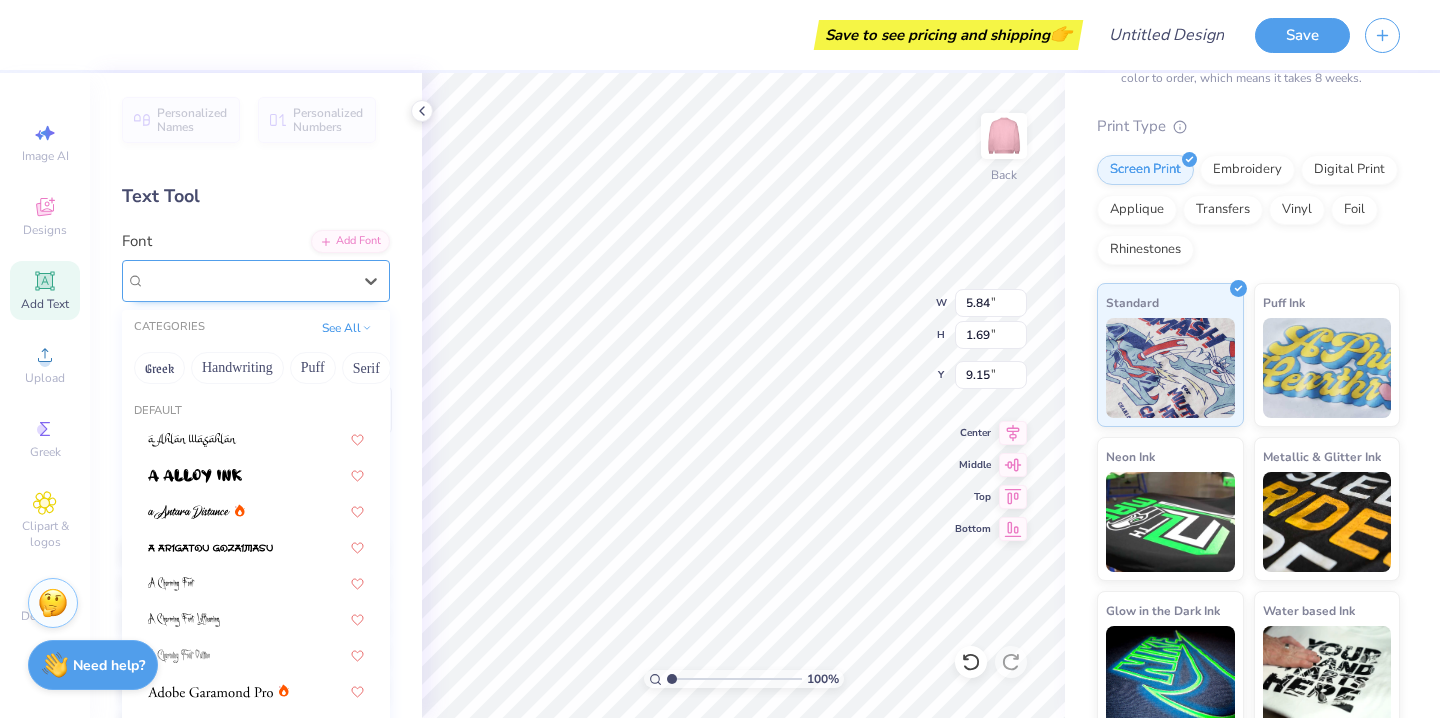 click on "Super Dream" at bounding box center (185, 280) 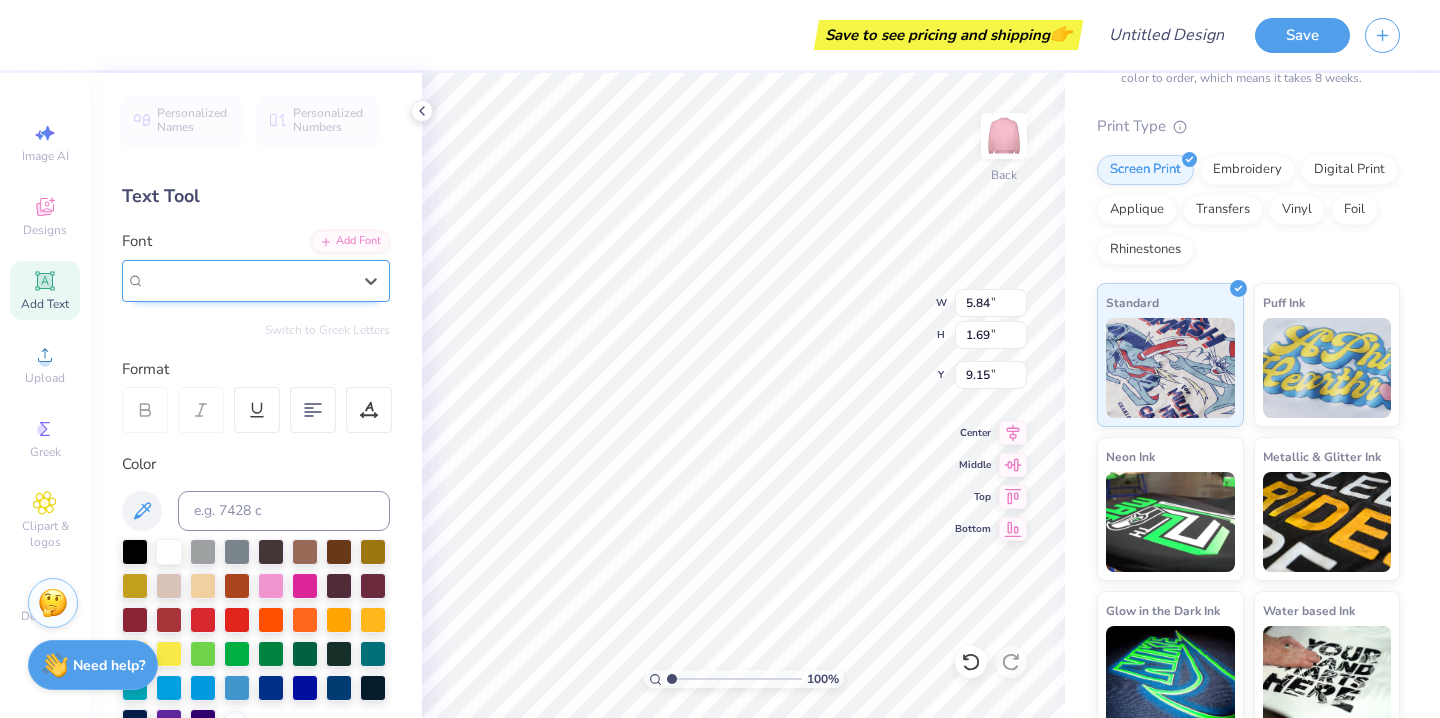 type on "K" 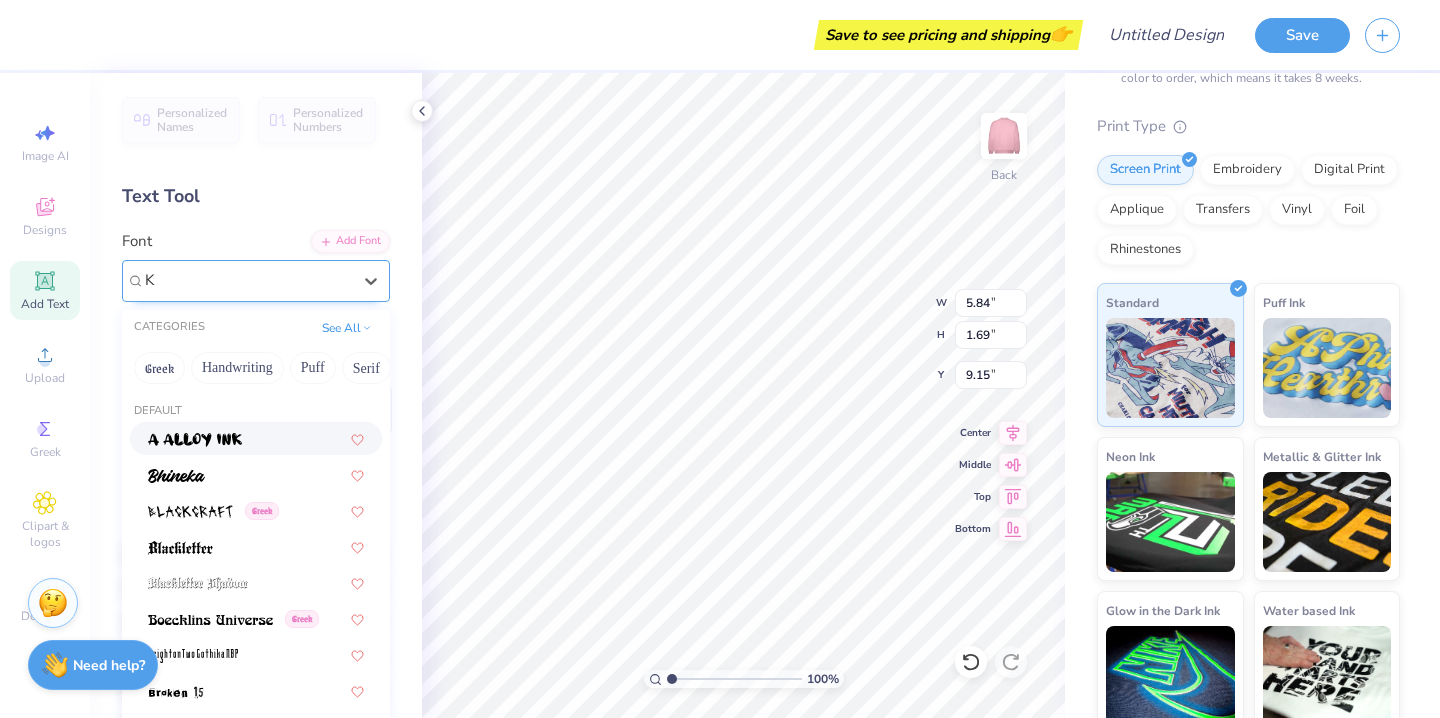 type 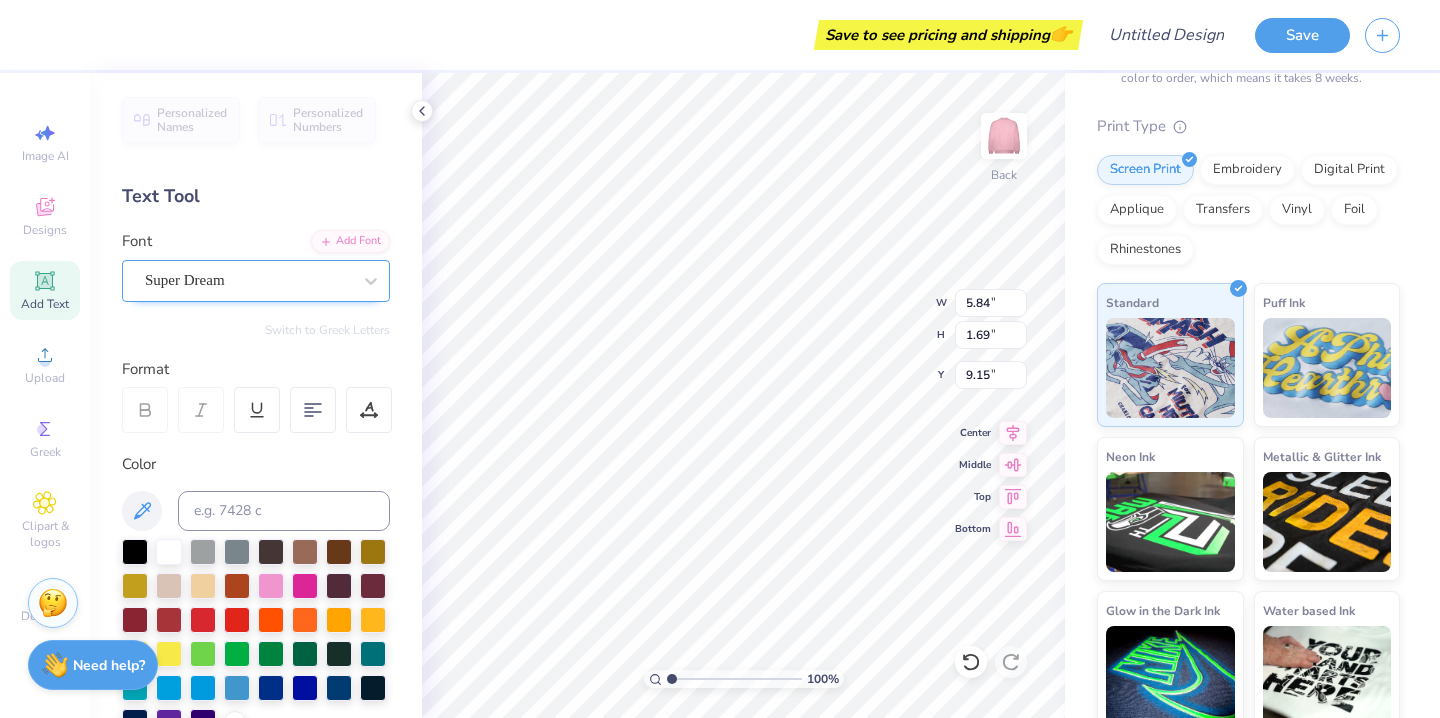 type on "T" 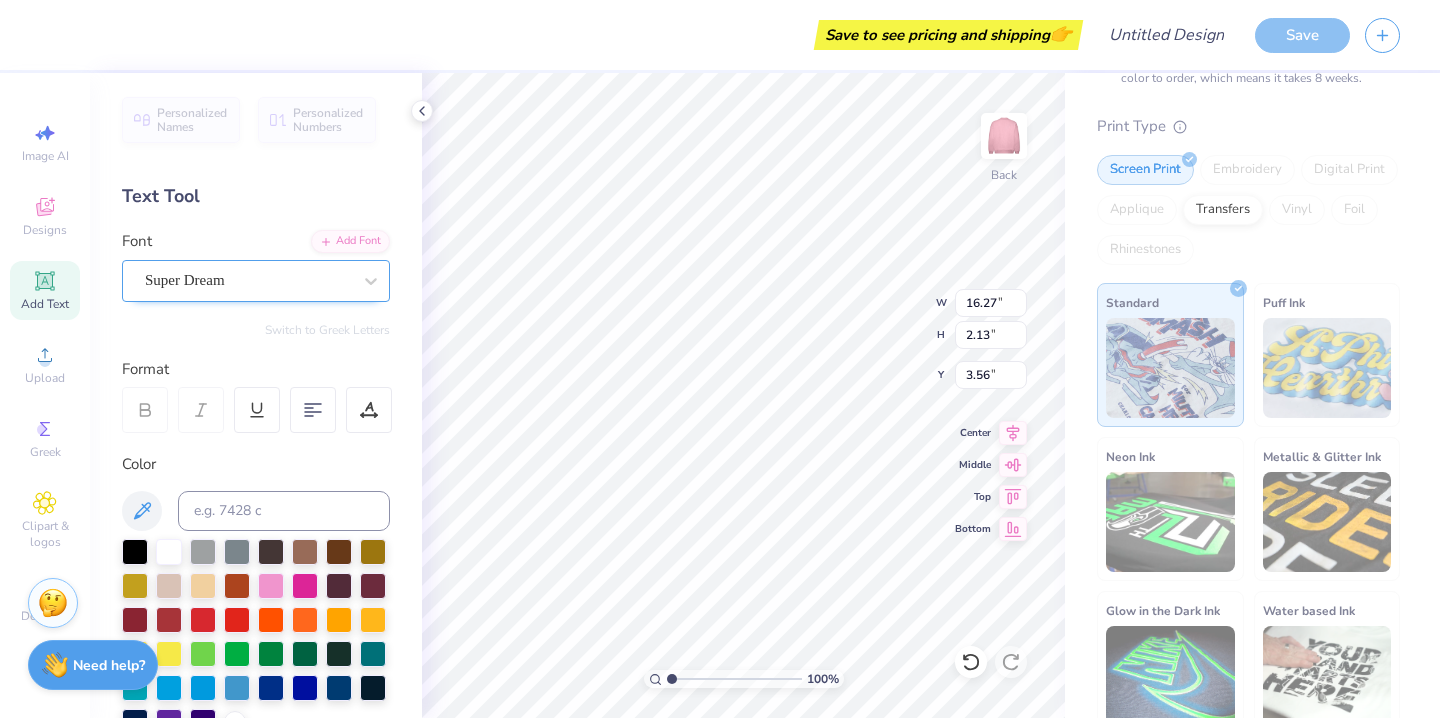 type on "3.56" 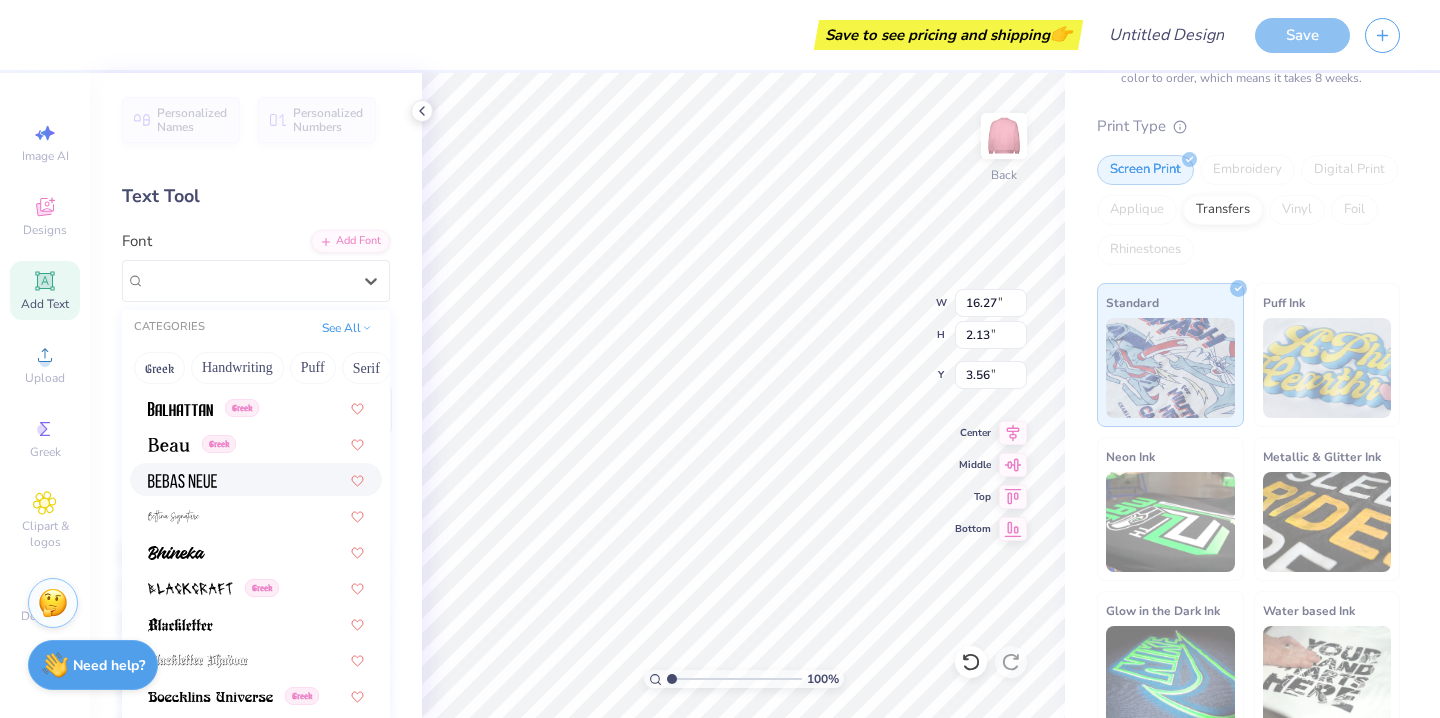 scroll, scrollTop: 903, scrollLeft: 0, axis: vertical 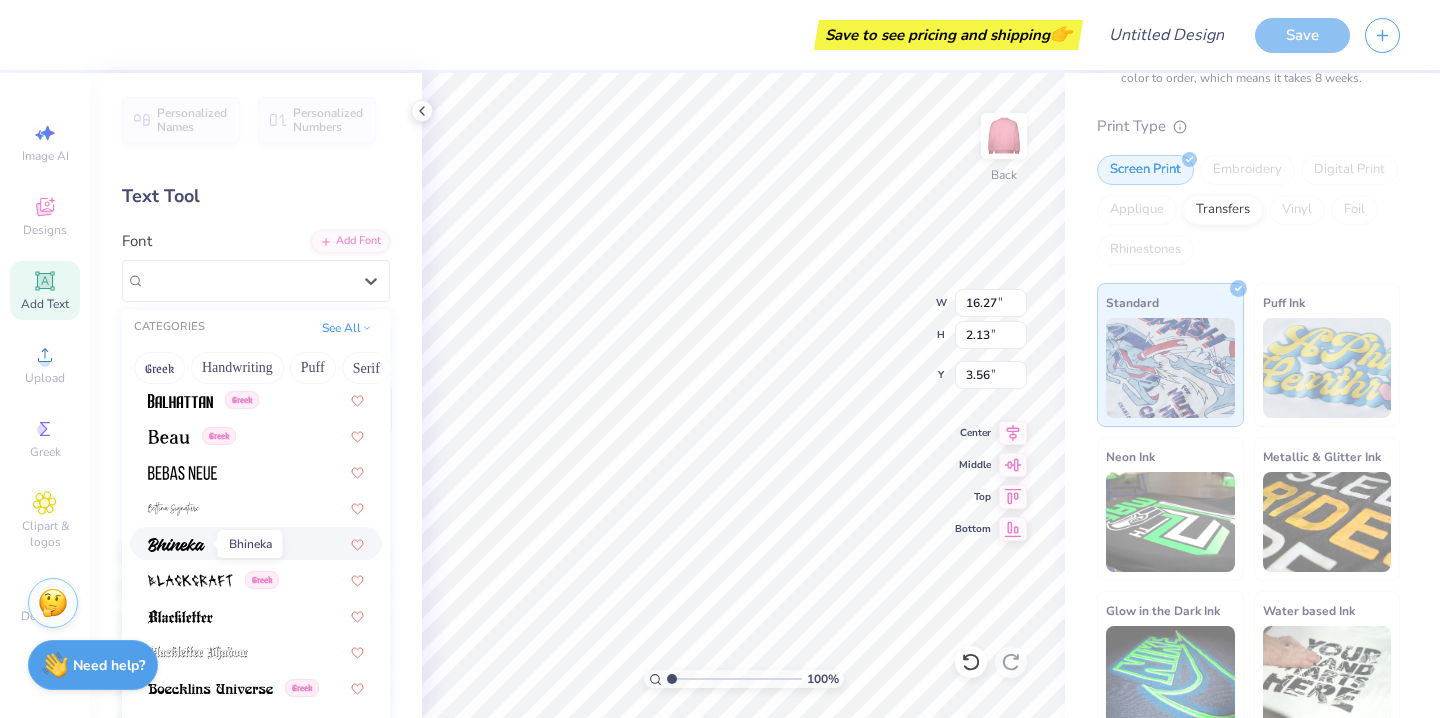 click at bounding box center [176, 545] 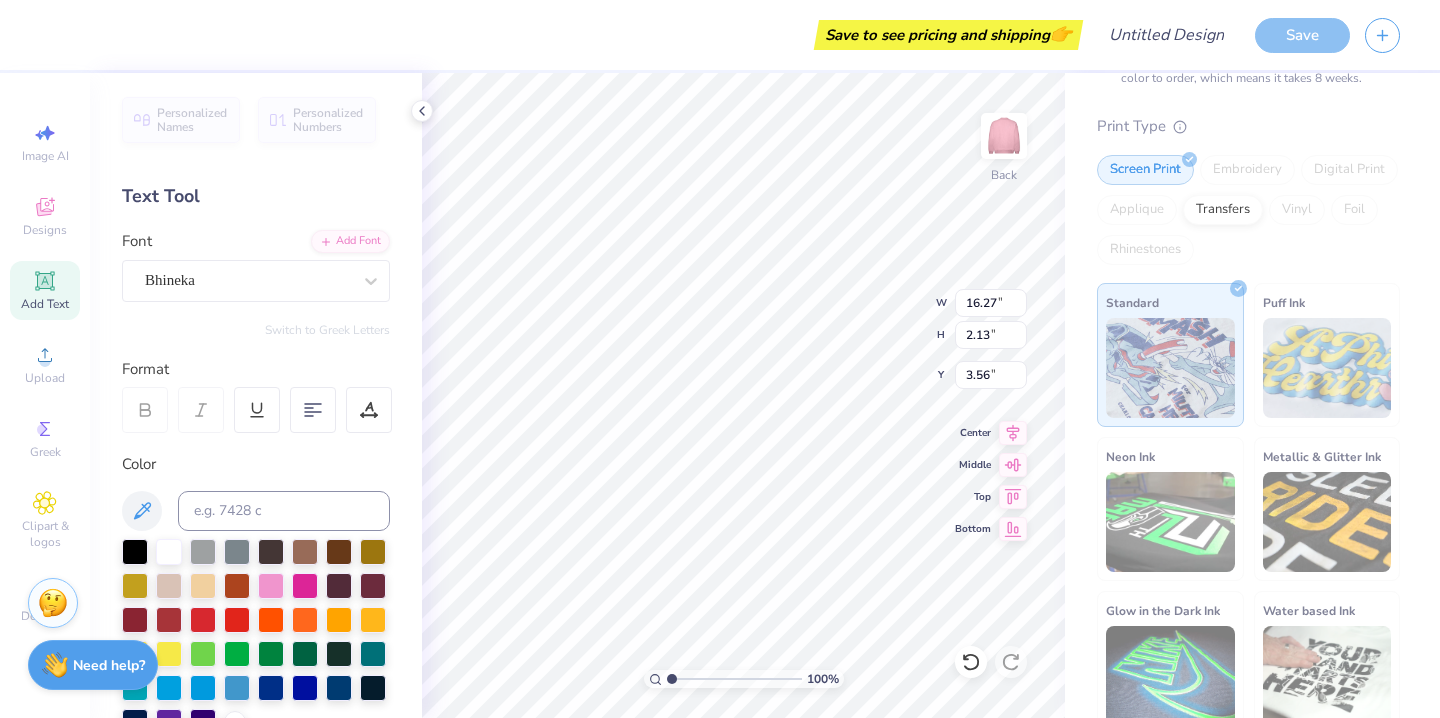 type on "13.28" 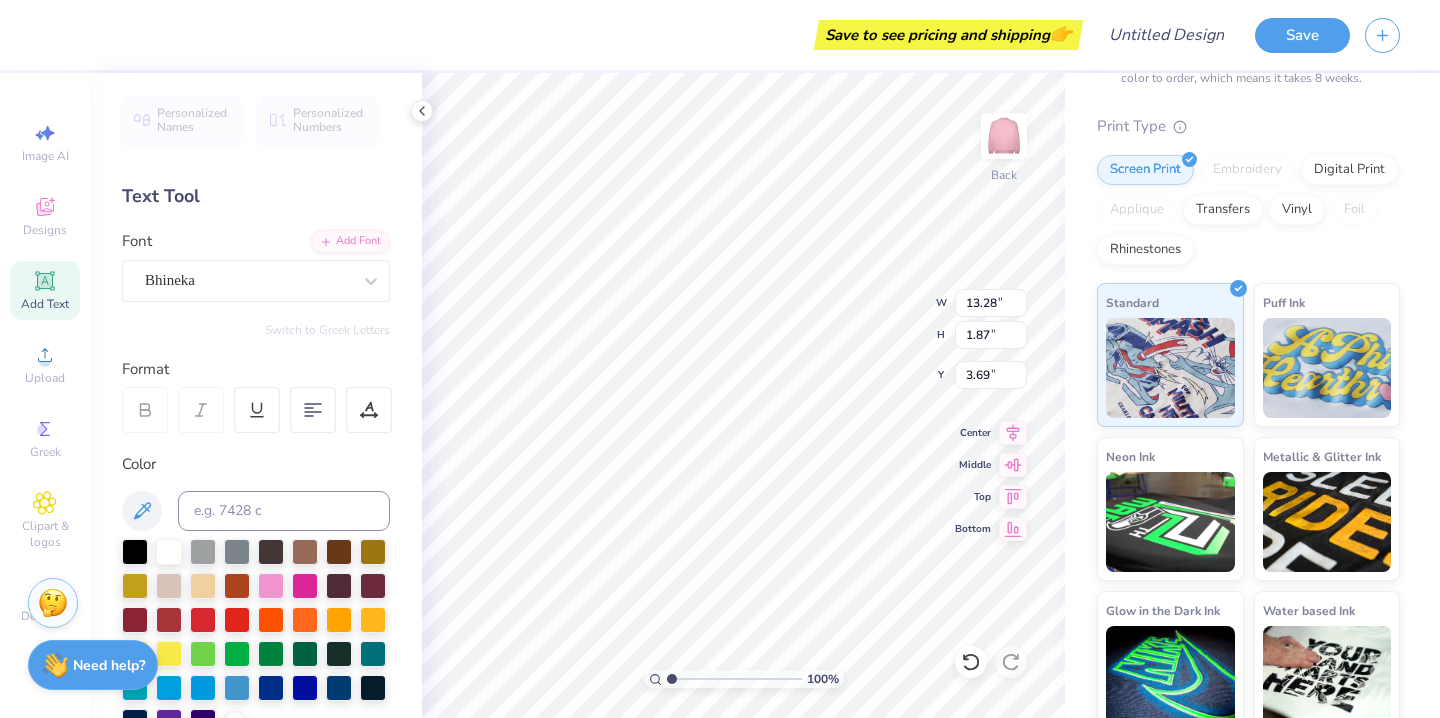 click on "Font Bhineka" at bounding box center [256, 266] 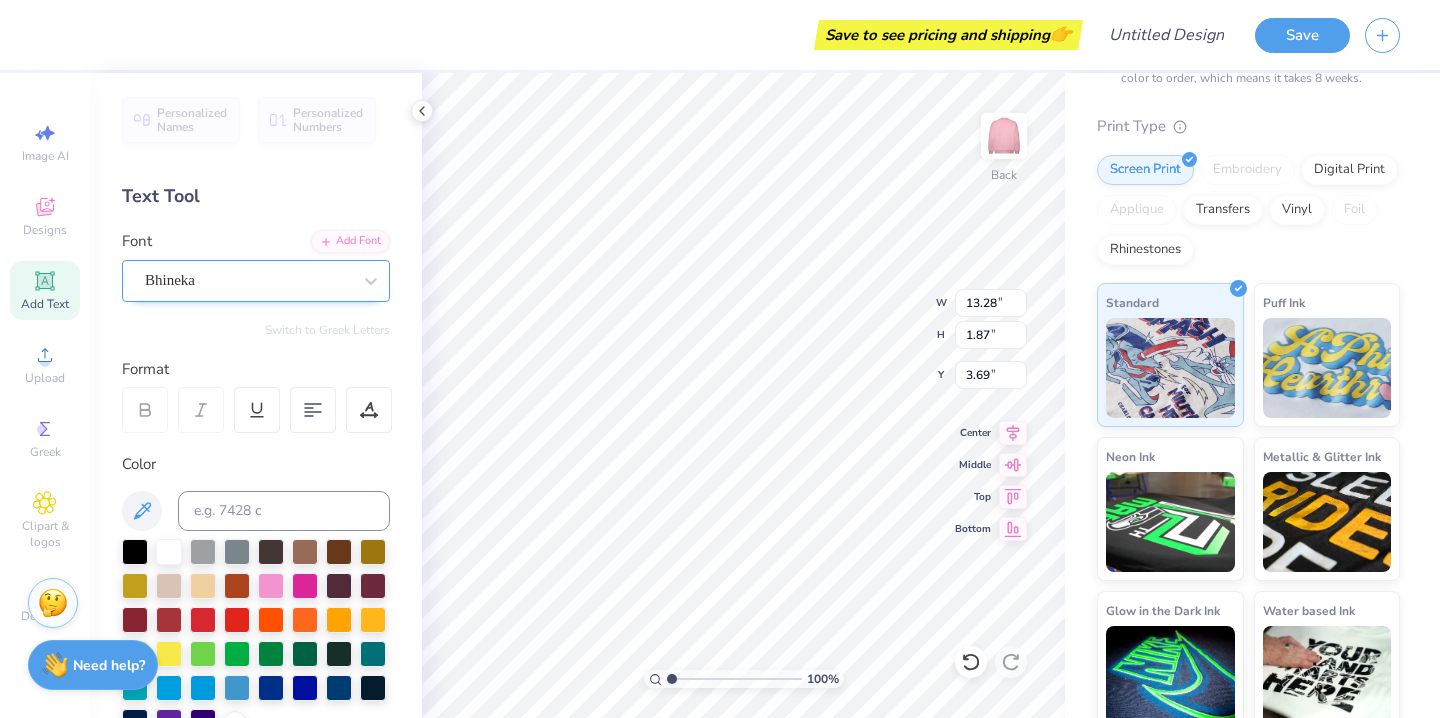 click on "Bhineka" at bounding box center (248, 280) 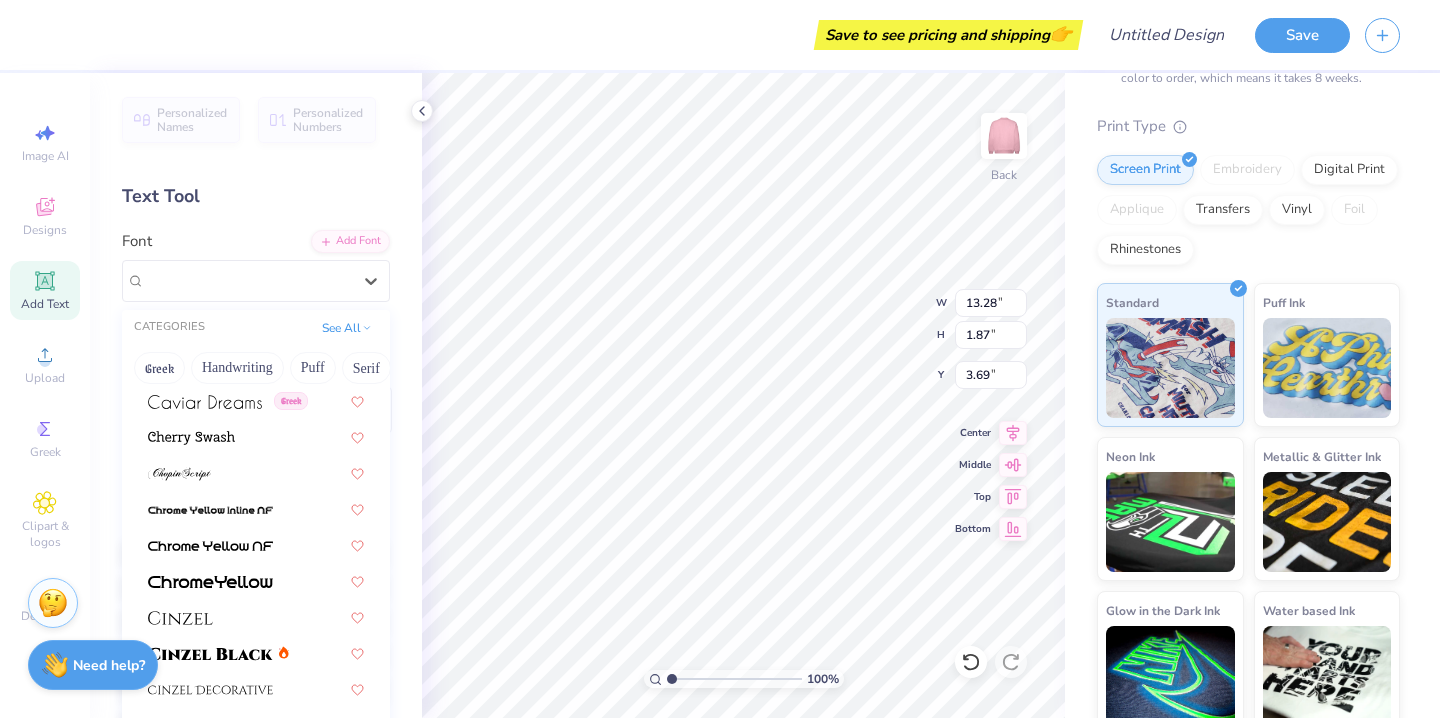 scroll, scrollTop: 2460, scrollLeft: 0, axis: vertical 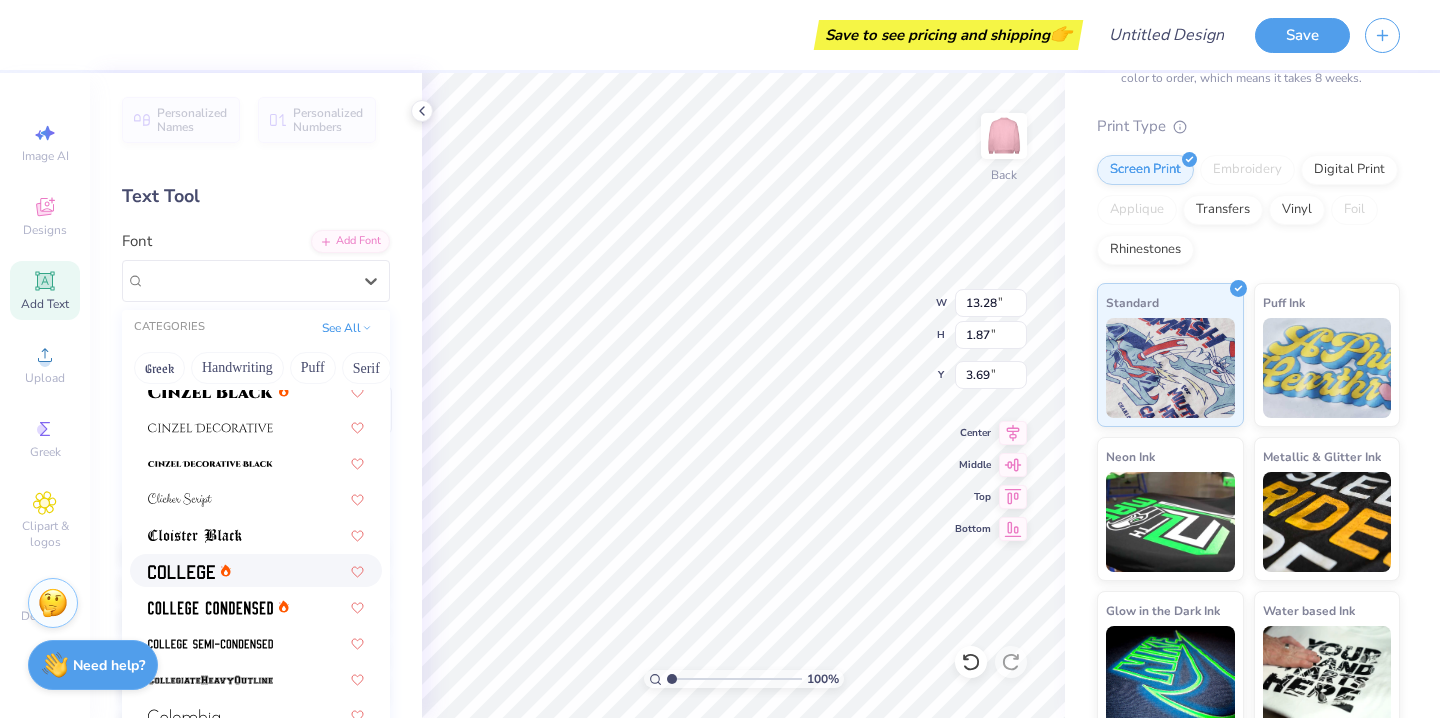 click at bounding box center (256, 570) 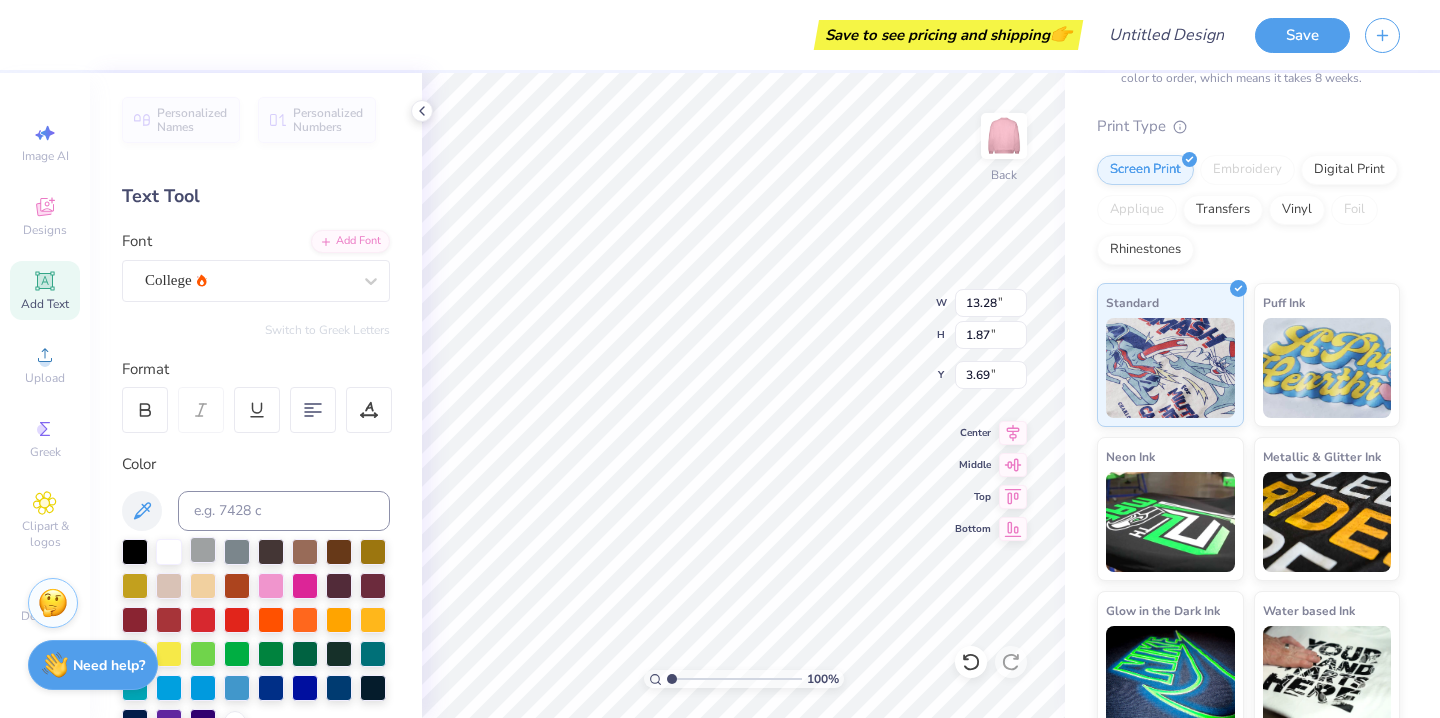 type on "16.26" 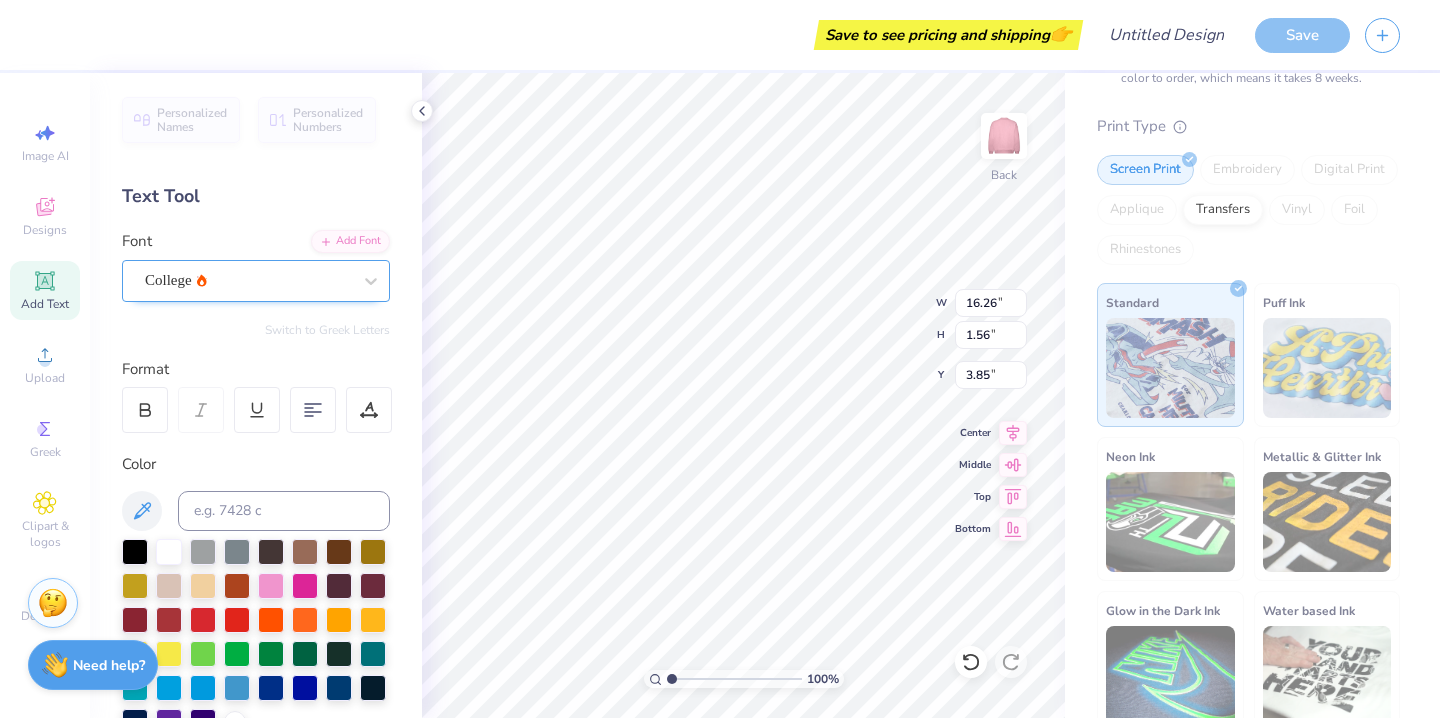 click at bounding box center [248, 280] 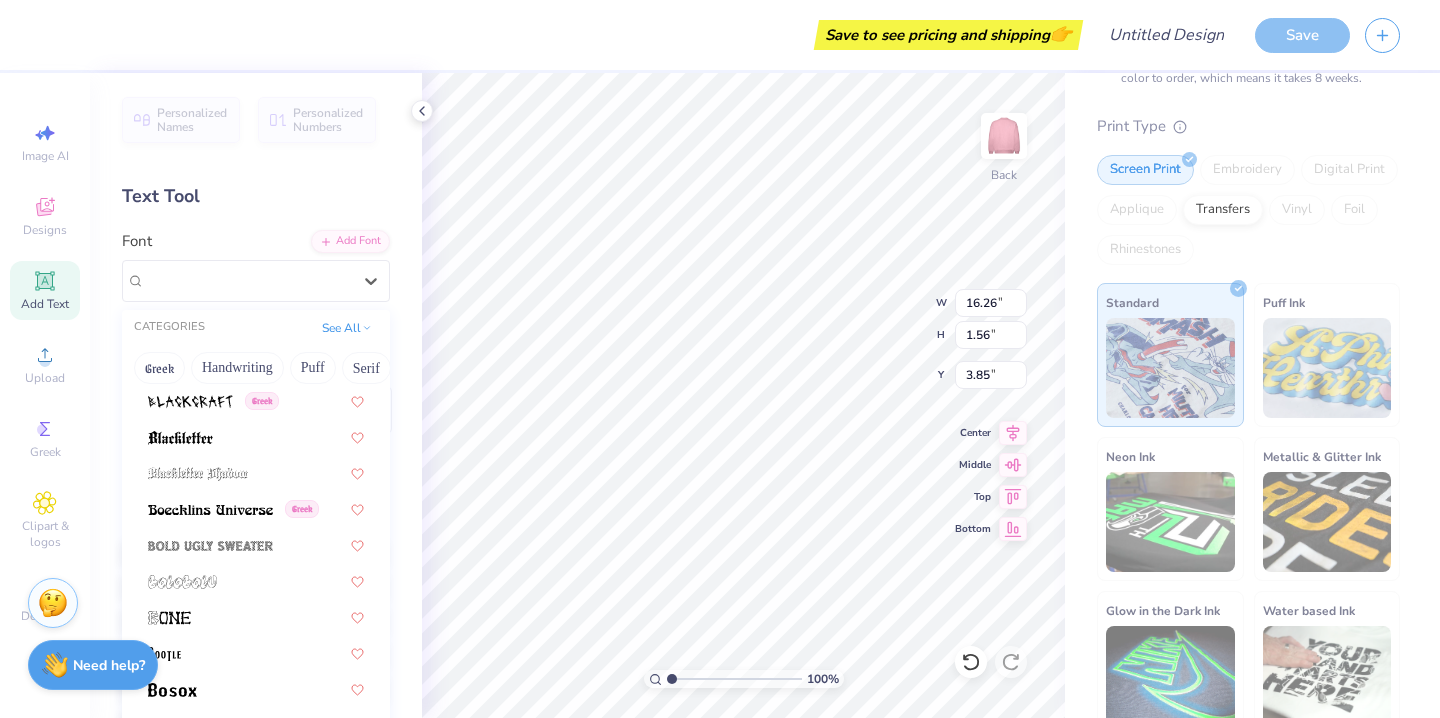scroll, scrollTop: 867, scrollLeft: 0, axis: vertical 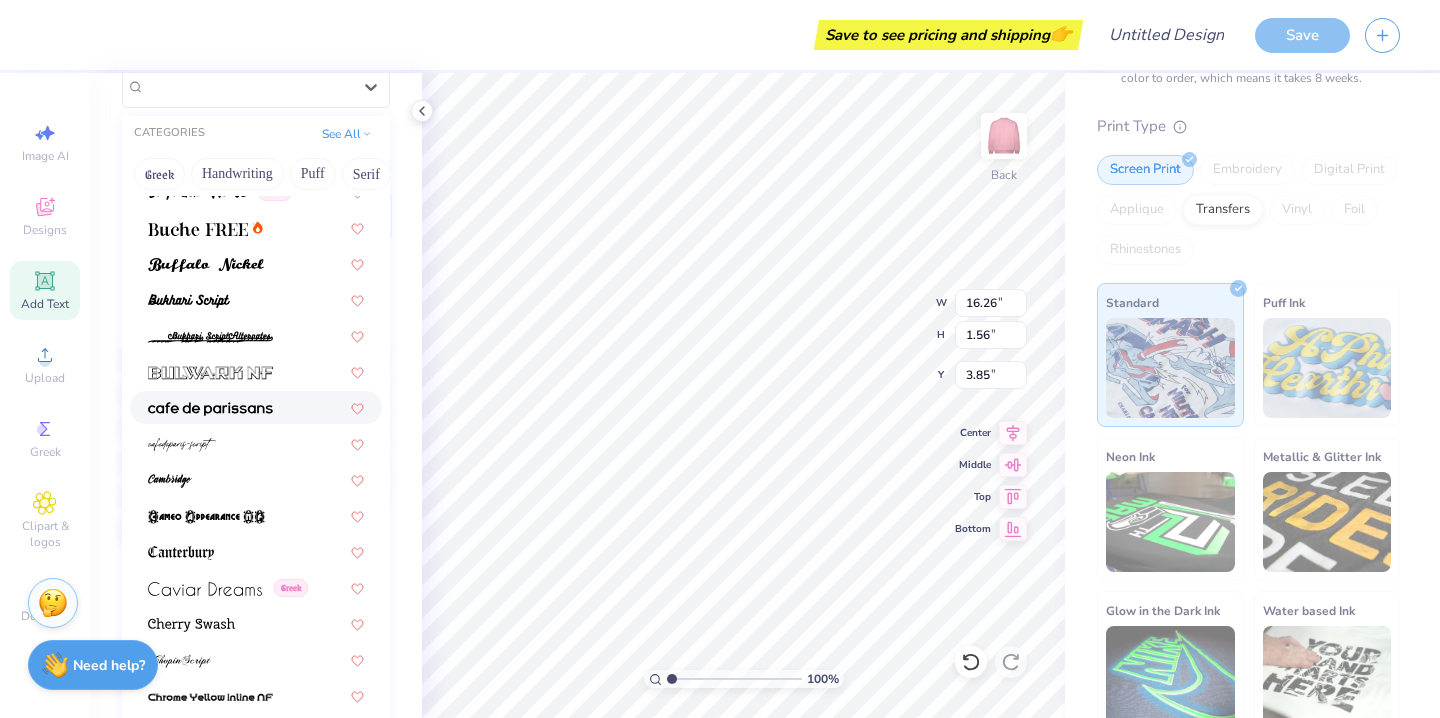 click at bounding box center [210, 409] 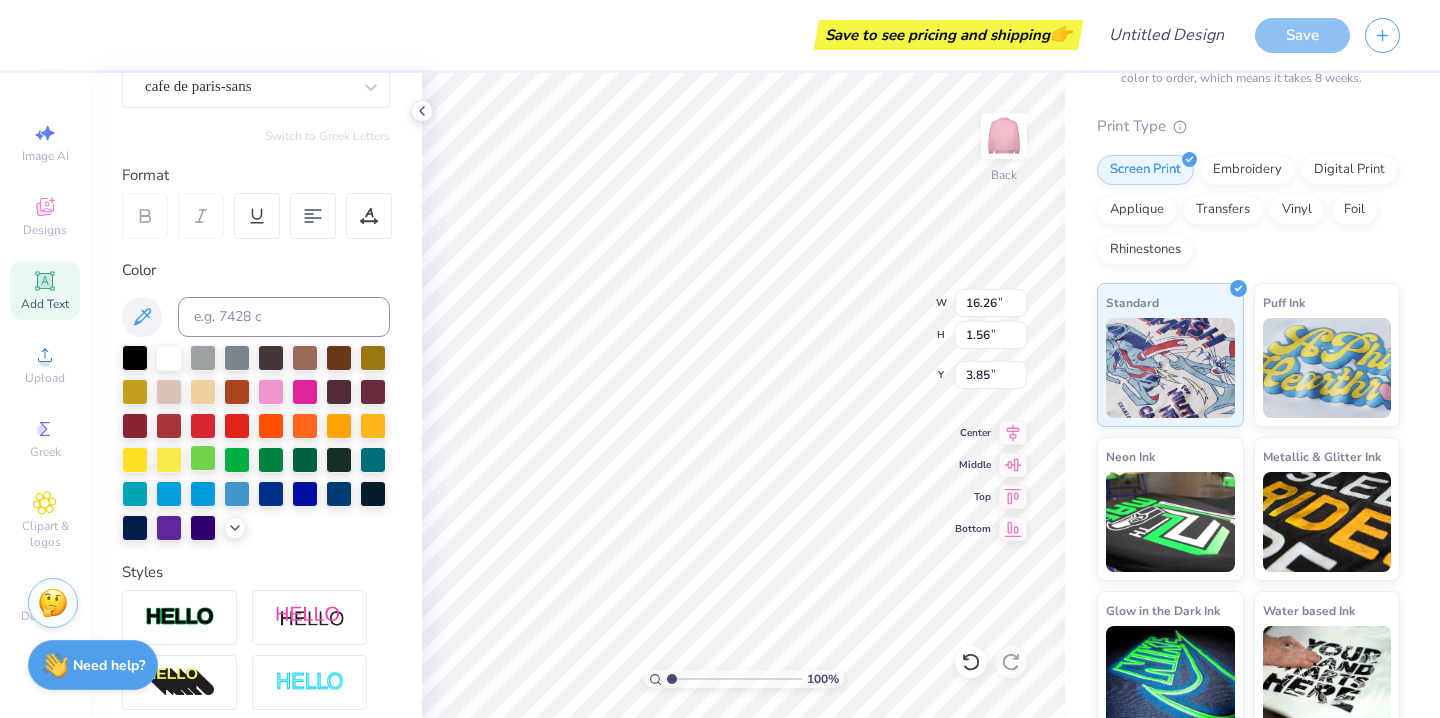type on "11.16" 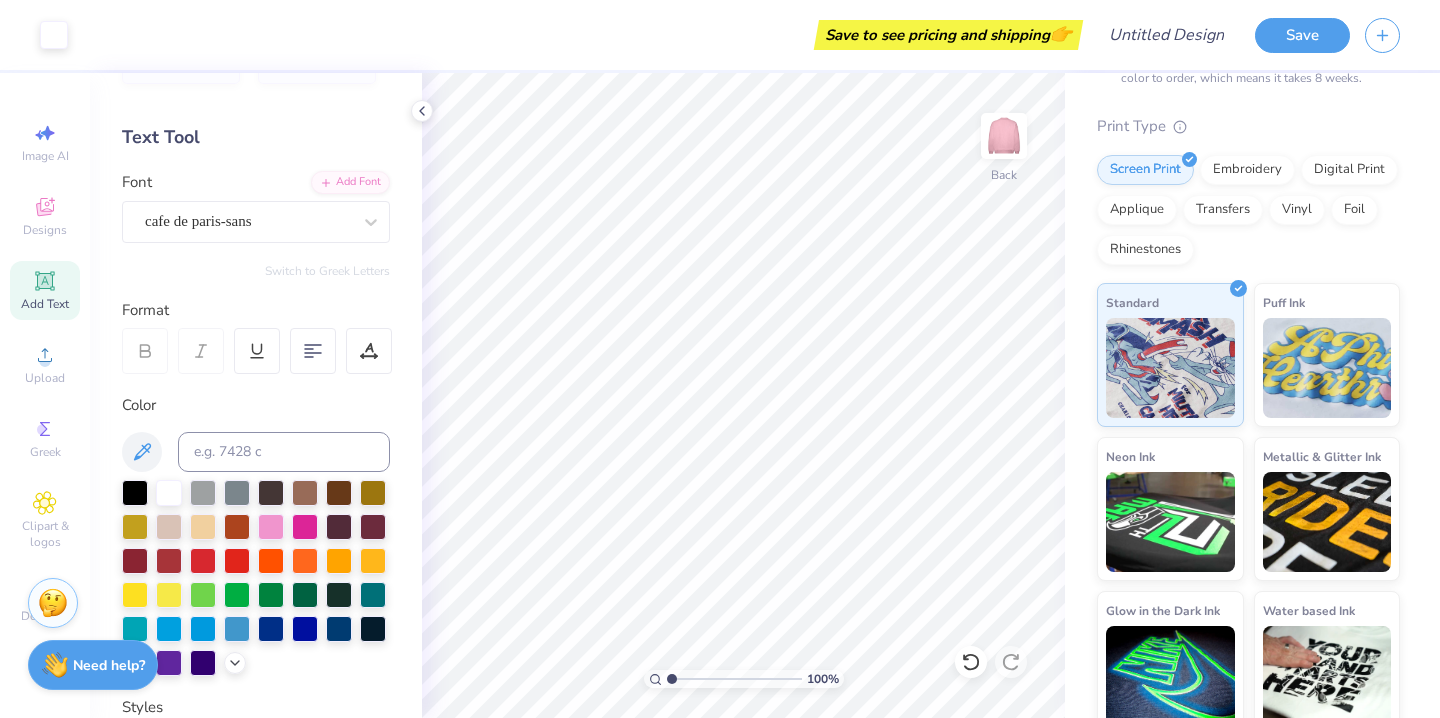 scroll, scrollTop: 54, scrollLeft: 0, axis: vertical 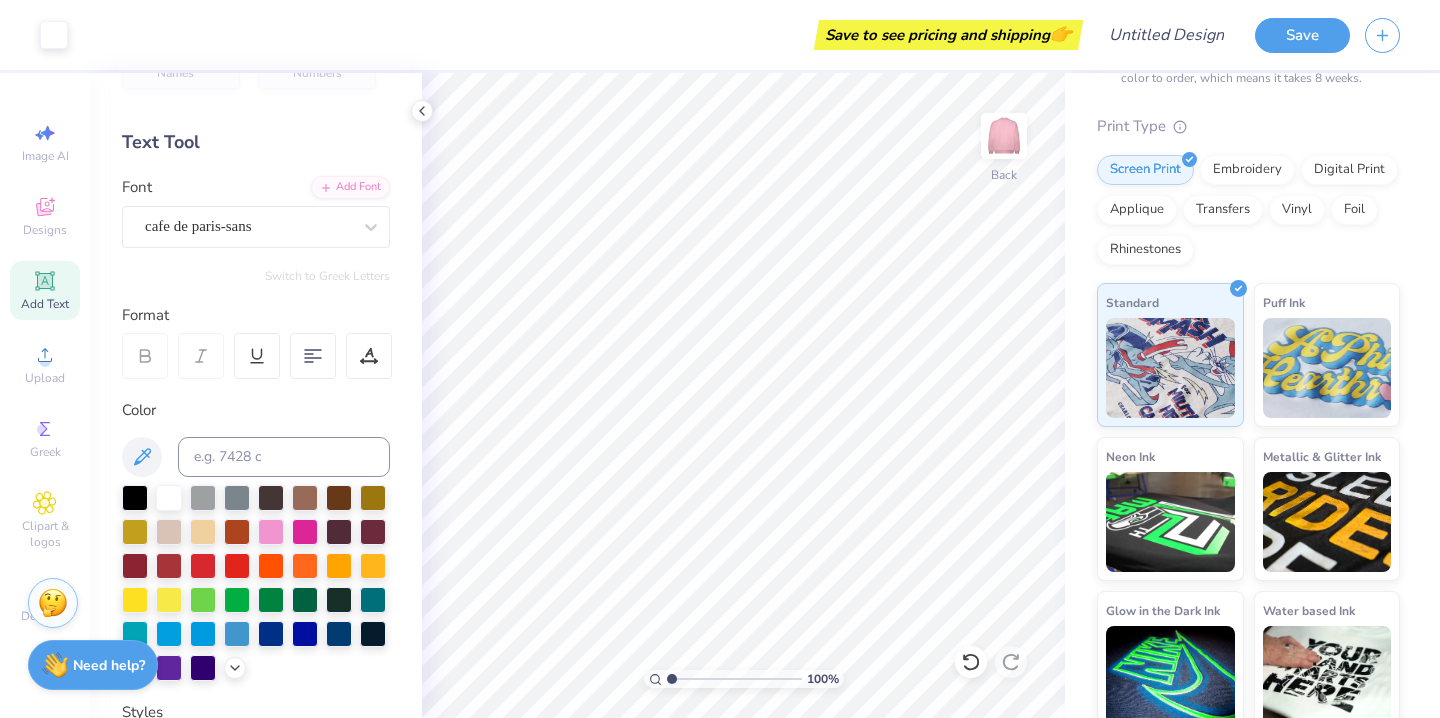 click on "Personalized Names Personalized Numbers Text Tool Add Font Font cafe de paris-sans Switch to Greek Letters Format Color Styles Text Shape" at bounding box center [256, 395] 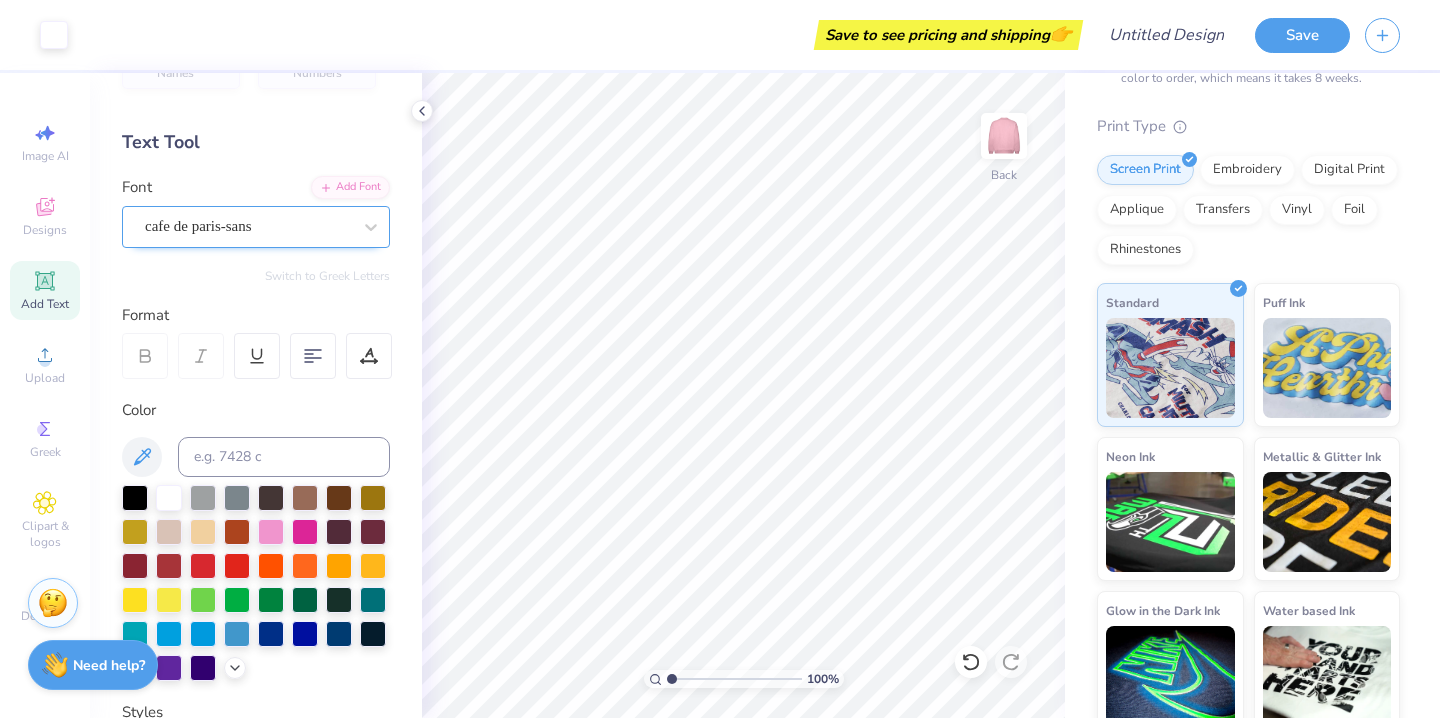 click at bounding box center (248, 226) 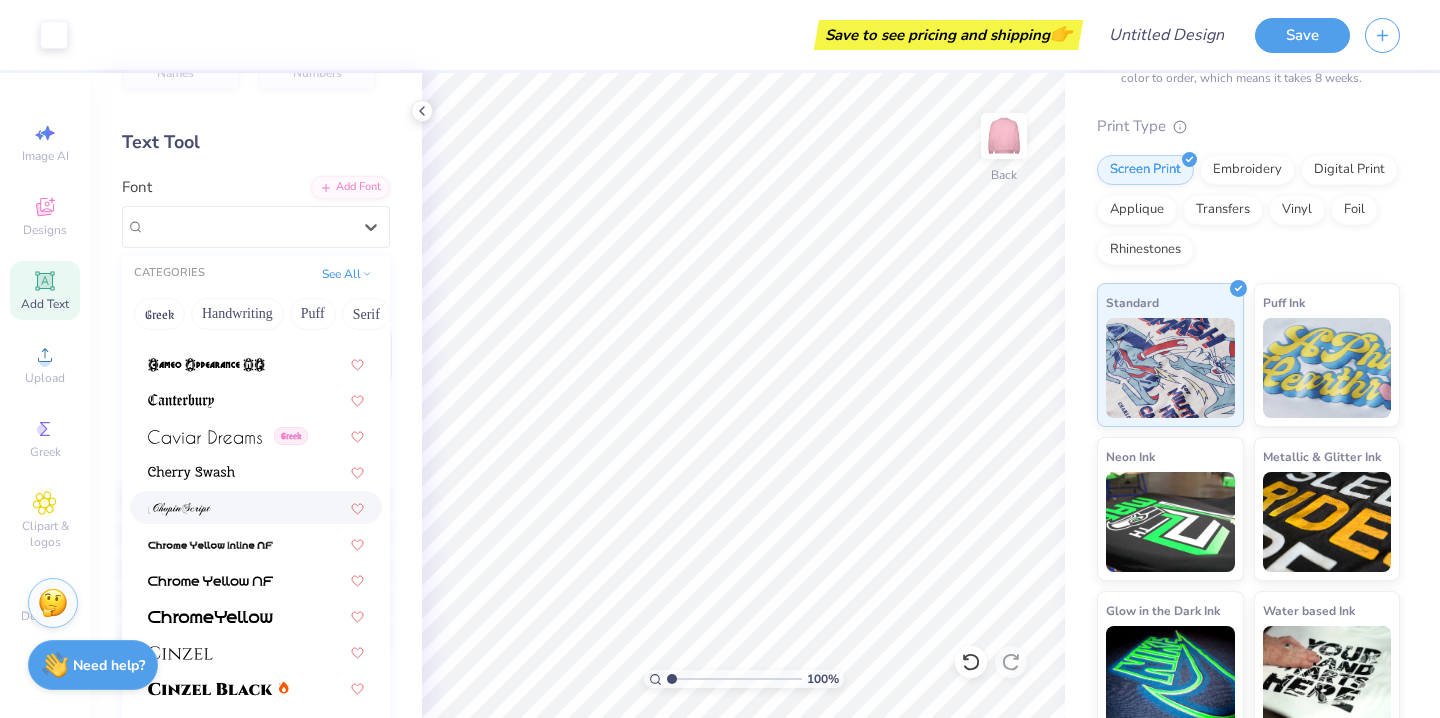 scroll, scrollTop: 2169, scrollLeft: 0, axis: vertical 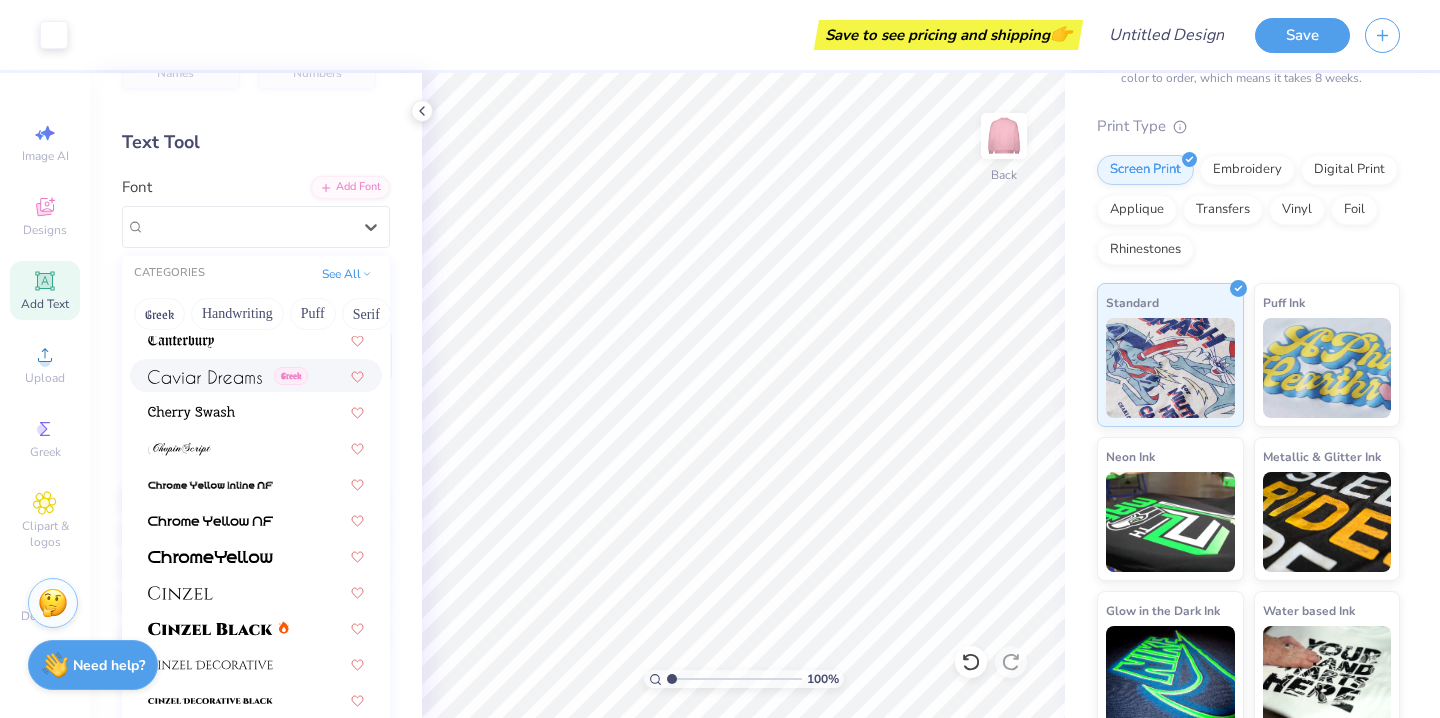 click at bounding box center (205, 377) 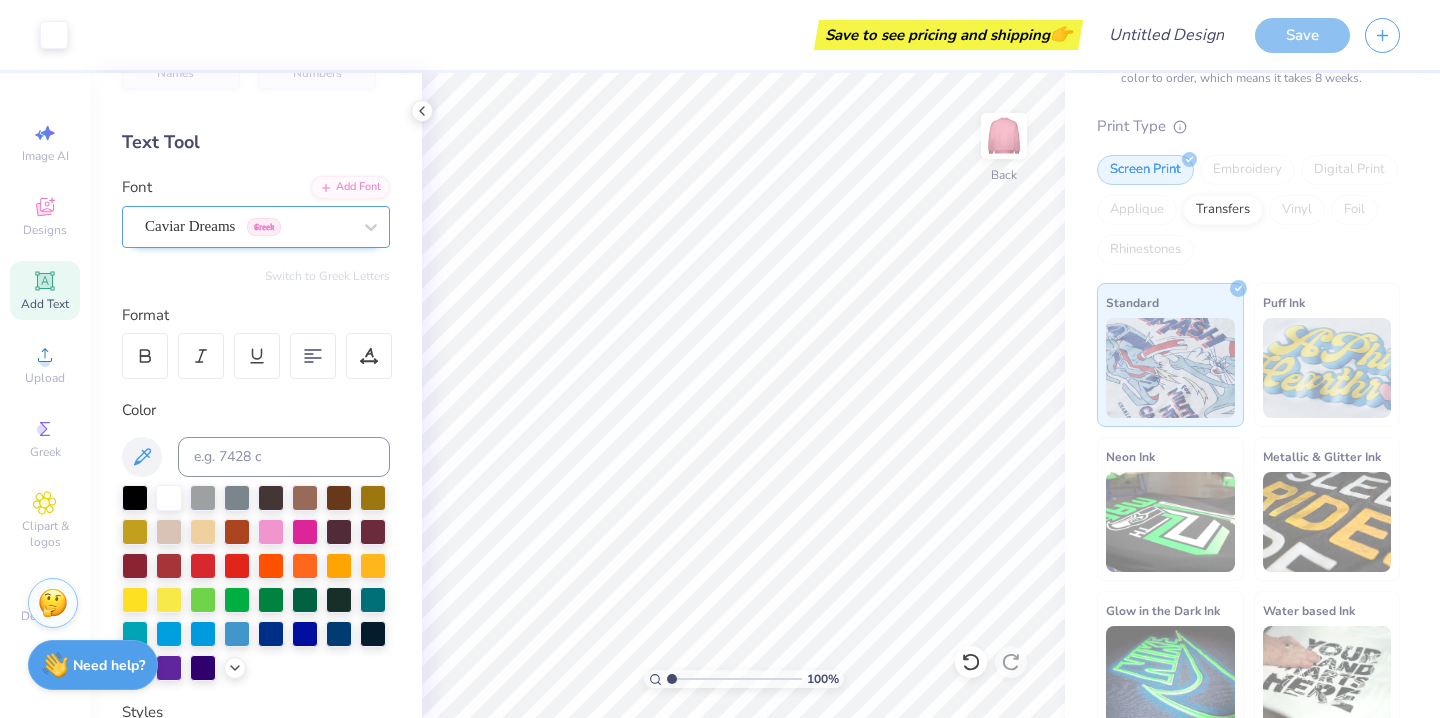 click on "Caviar Dreams Greek" at bounding box center (248, 226) 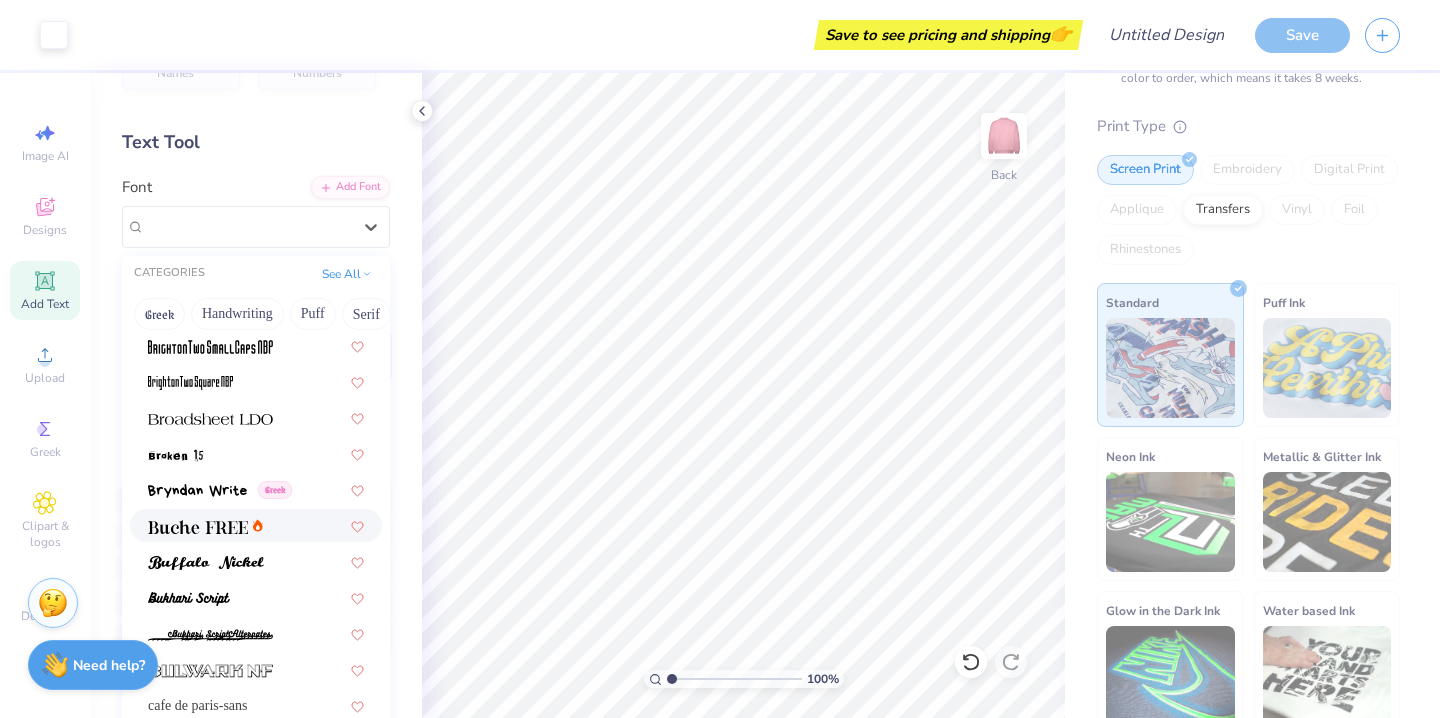 scroll, scrollTop: 1660, scrollLeft: 0, axis: vertical 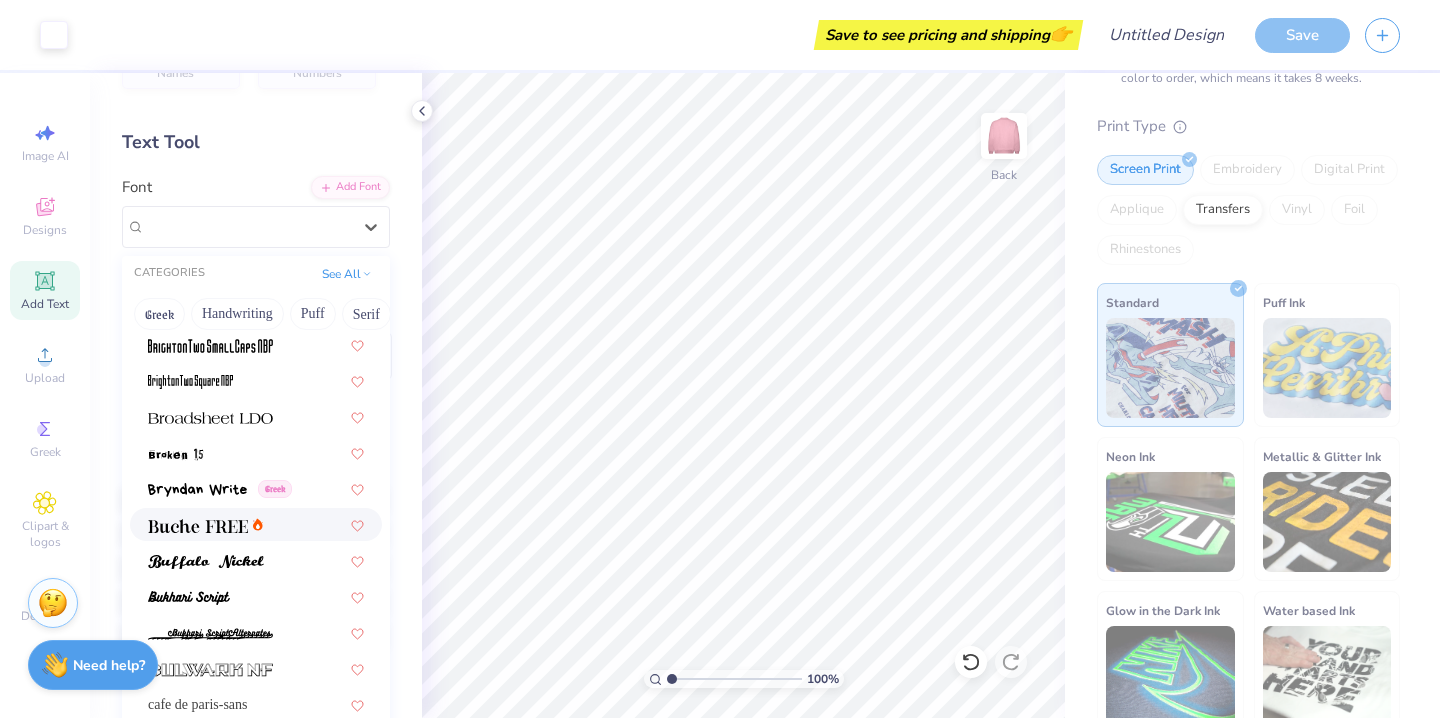 click at bounding box center [198, 526] 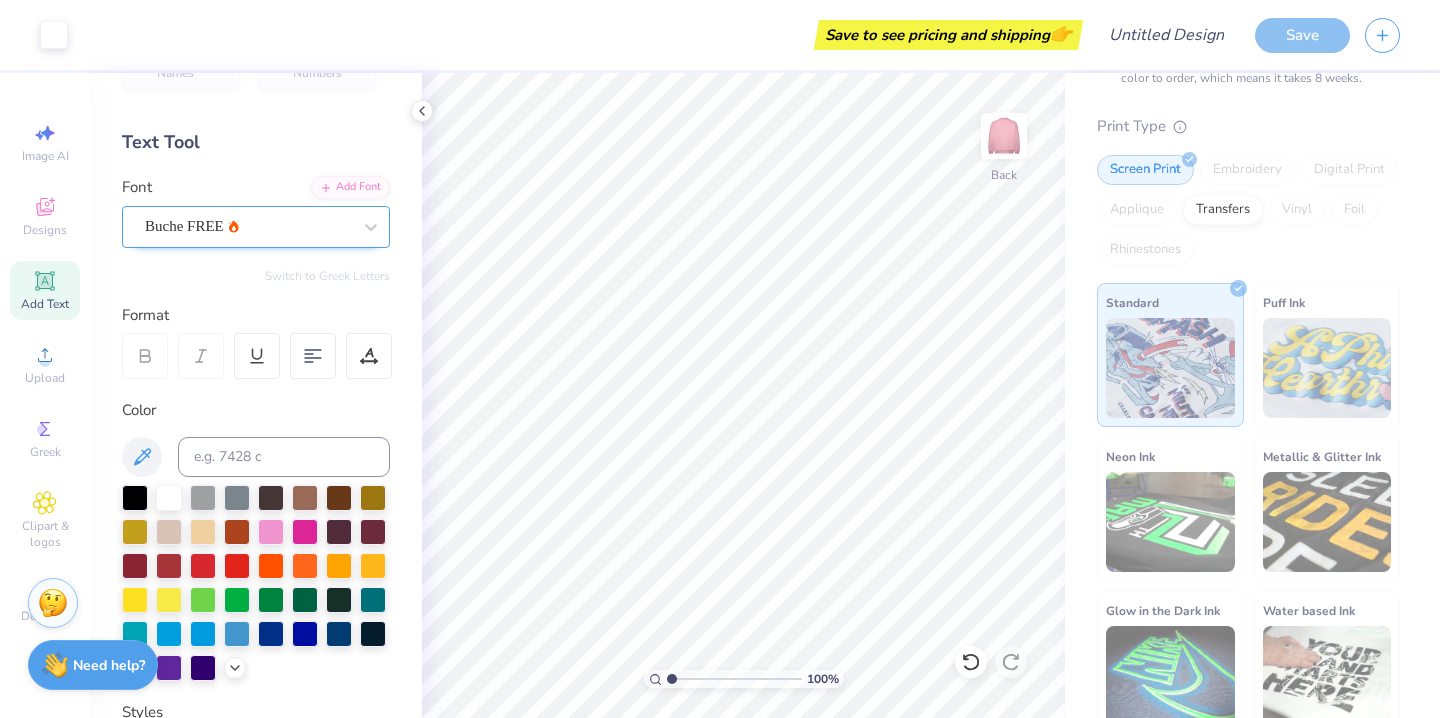 click at bounding box center (248, 226) 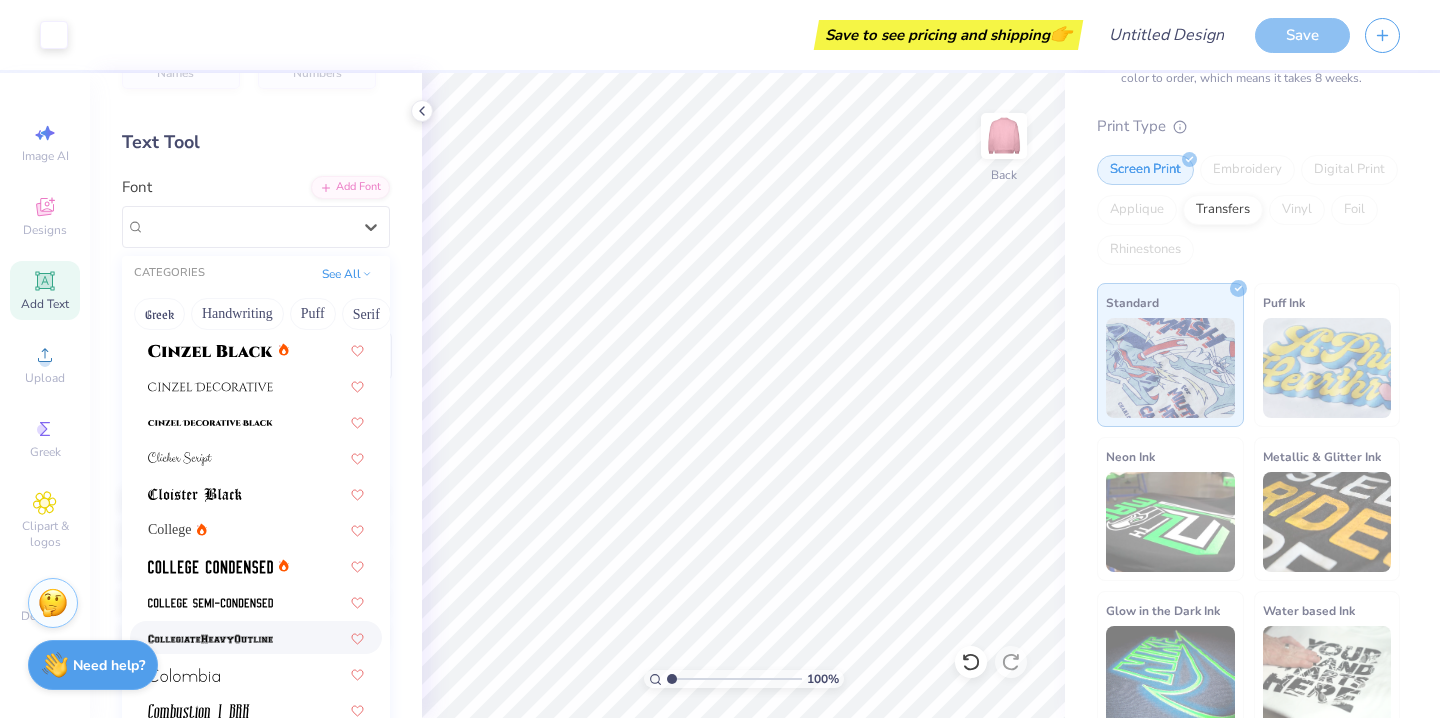 scroll, scrollTop: 2557, scrollLeft: 0, axis: vertical 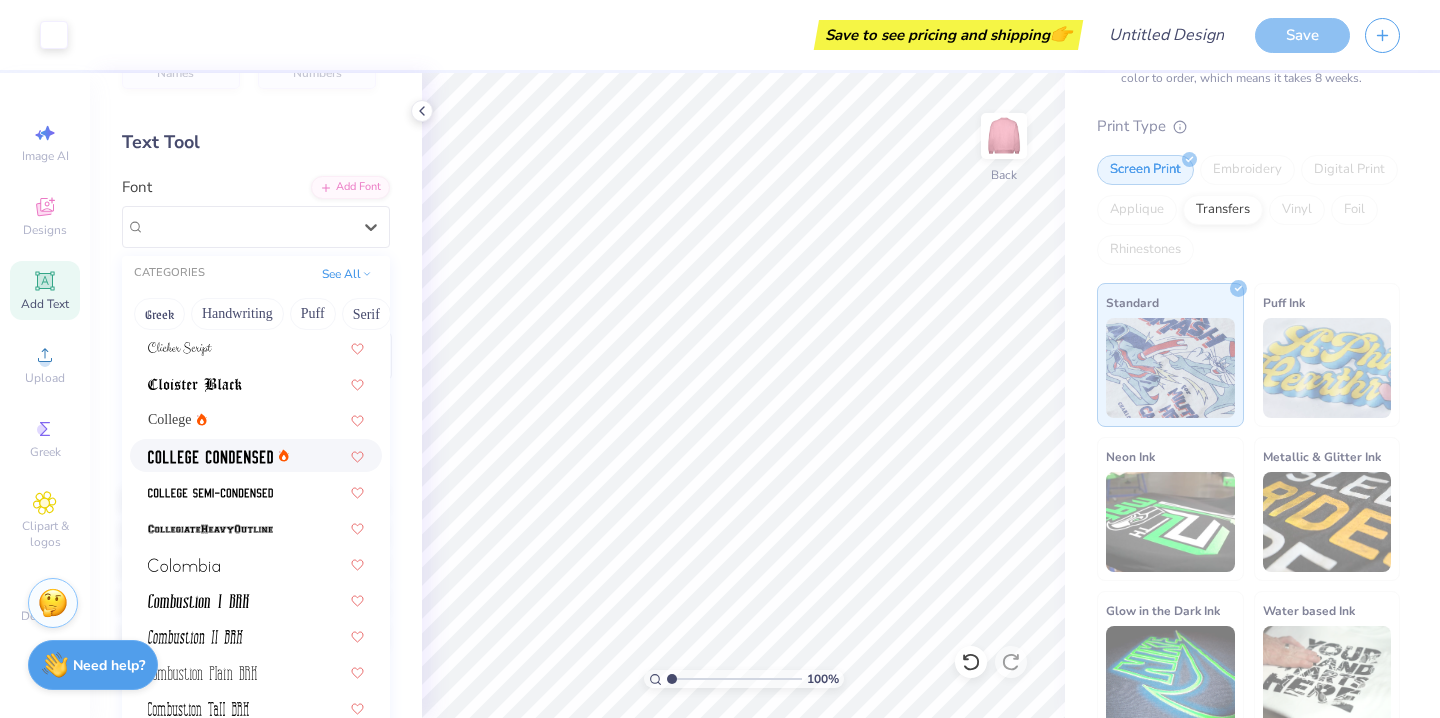 click at bounding box center (210, 457) 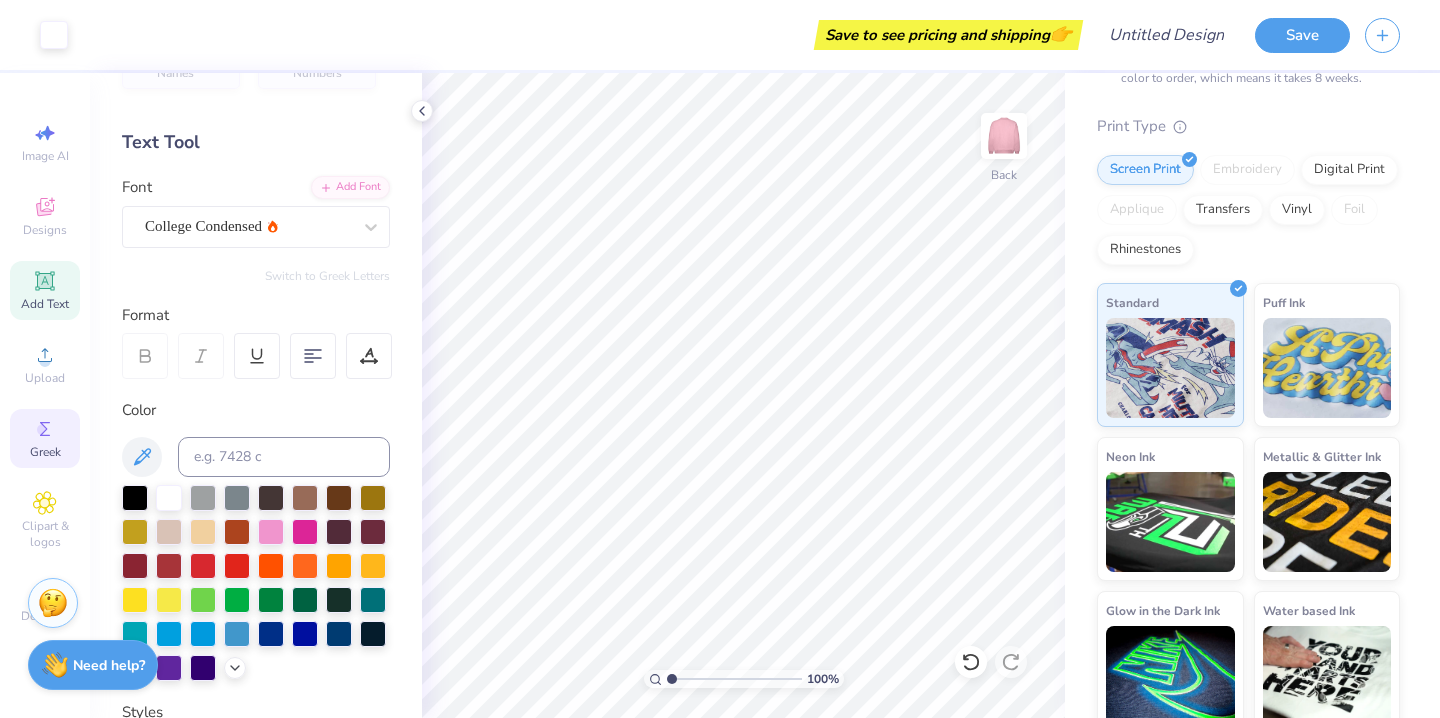 click on "Greek" at bounding box center [45, 438] 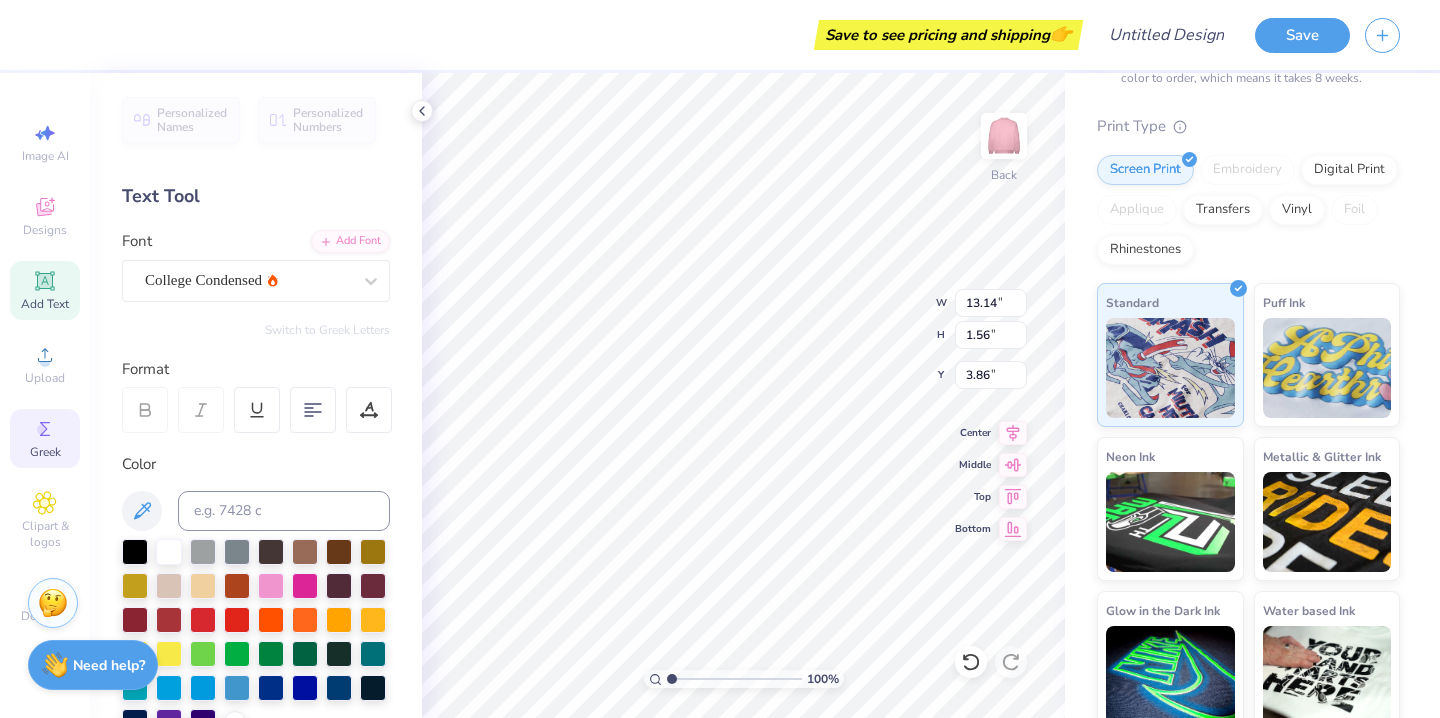 click 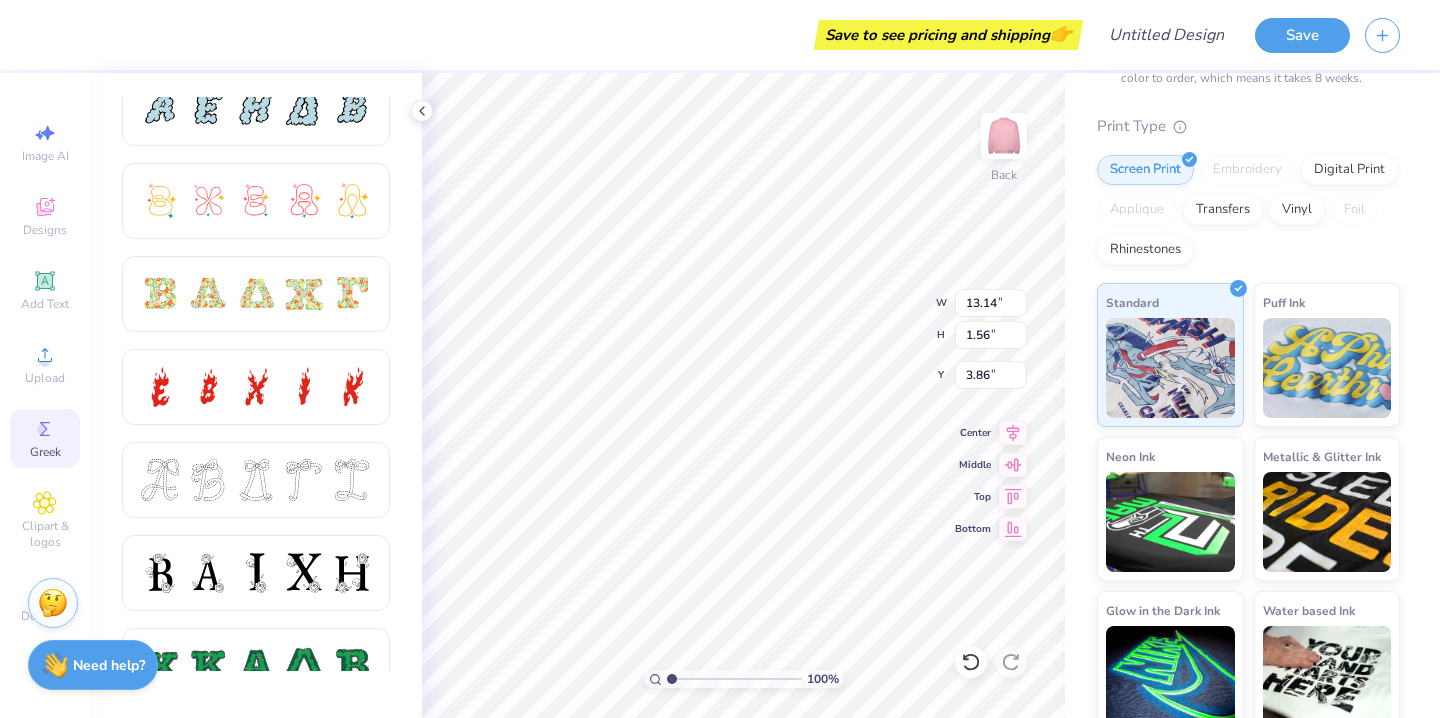scroll, scrollTop: 423, scrollLeft: 0, axis: vertical 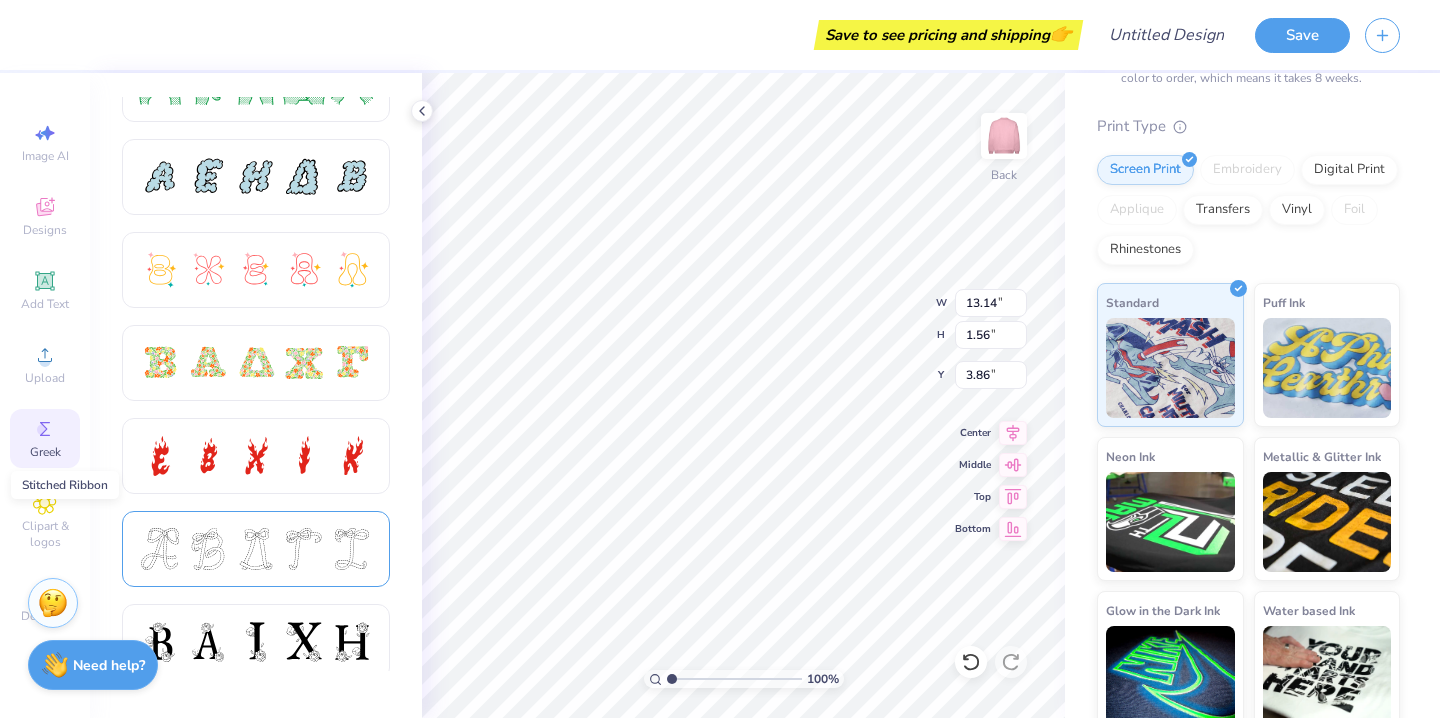click at bounding box center [208, 549] 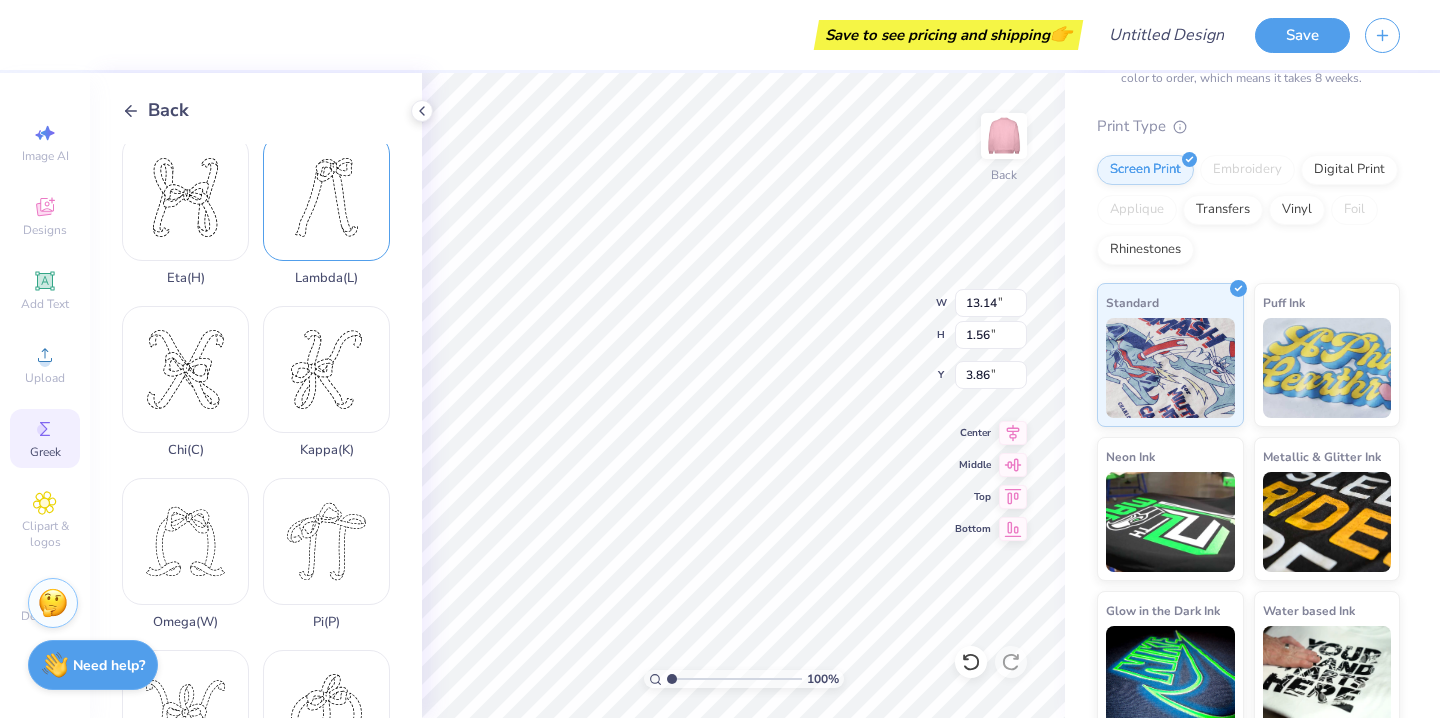 scroll, scrollTop: 550, scrollLeft: 0, axis: vertical 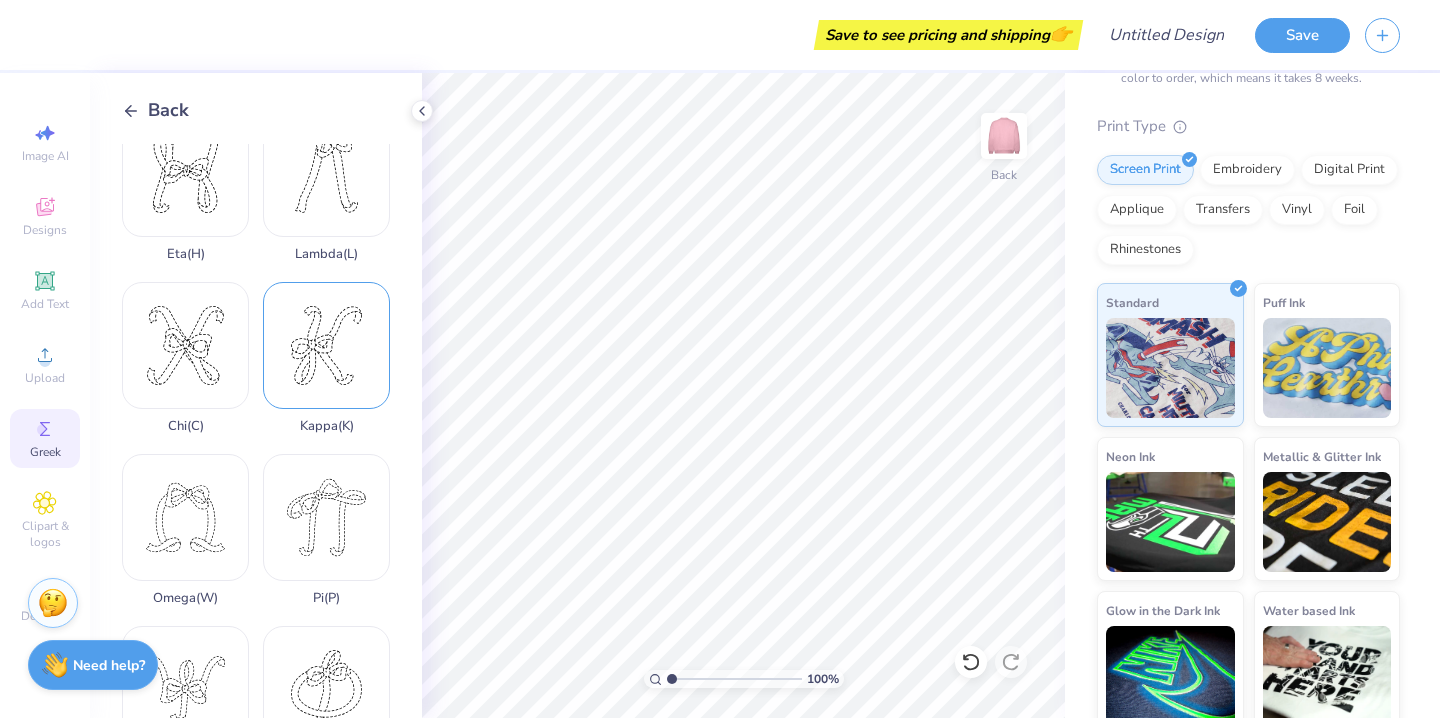 click on "Kappa  ( K )" at bounding box center [326, 358] 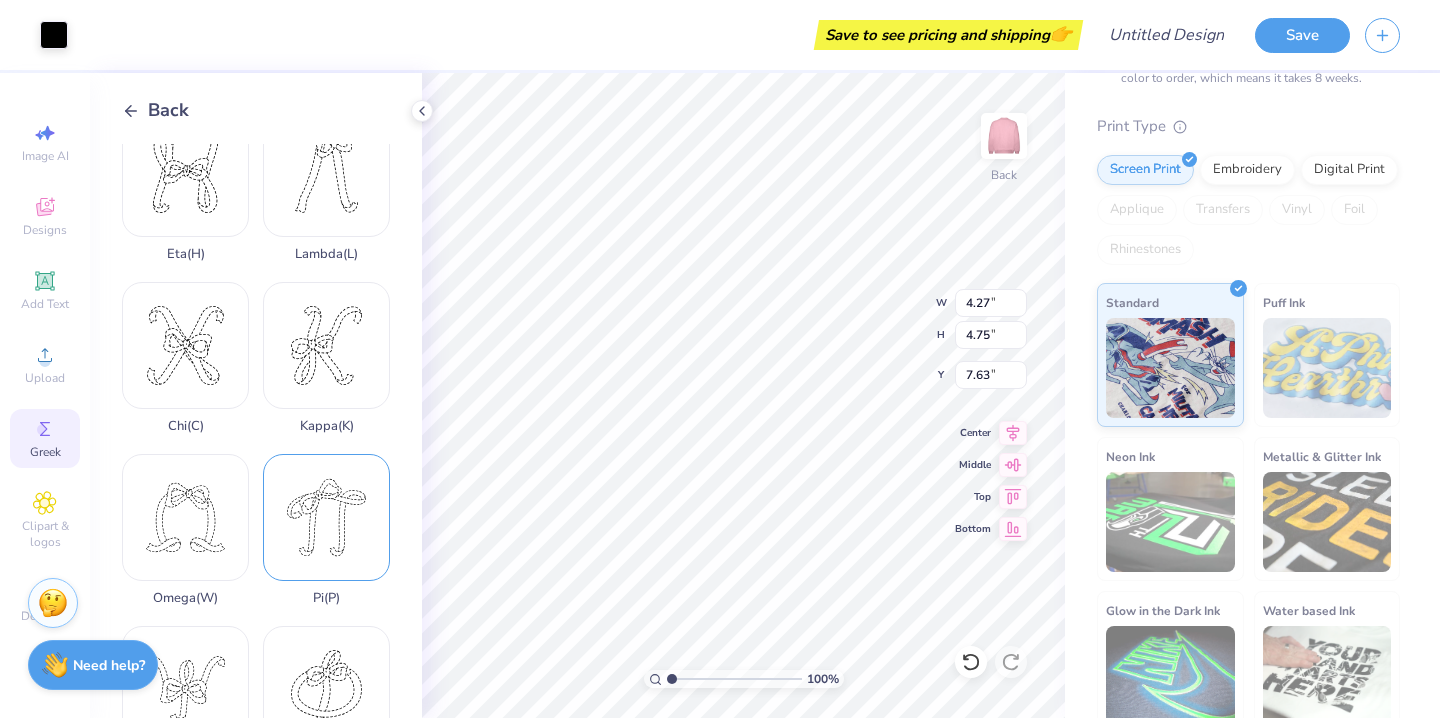 type on "2.21" 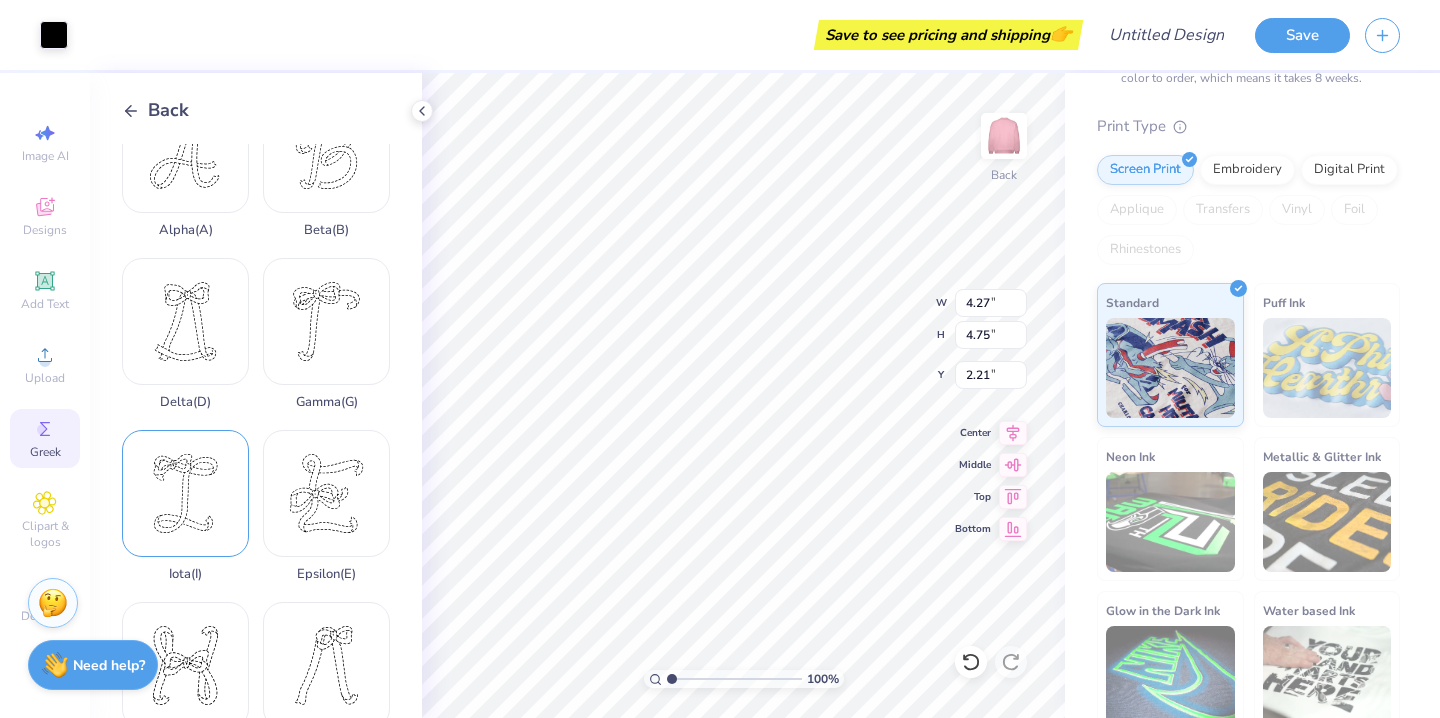 scroll, scrollTop: 12, scrollLeft: 0, axis: vertical 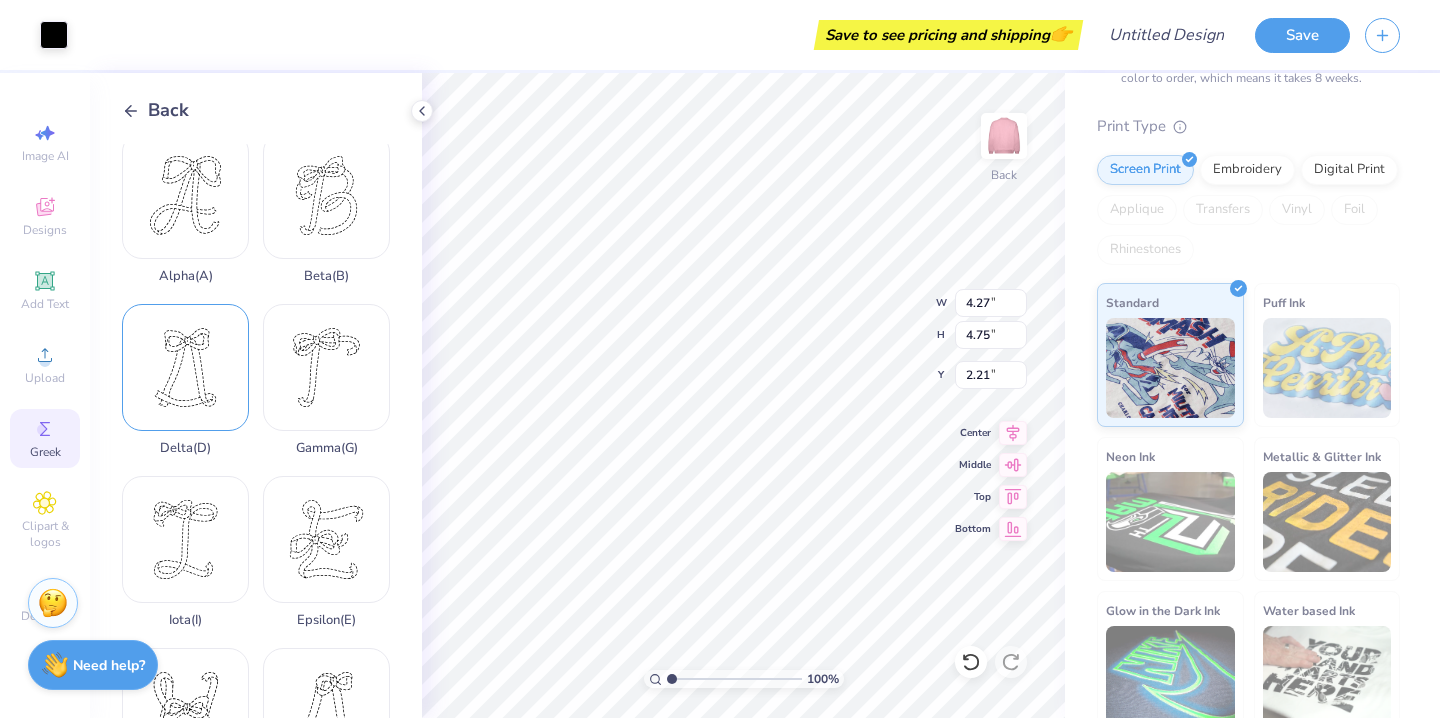 click on "Delta  ( D )" at bounding box center (185, 380) 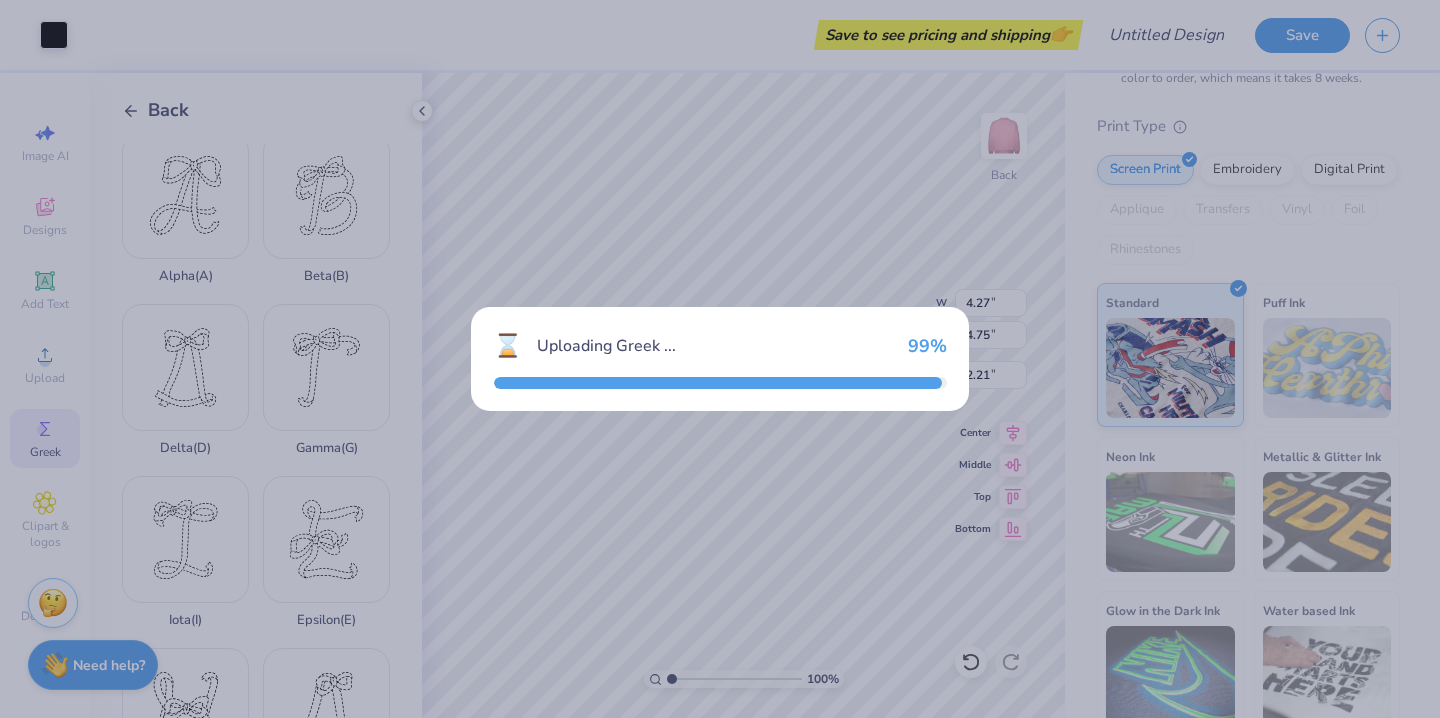 type on "3.97" 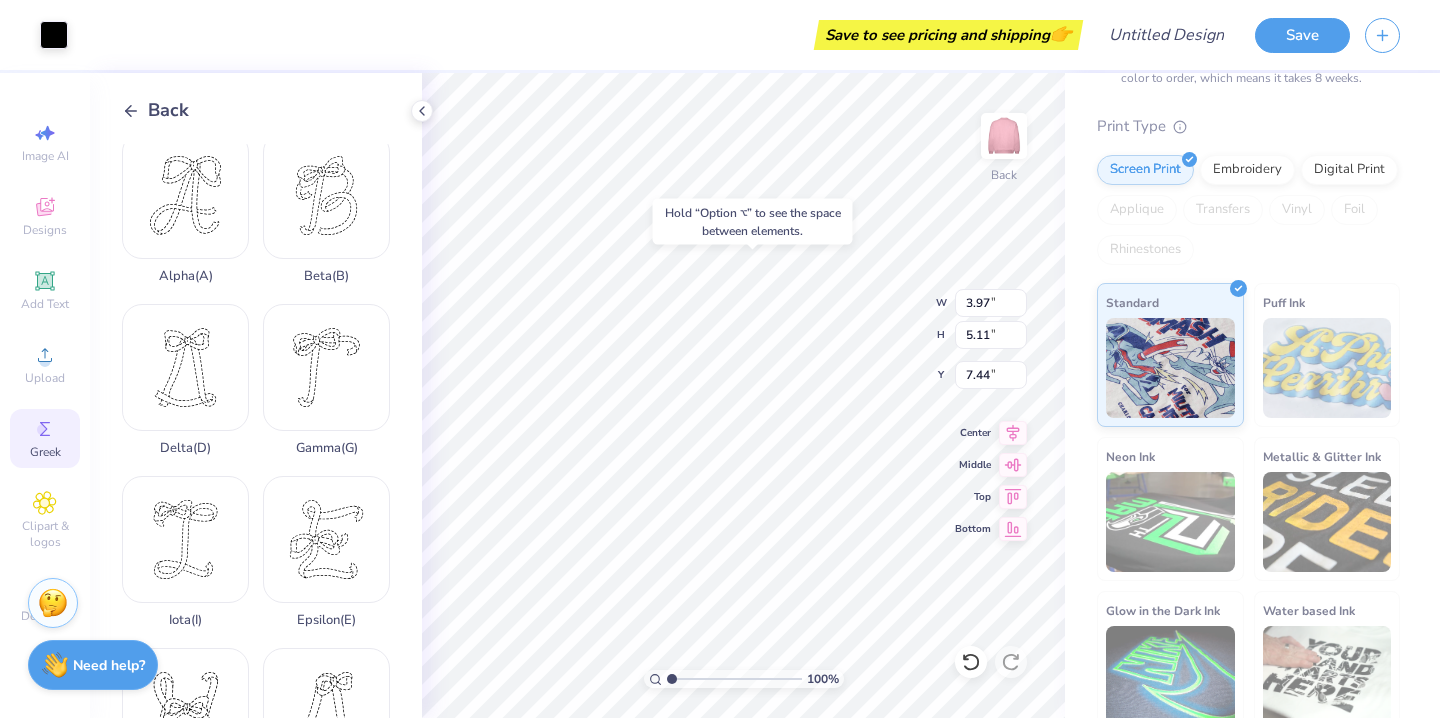 type on "2.02" 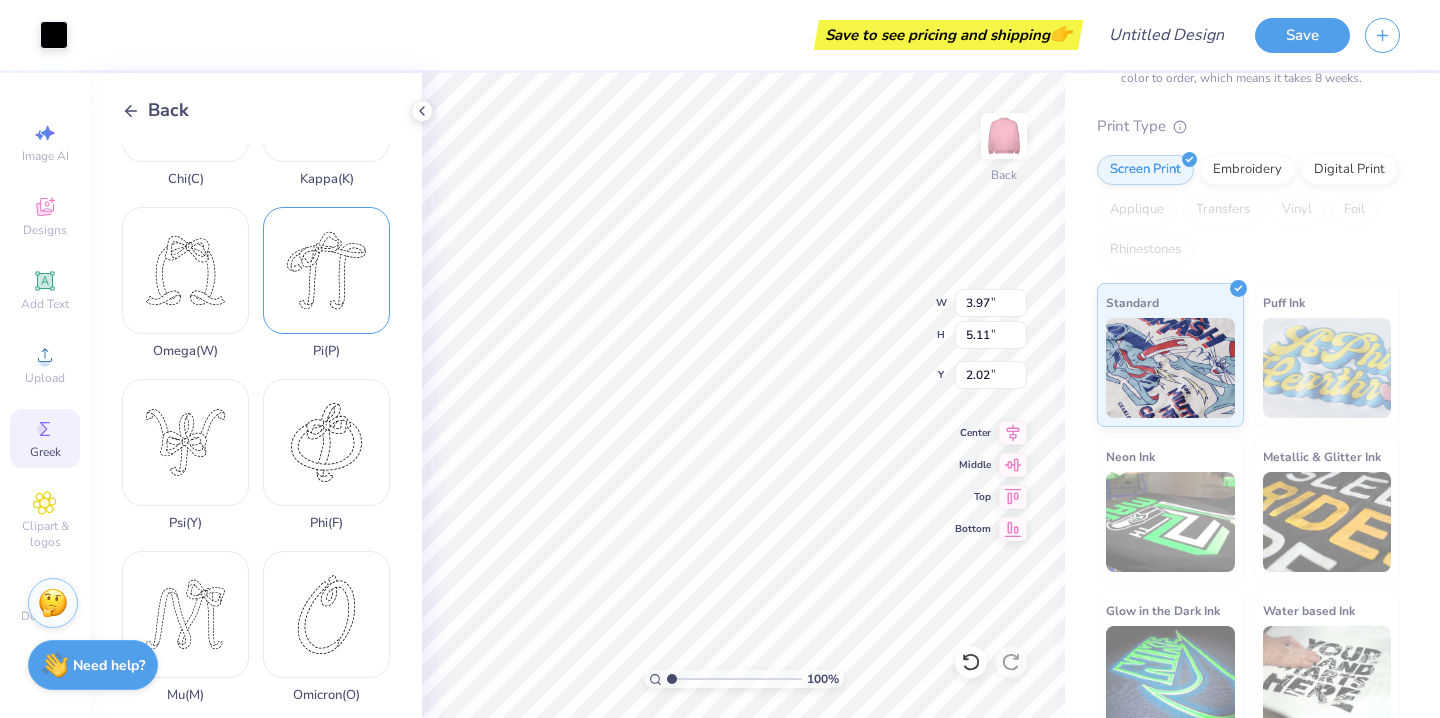 scroll, scrollTop: 811, scrollLeft: 0, axis: vertical 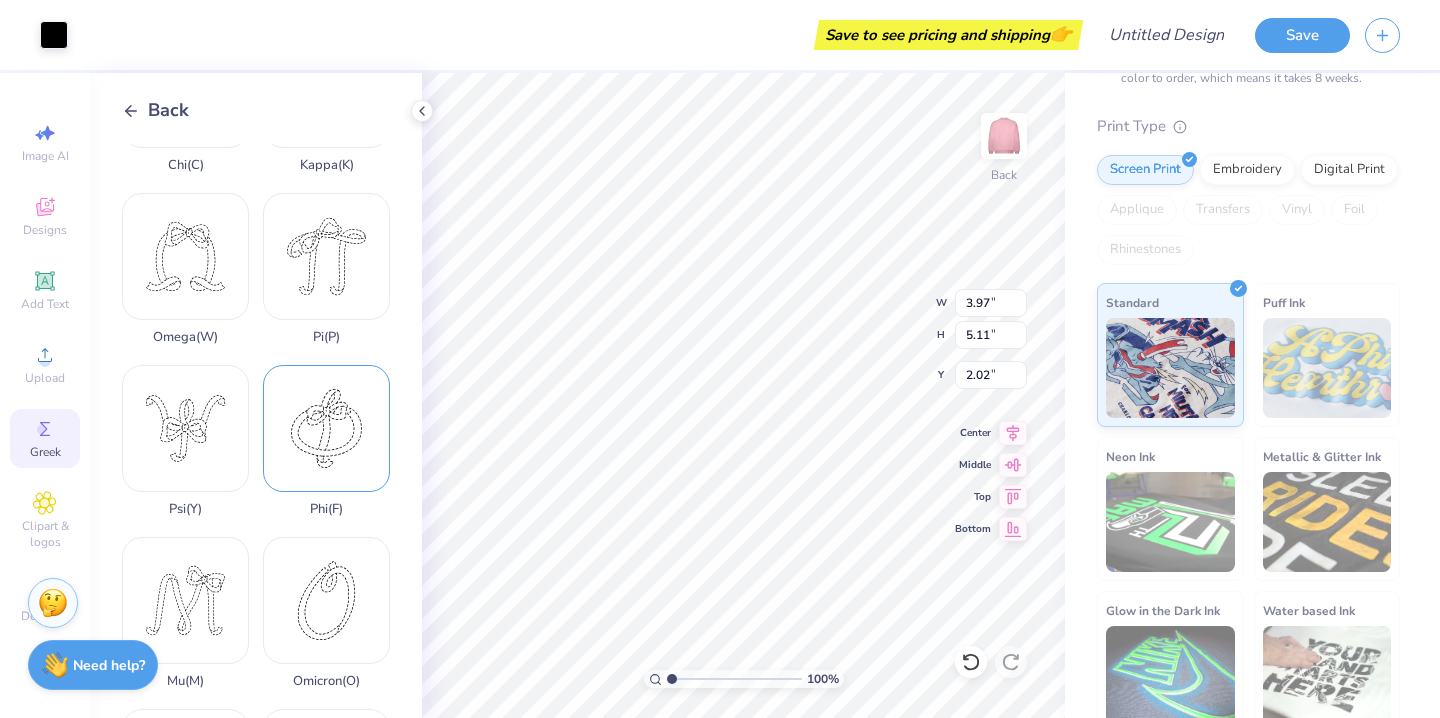 click on "Phi  ( F )" at bounding box center [326, 441] 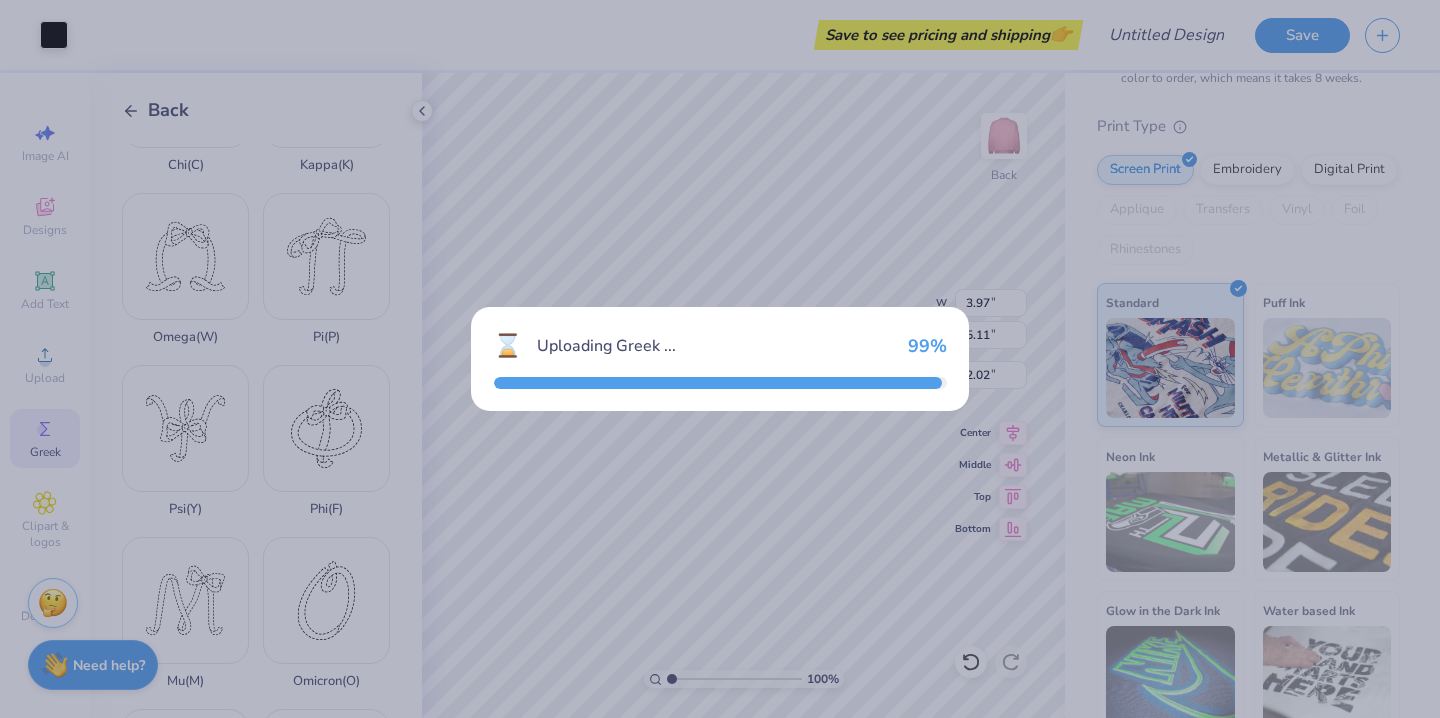 type on "4.41" 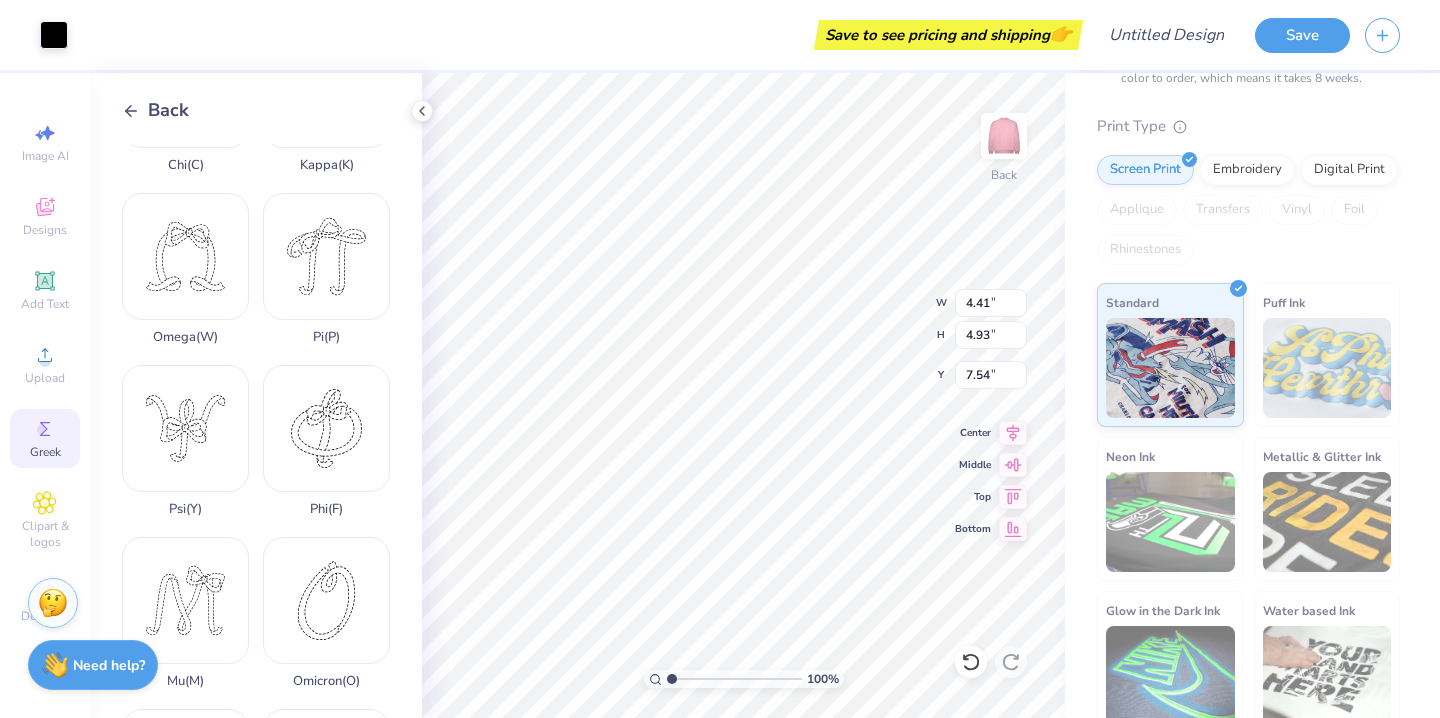 type on "2.21" 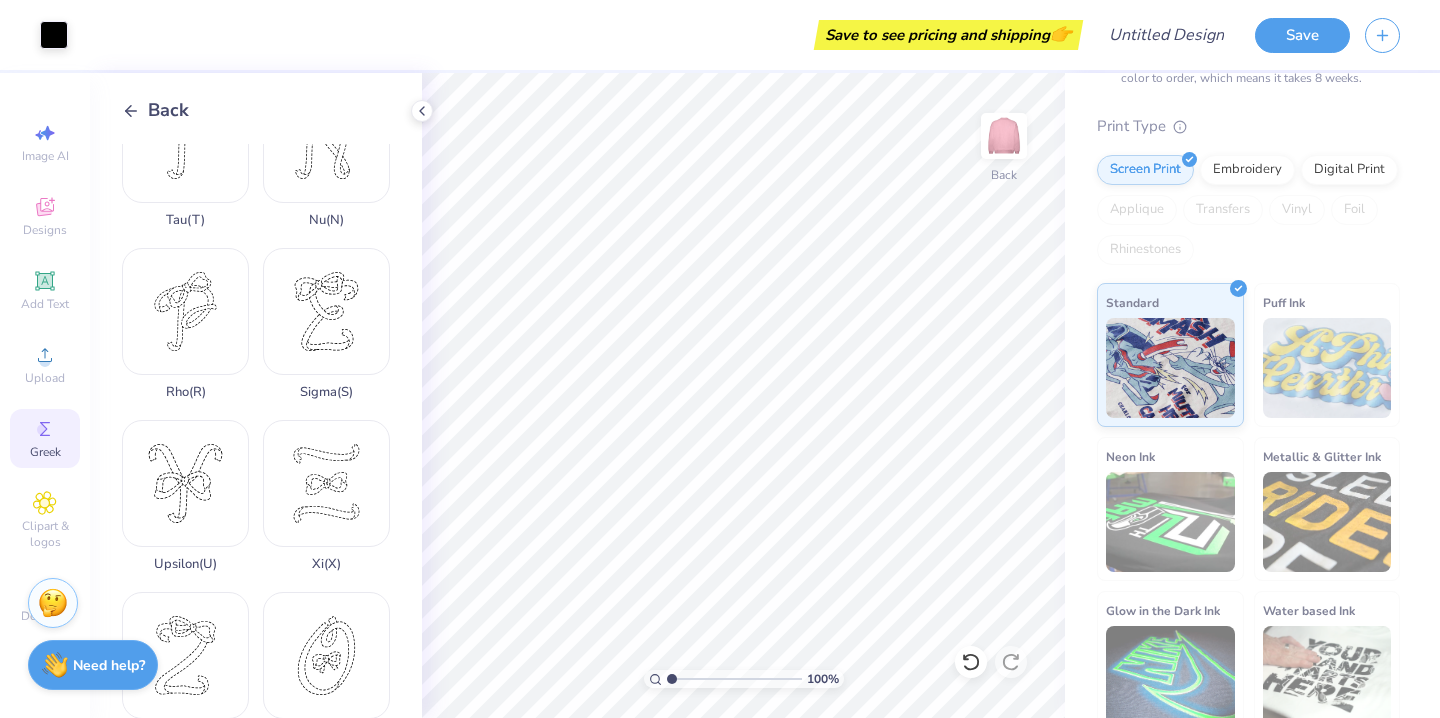 scroll, scrollTop: 1494, scrollLeft: 0, axis: vertical 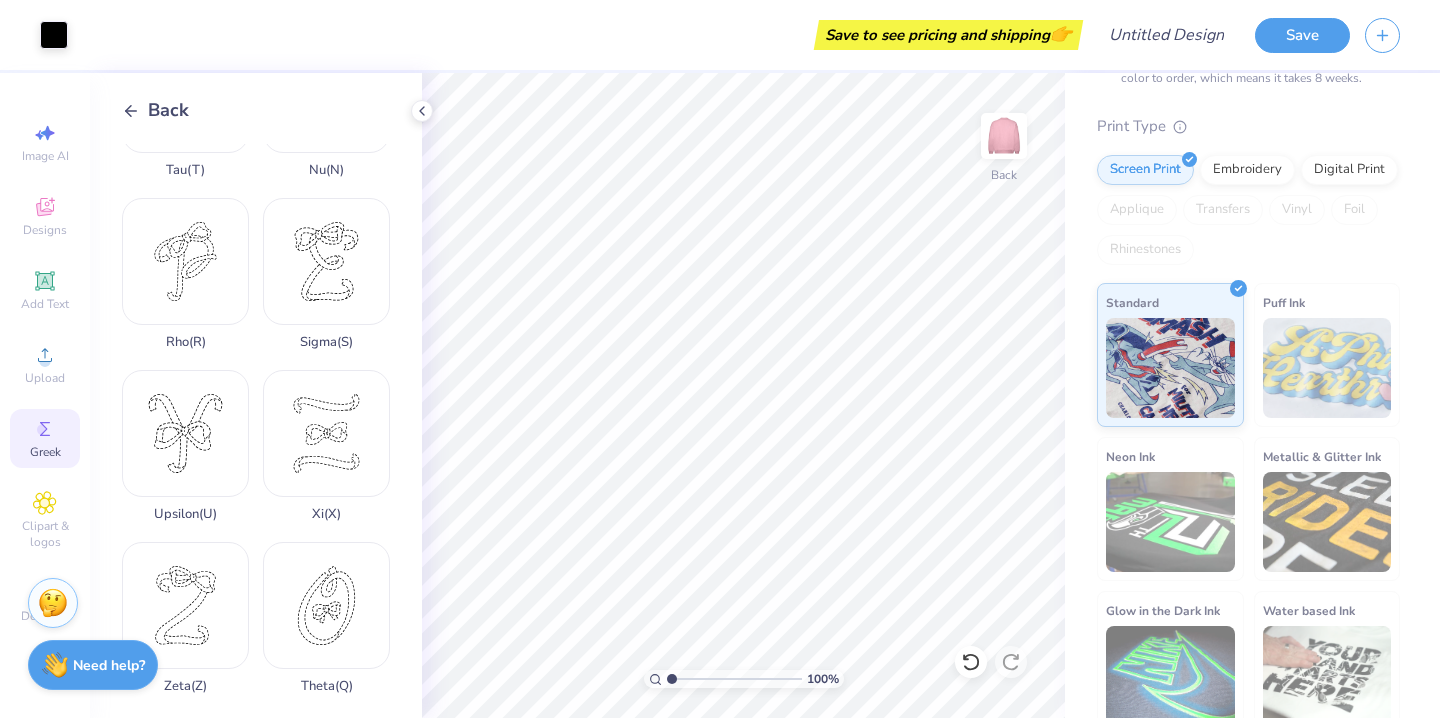 click 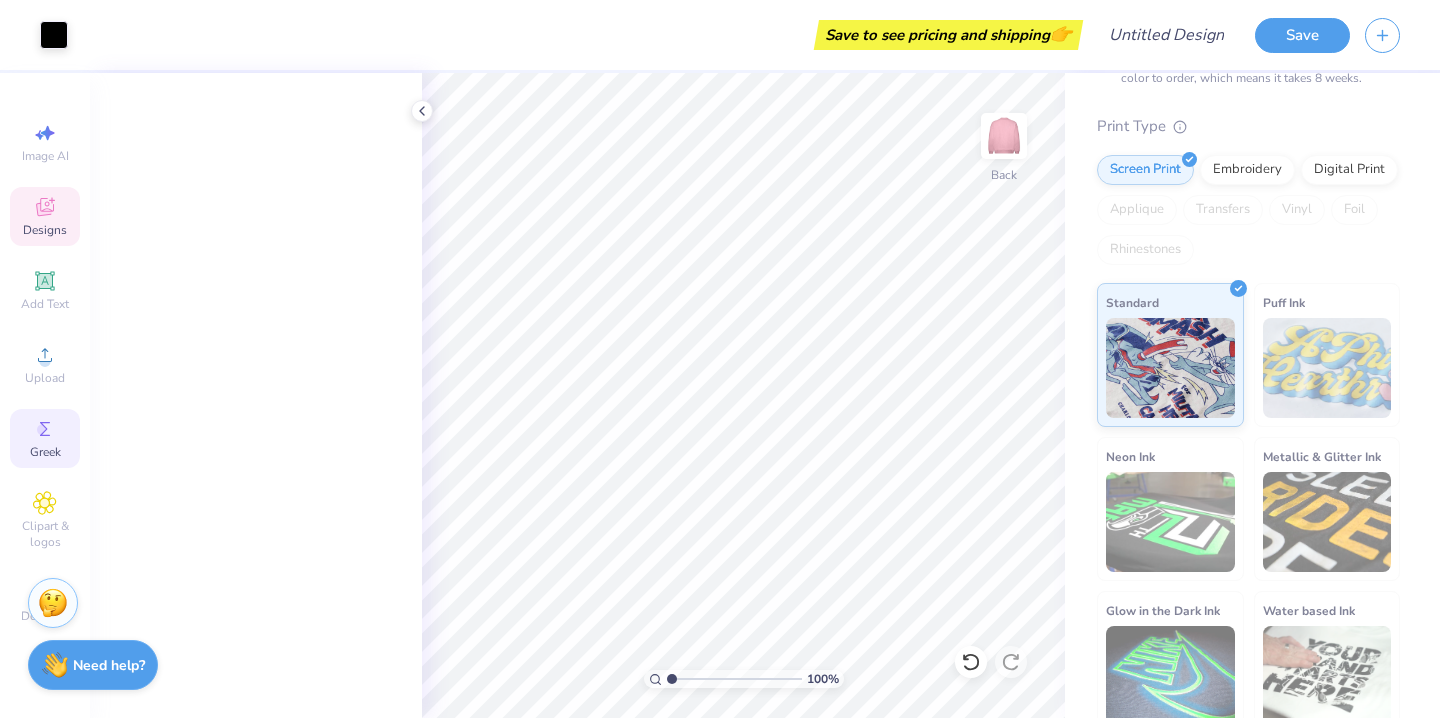 scroll, scrollTop: 1852, scrollLeft: 0, axis: vertical 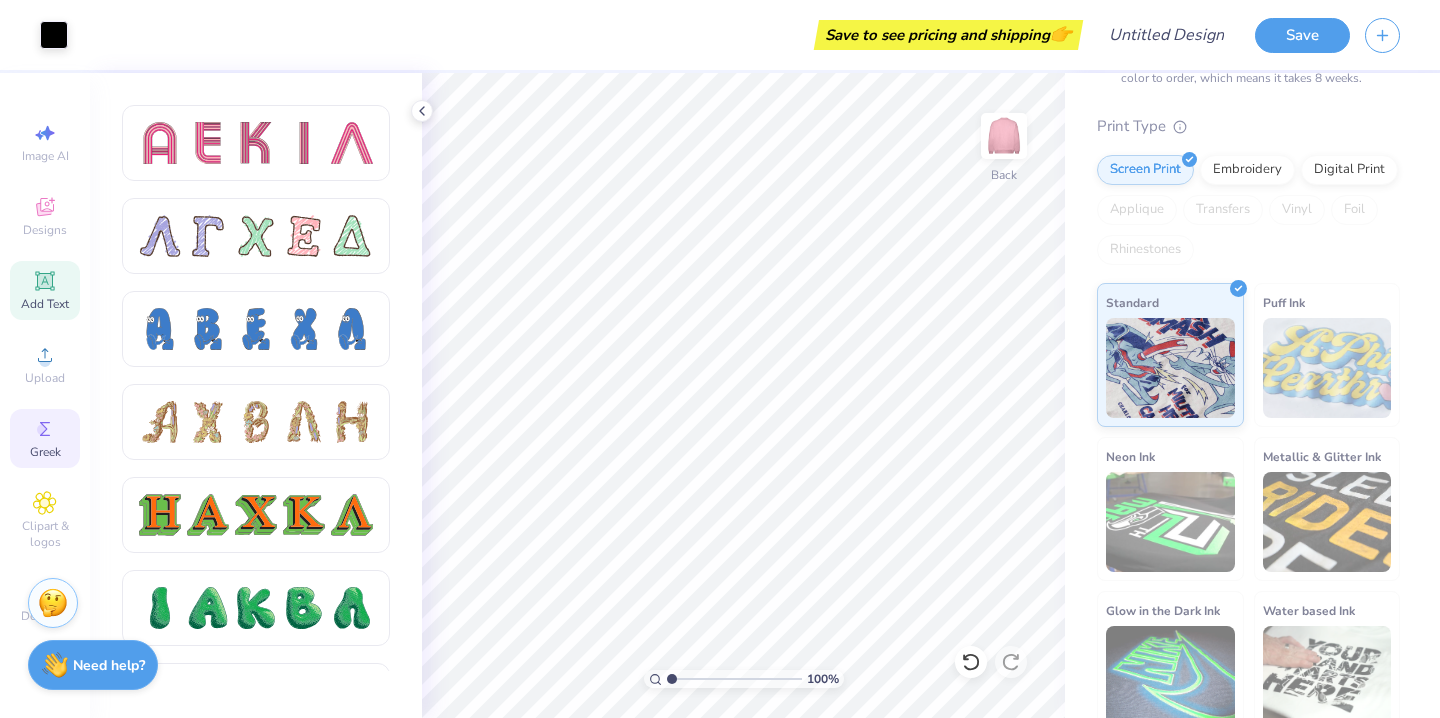 click on "Add Text" at bounding box center [45, 304] 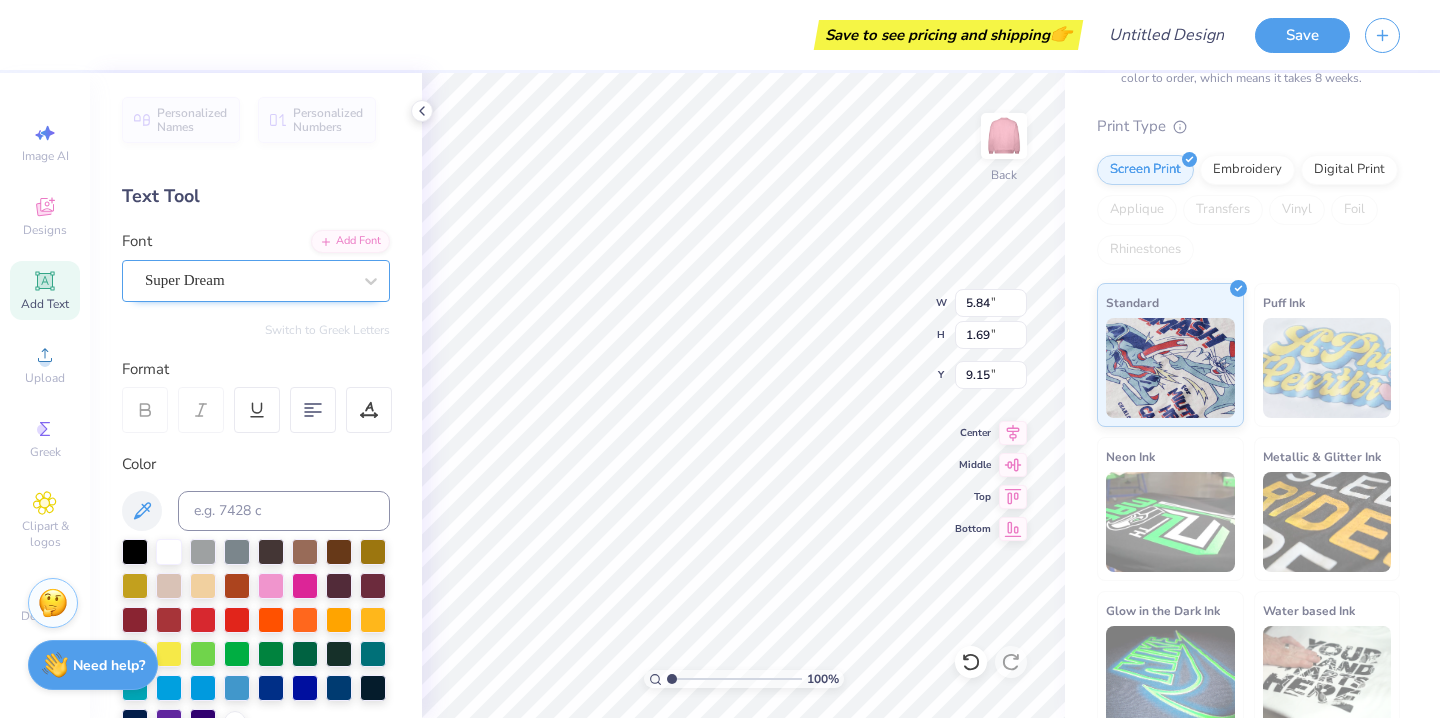 click on "Super Dream" at bounding box center (248, 280) 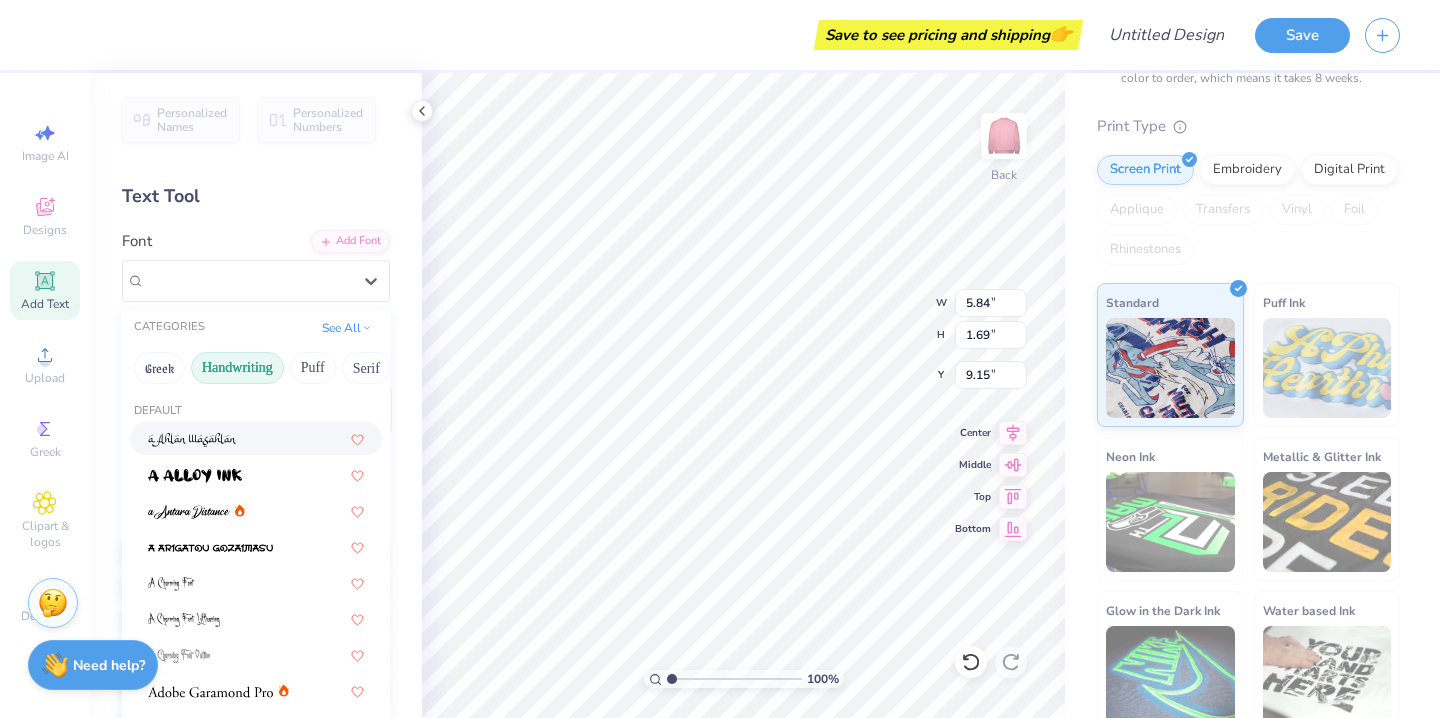 click on "Handwriting" at bounding box center [237, 368] 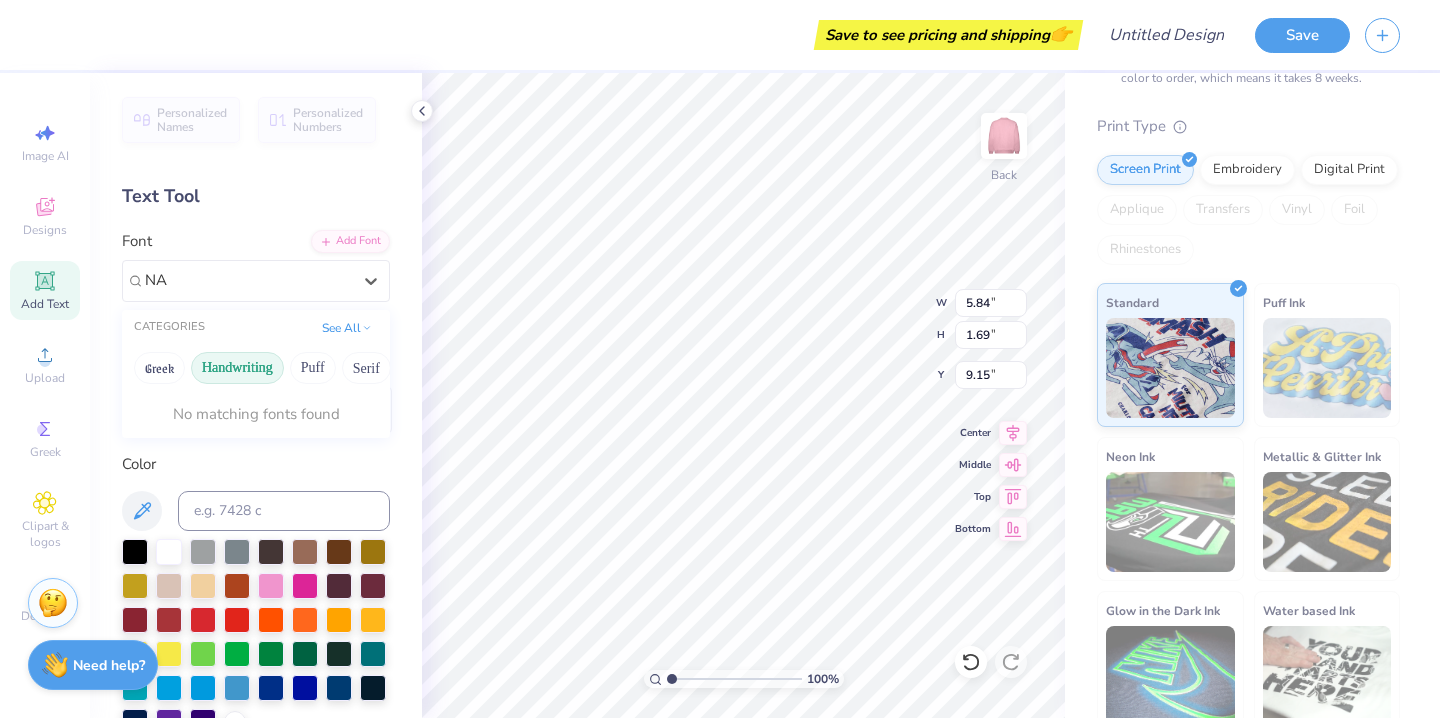type on "N" 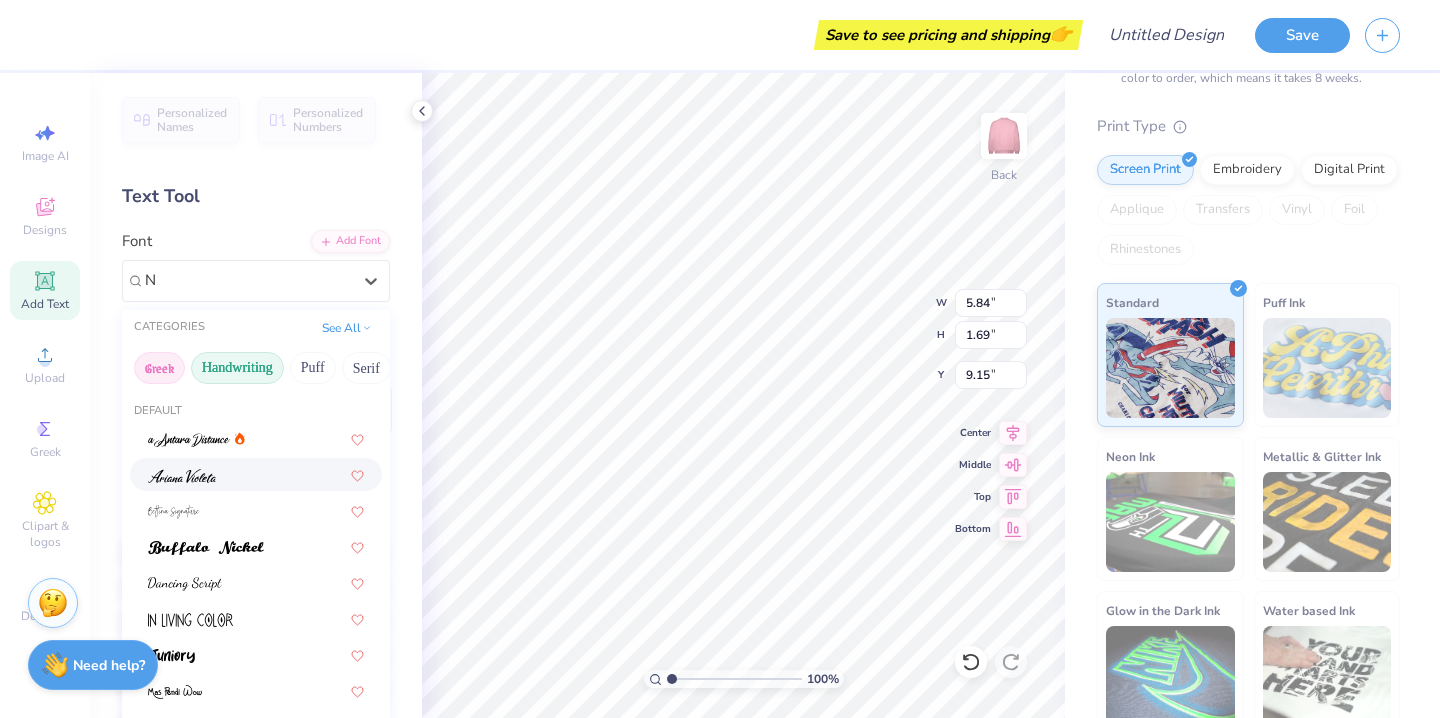type 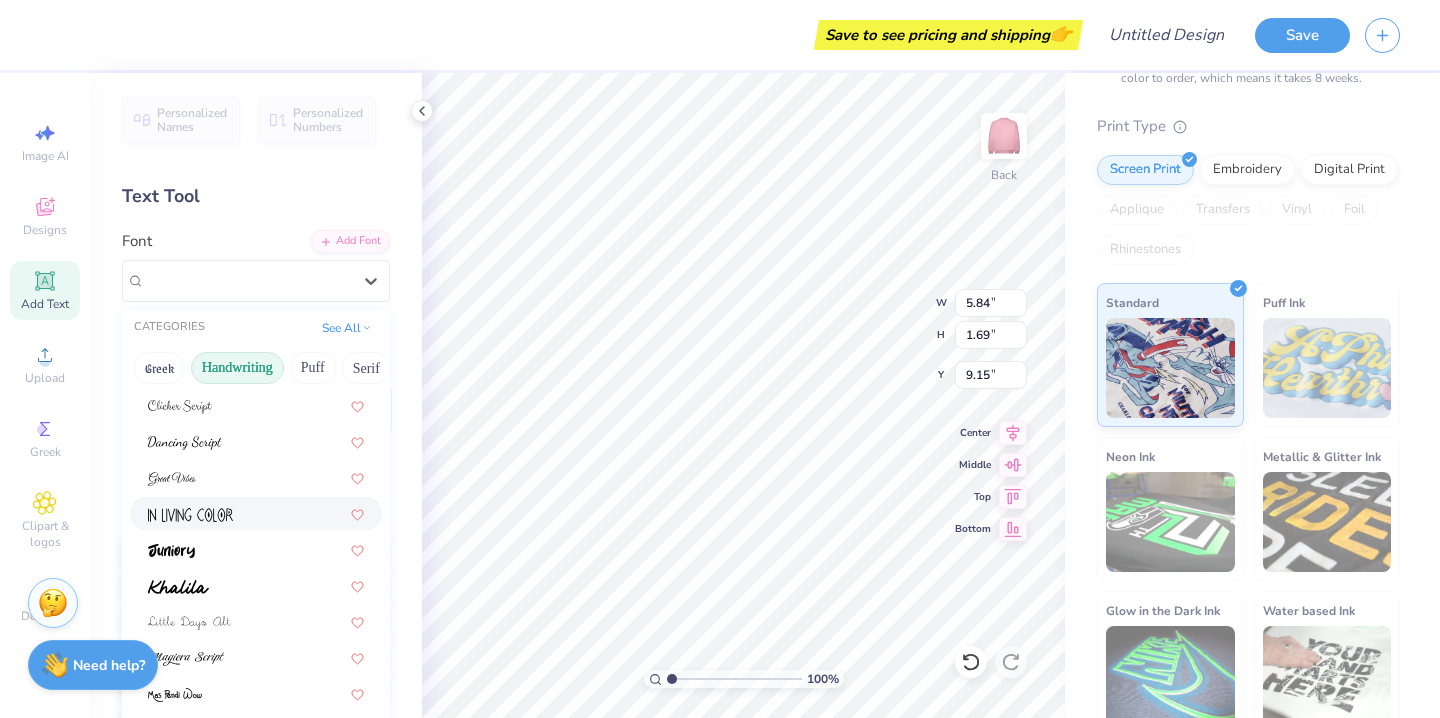 scroll, scrollTop: 454, scrollLeft: 0, axis: vertical 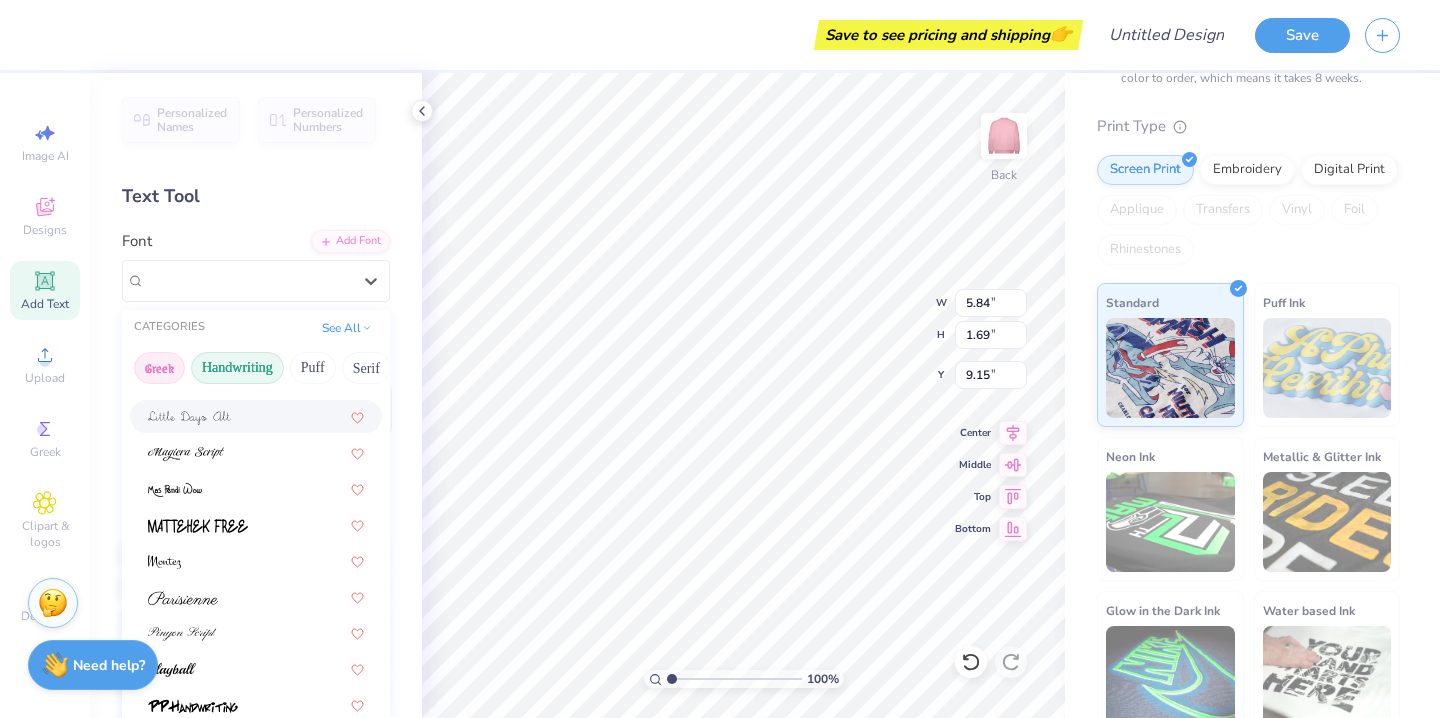 click on "Greek" at bounding box center (159, 368) 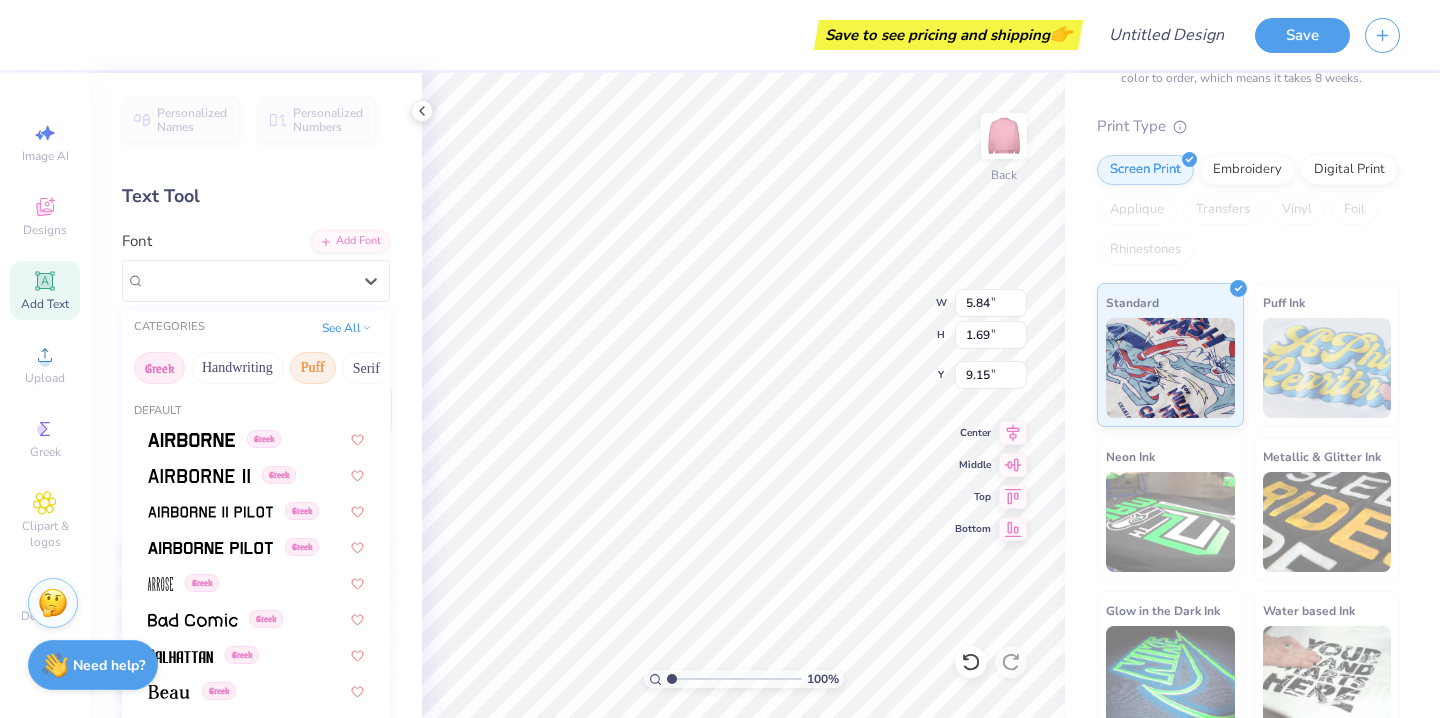 click on "Puff" at bounding box center (313, 368) 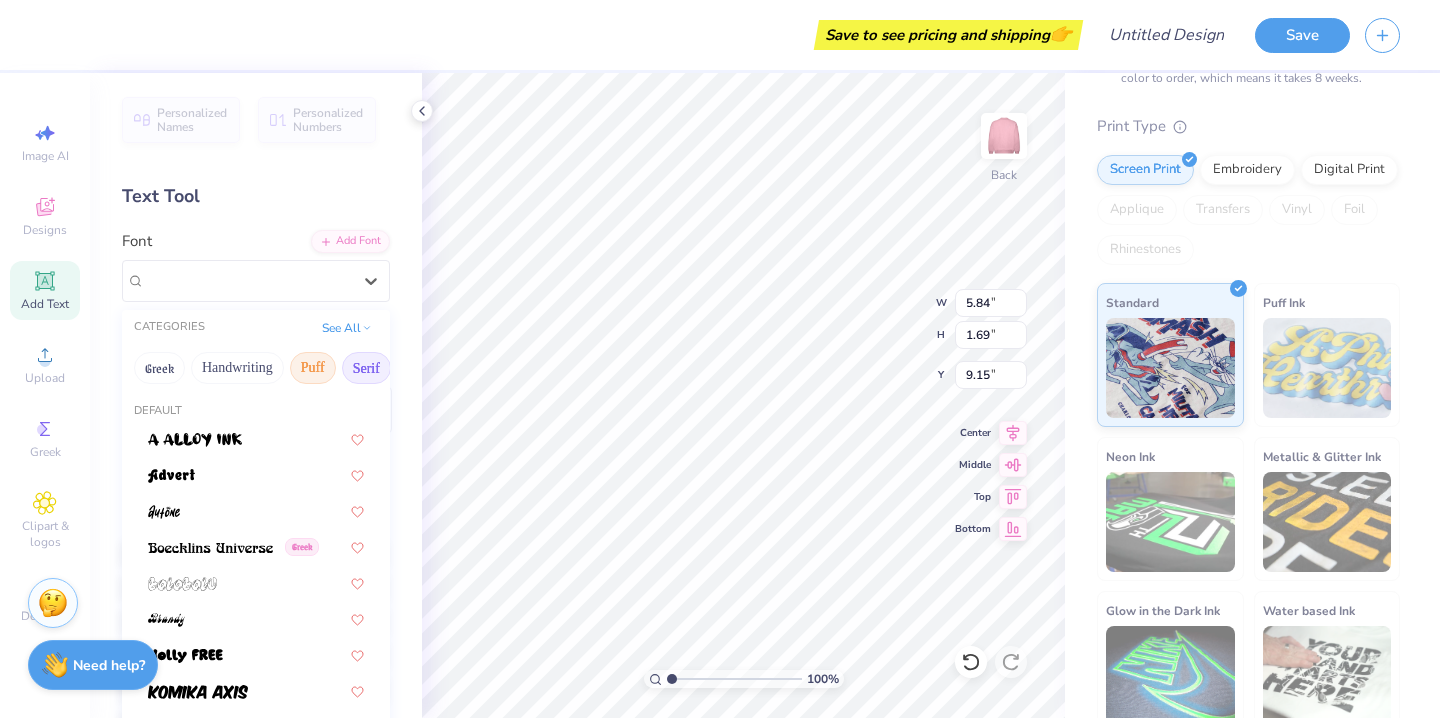 click on "Serif" at bounding box center [366, 368] 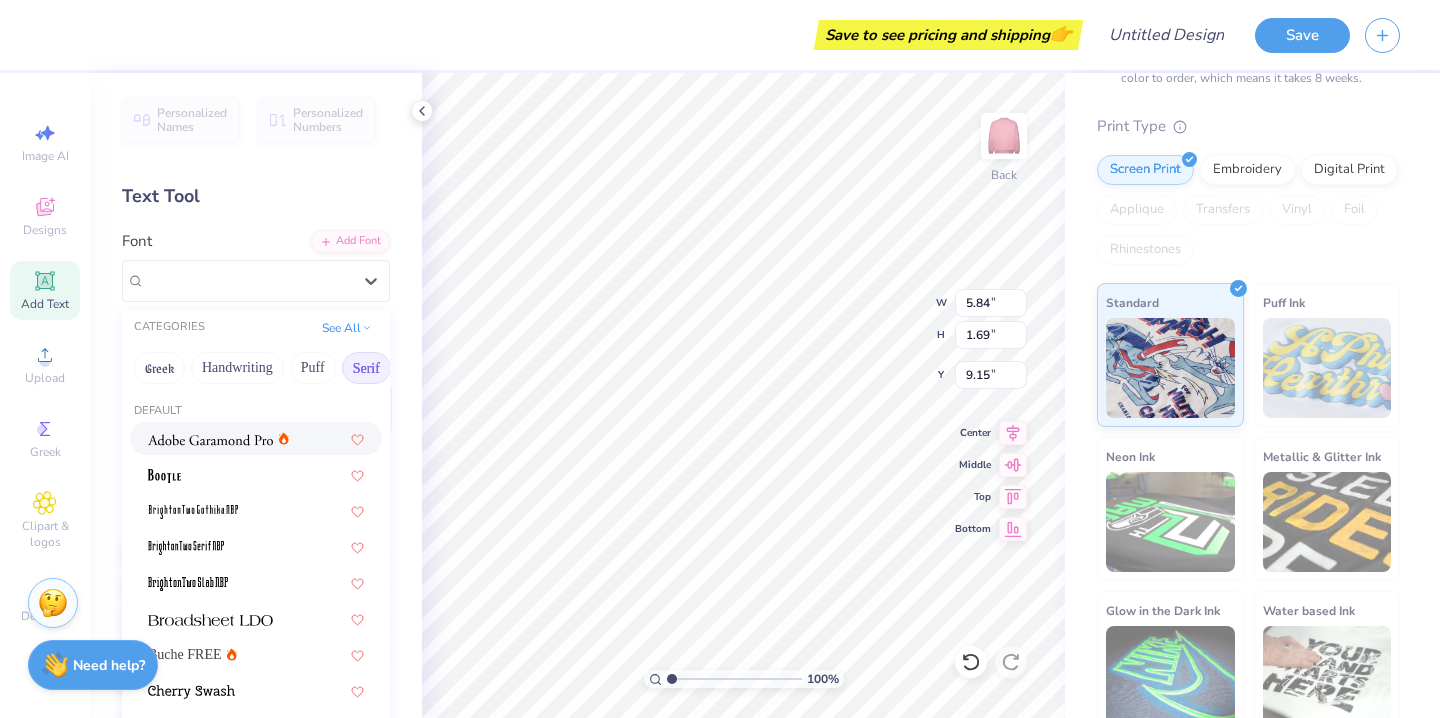 click at bounding box center [210, 438] 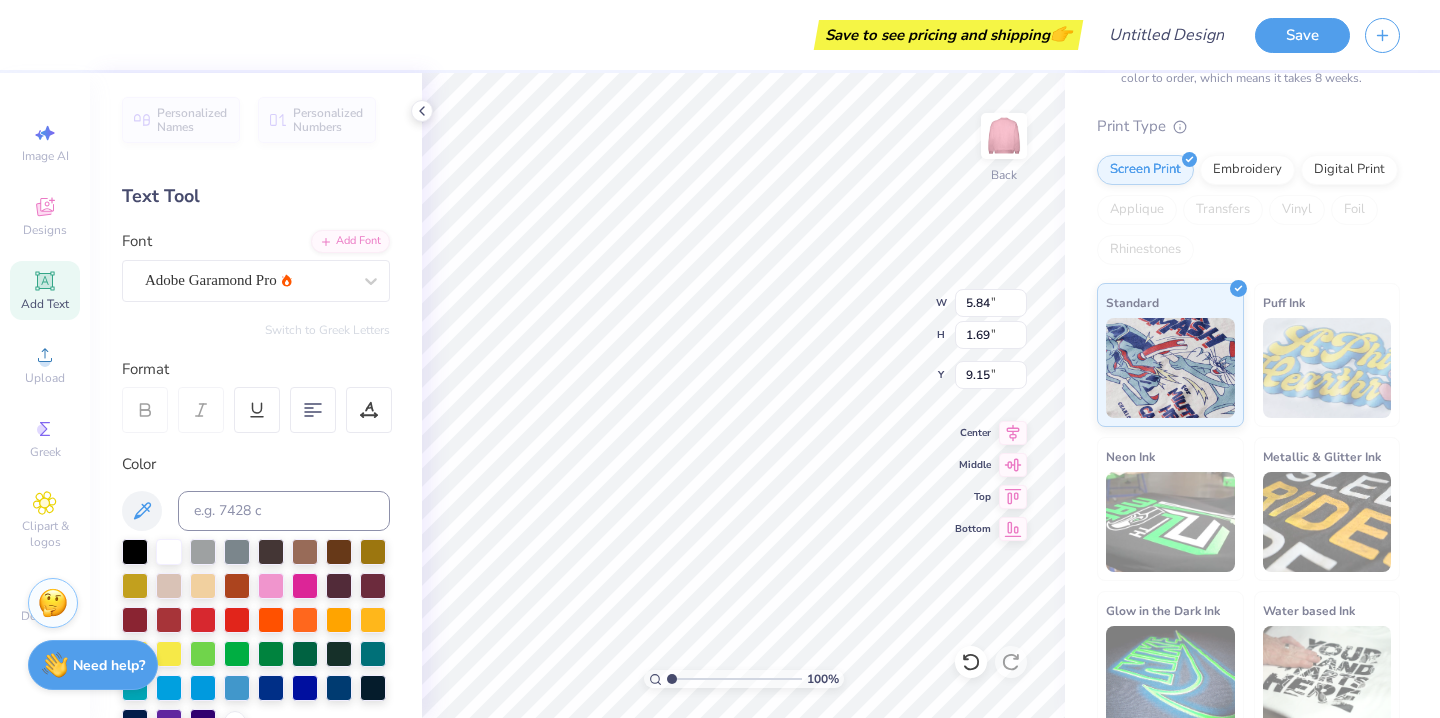 type on "6.11" 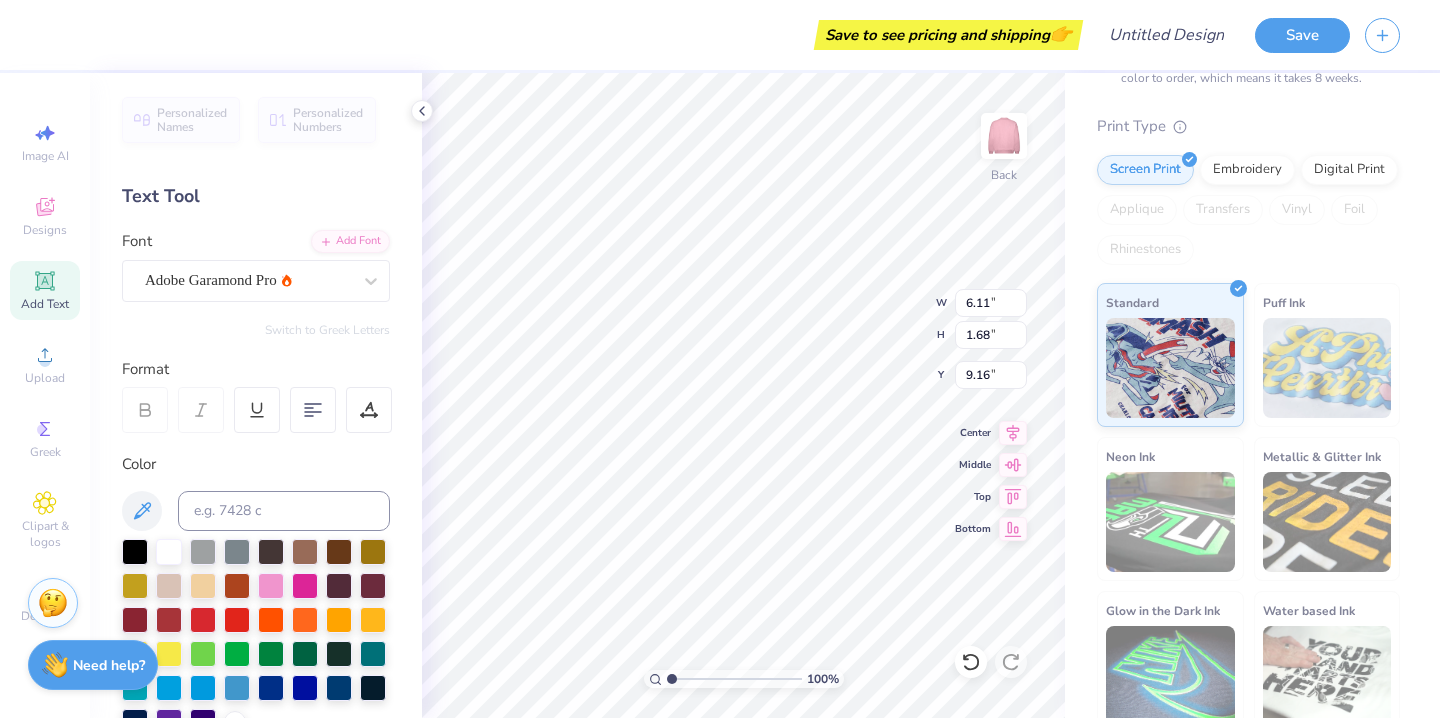 type on "NAS" 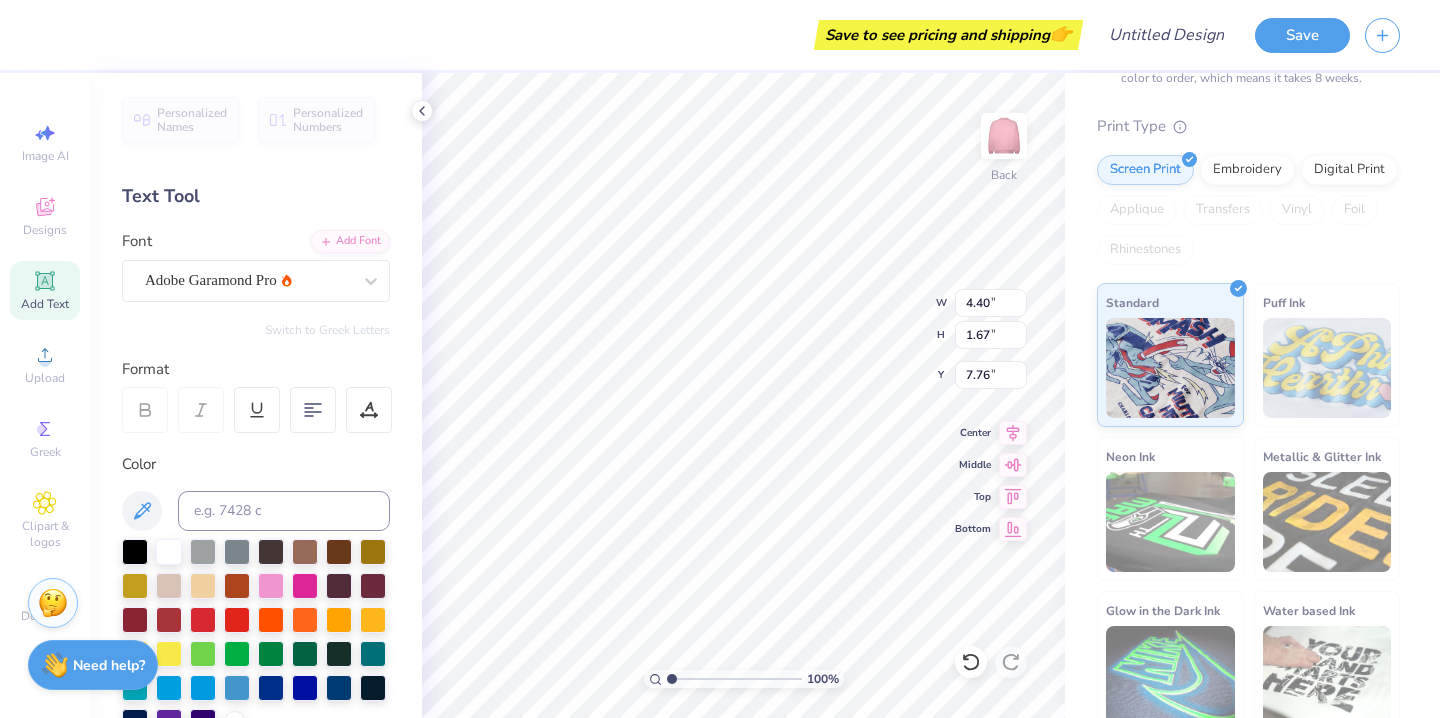 type on "7.76" 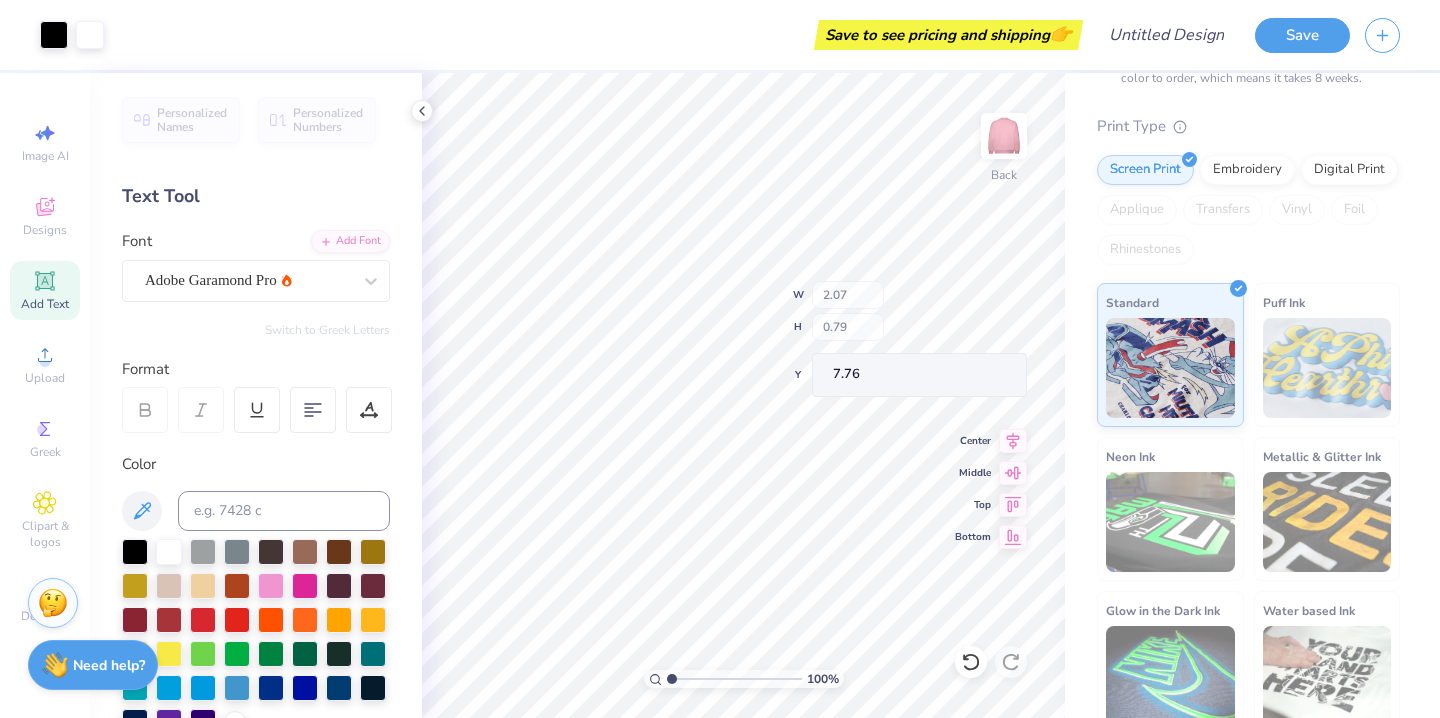 type on "2.07" 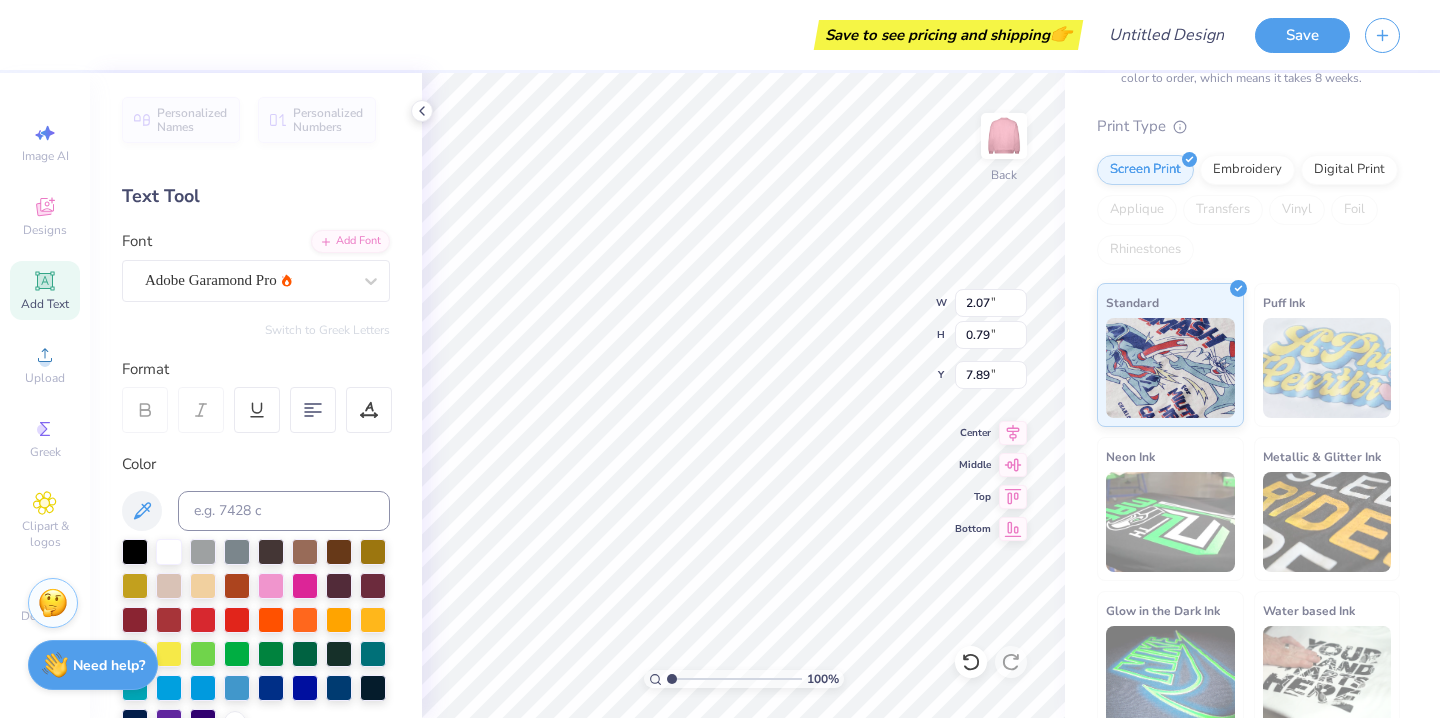 type on "7.89" 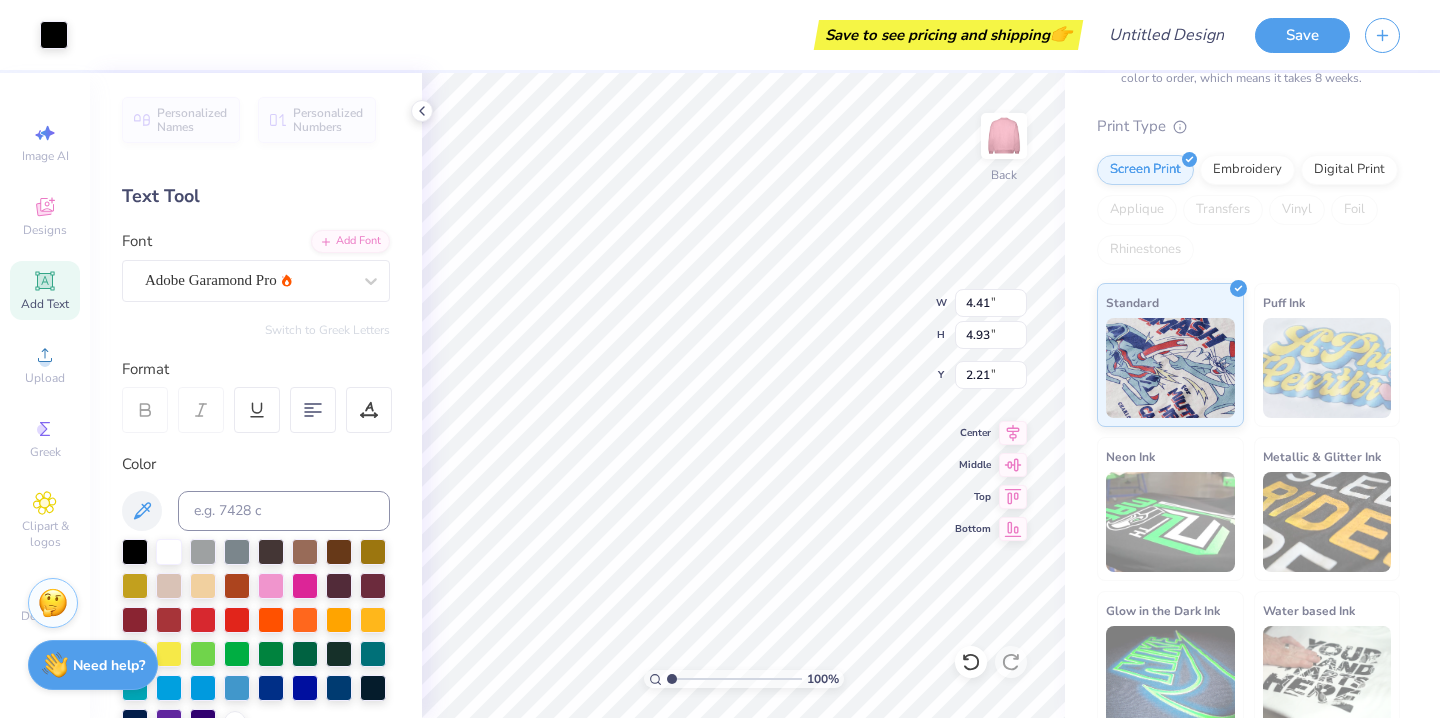 type on "4.27" 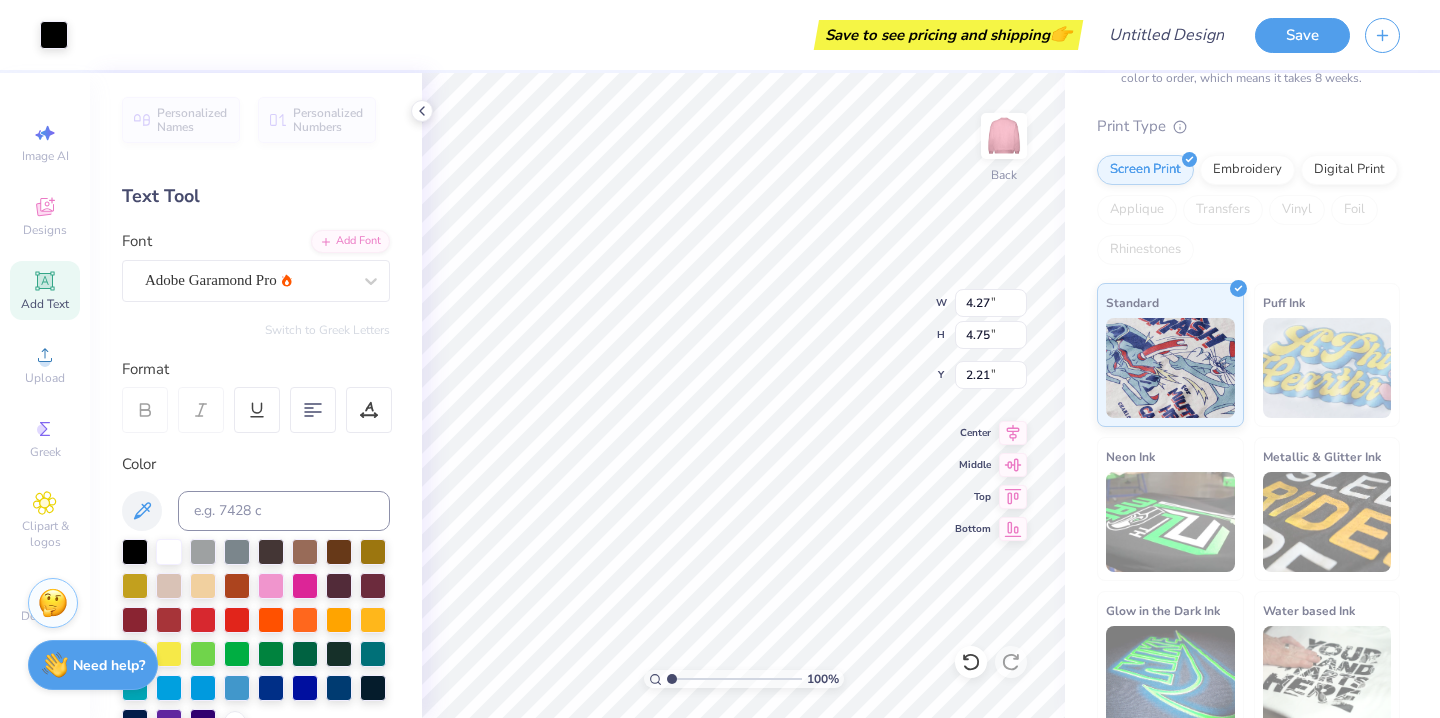type on "2.30" 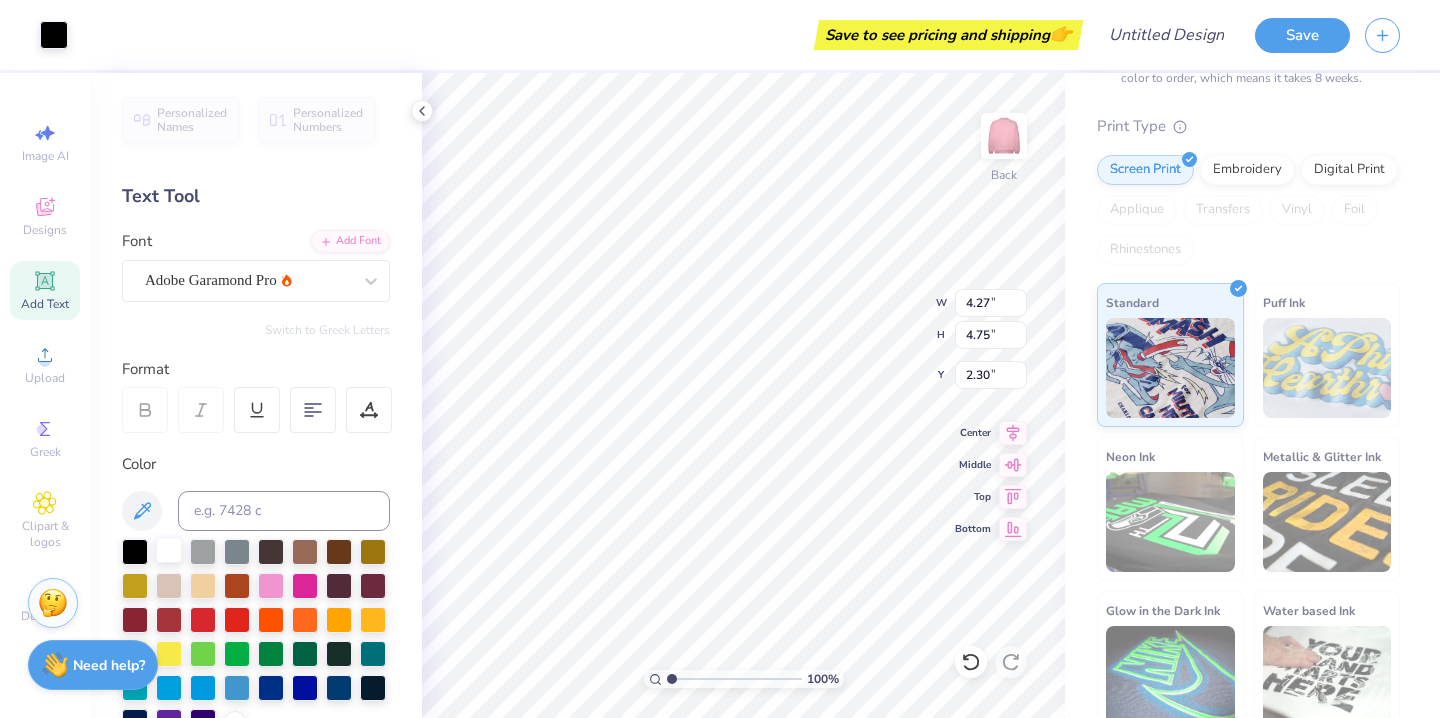 click at bounding box center (169, 550) 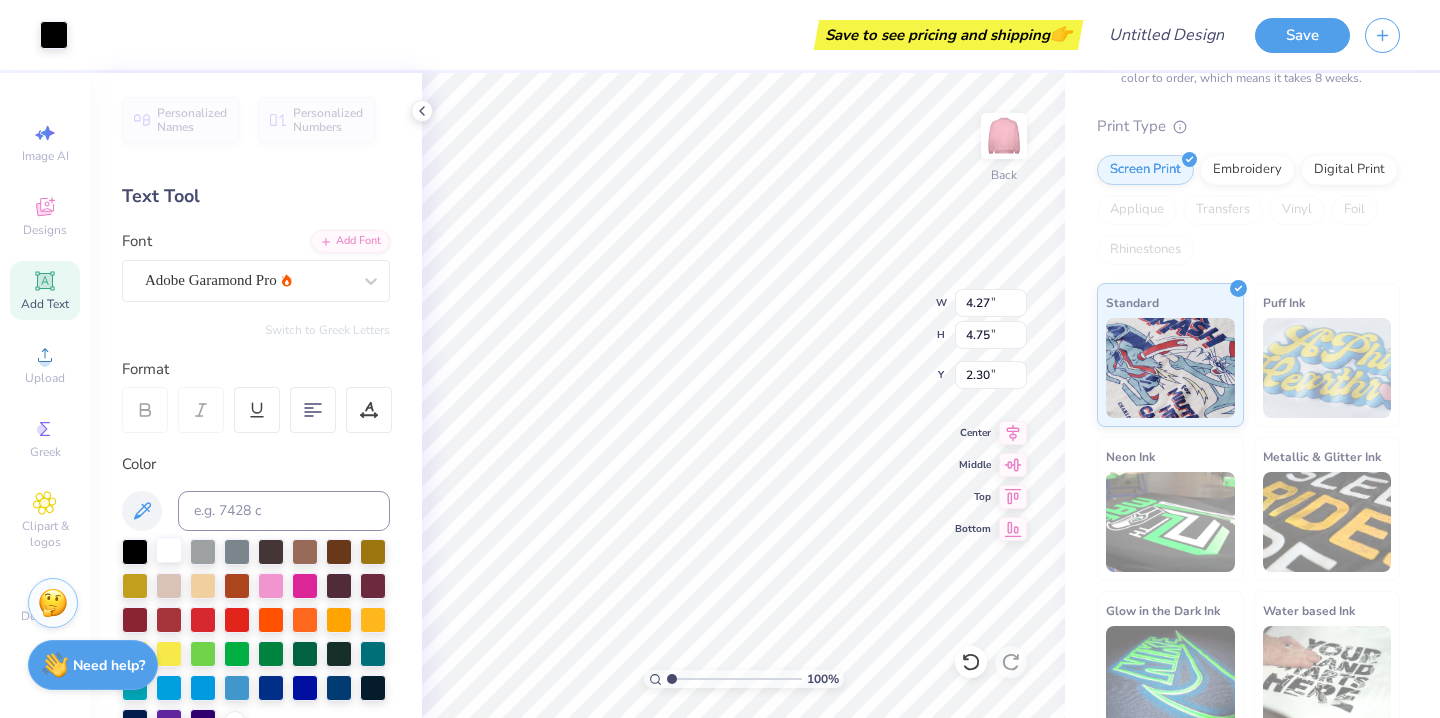 click at bounding box center (169, 550) 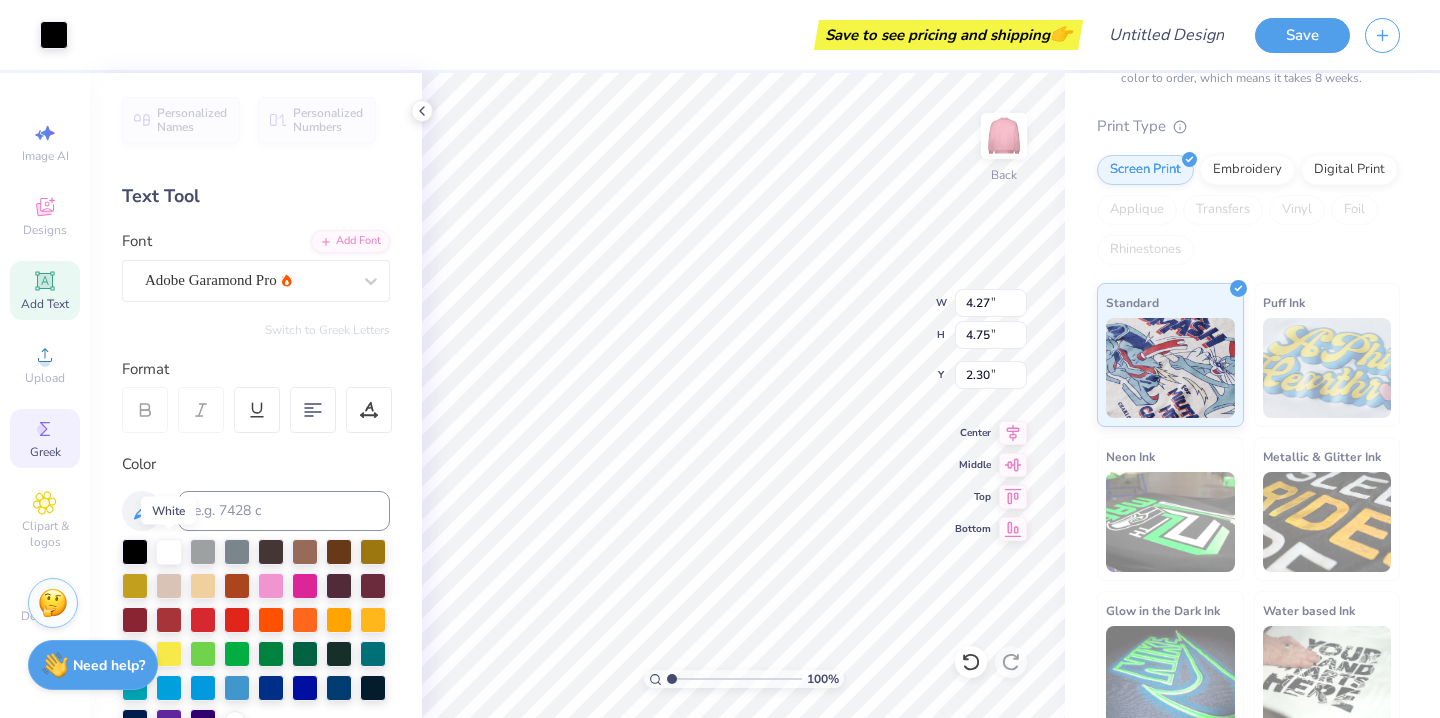 click on "Greek" at bounding box center (45, 438) 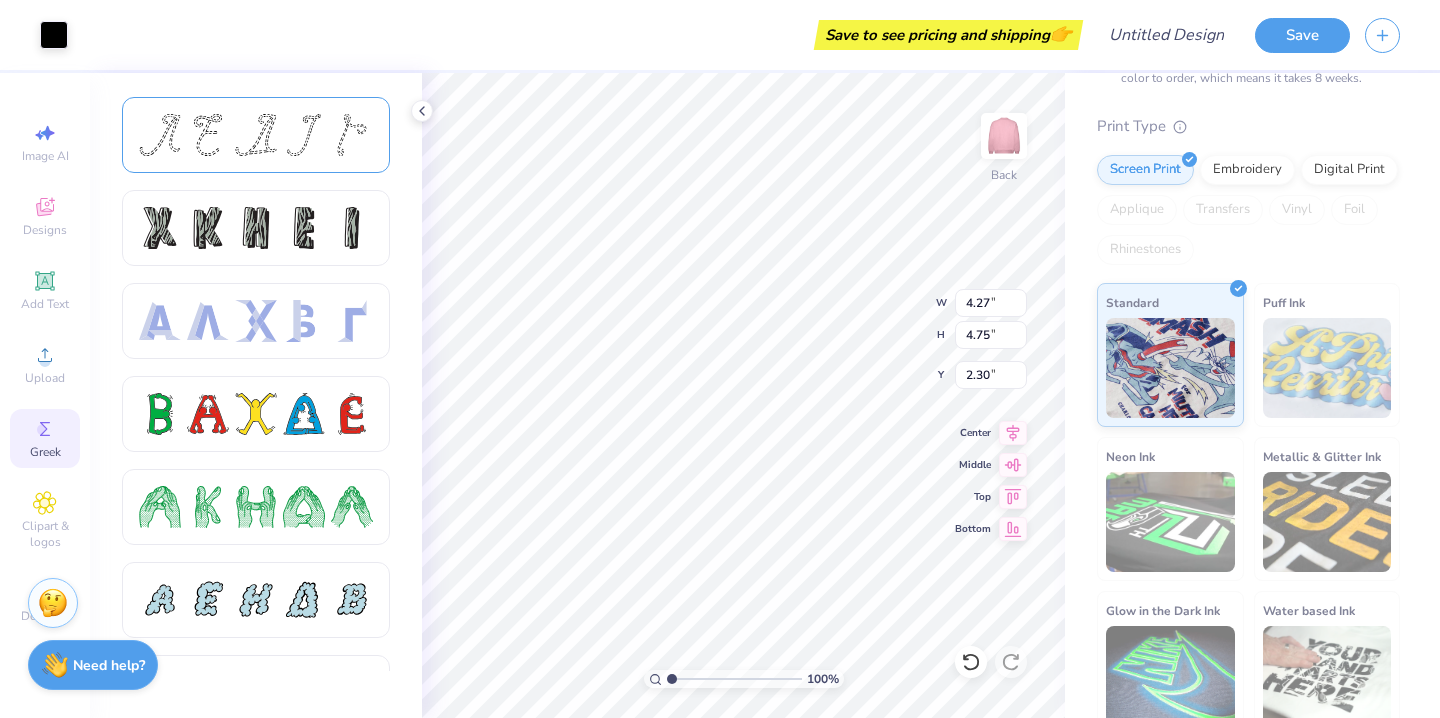 click at bounding box center (256, 135) 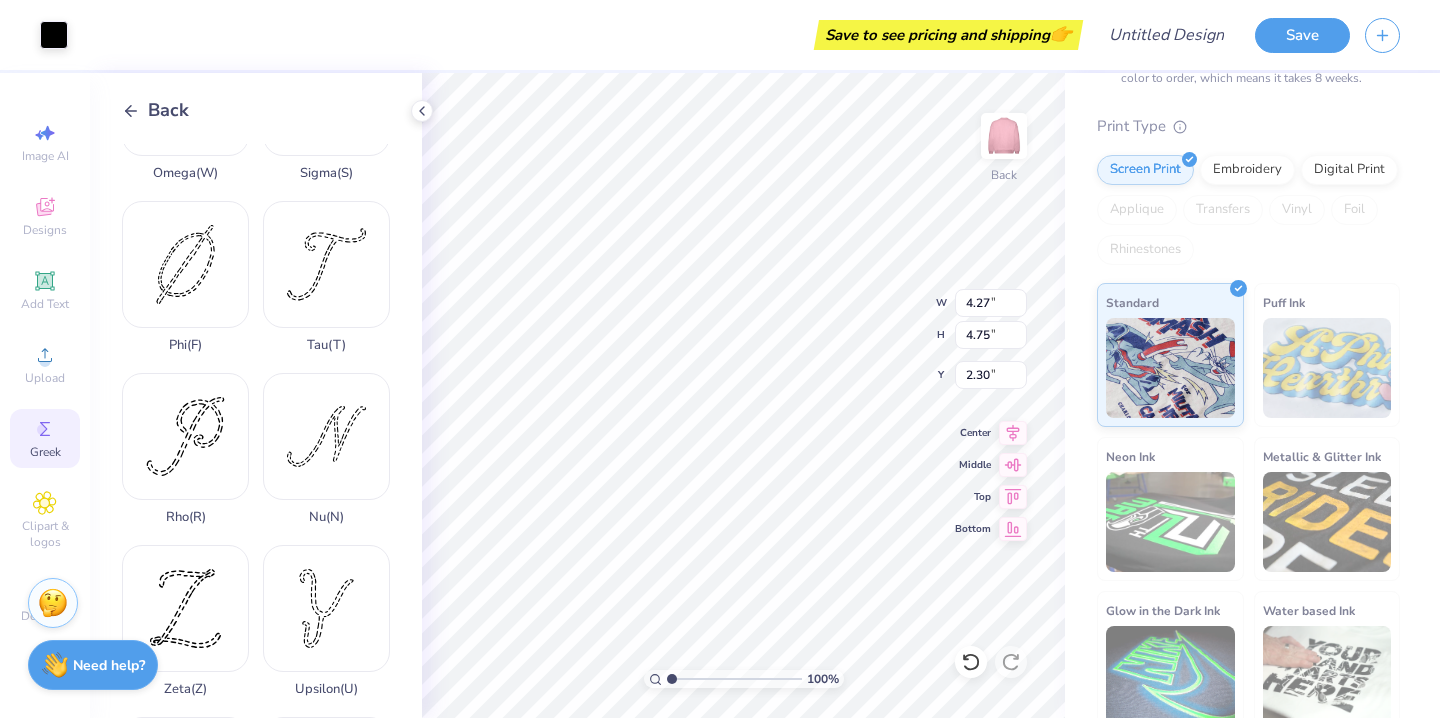 scroll, scrollTop: 1494, scrollLeft: 0, axis: vertical 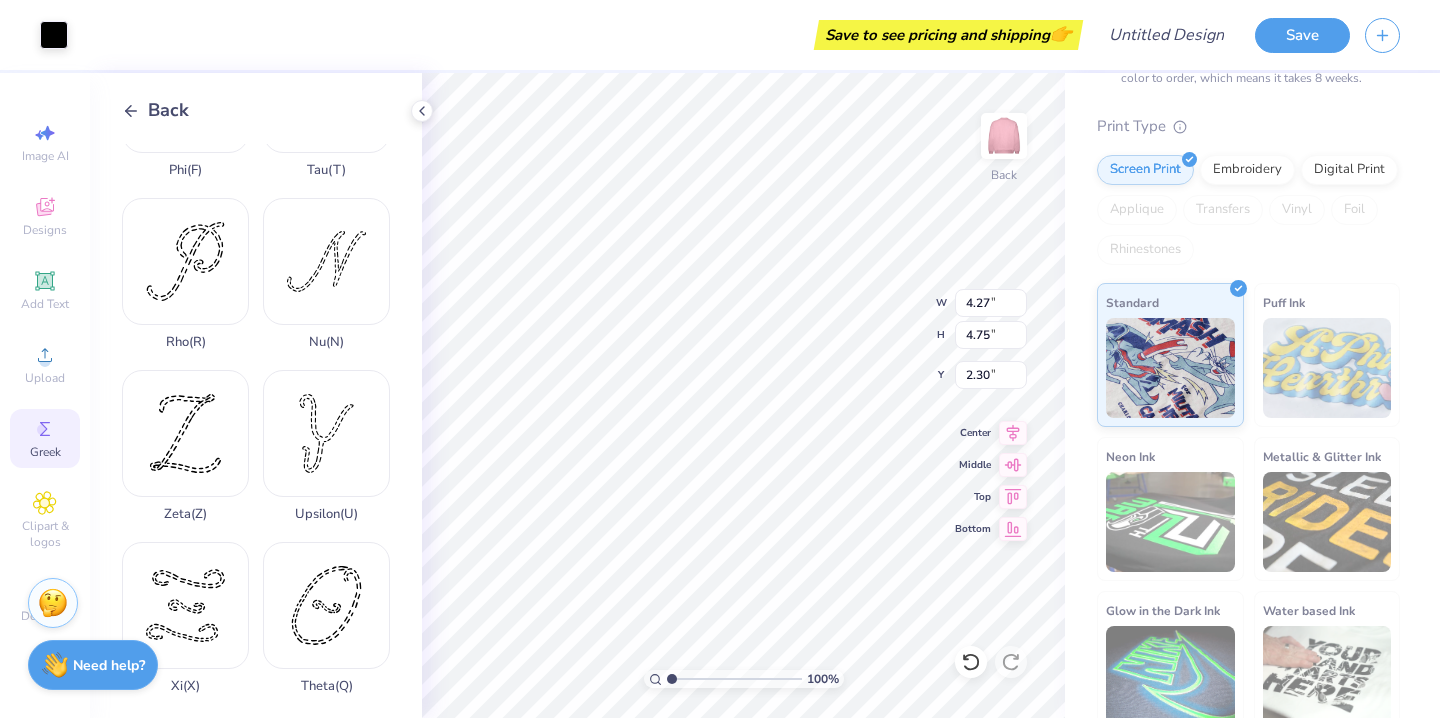 click on "Back" at bounding box center [272, 110] 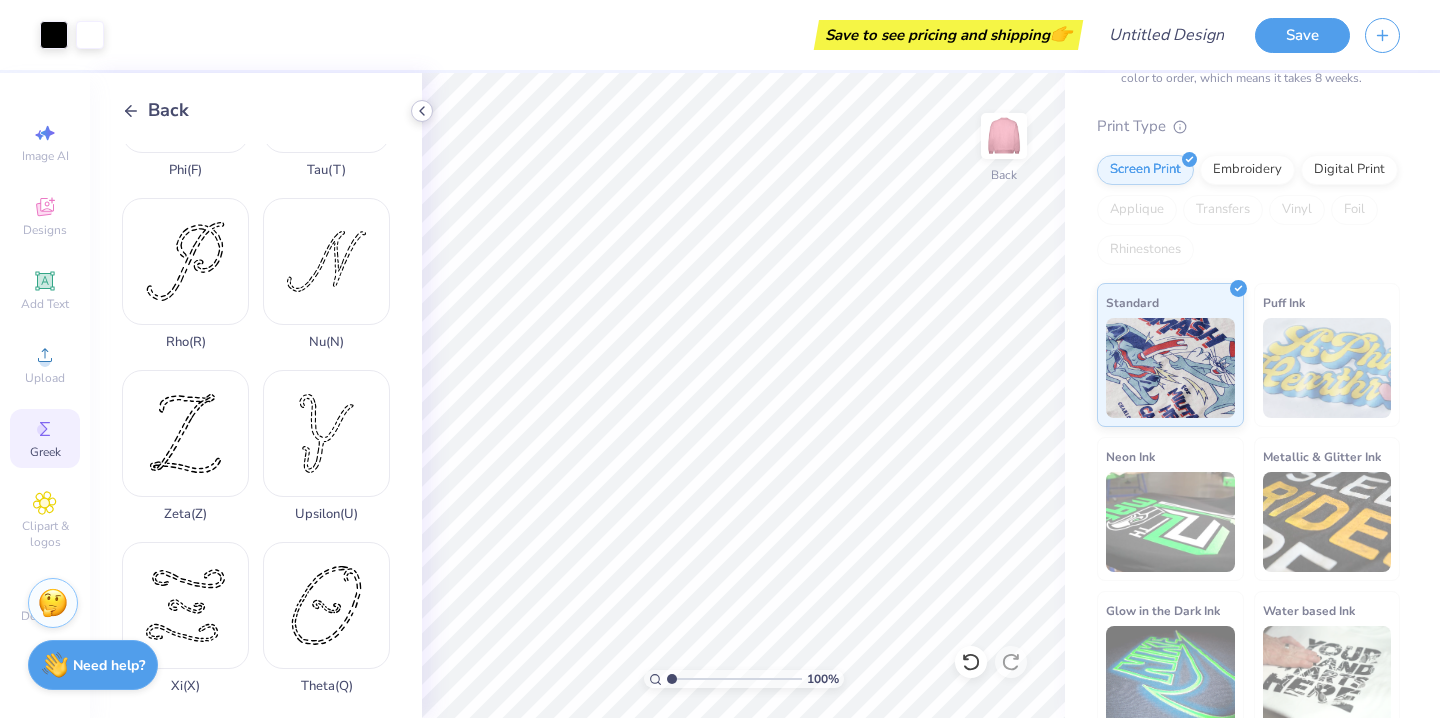 click 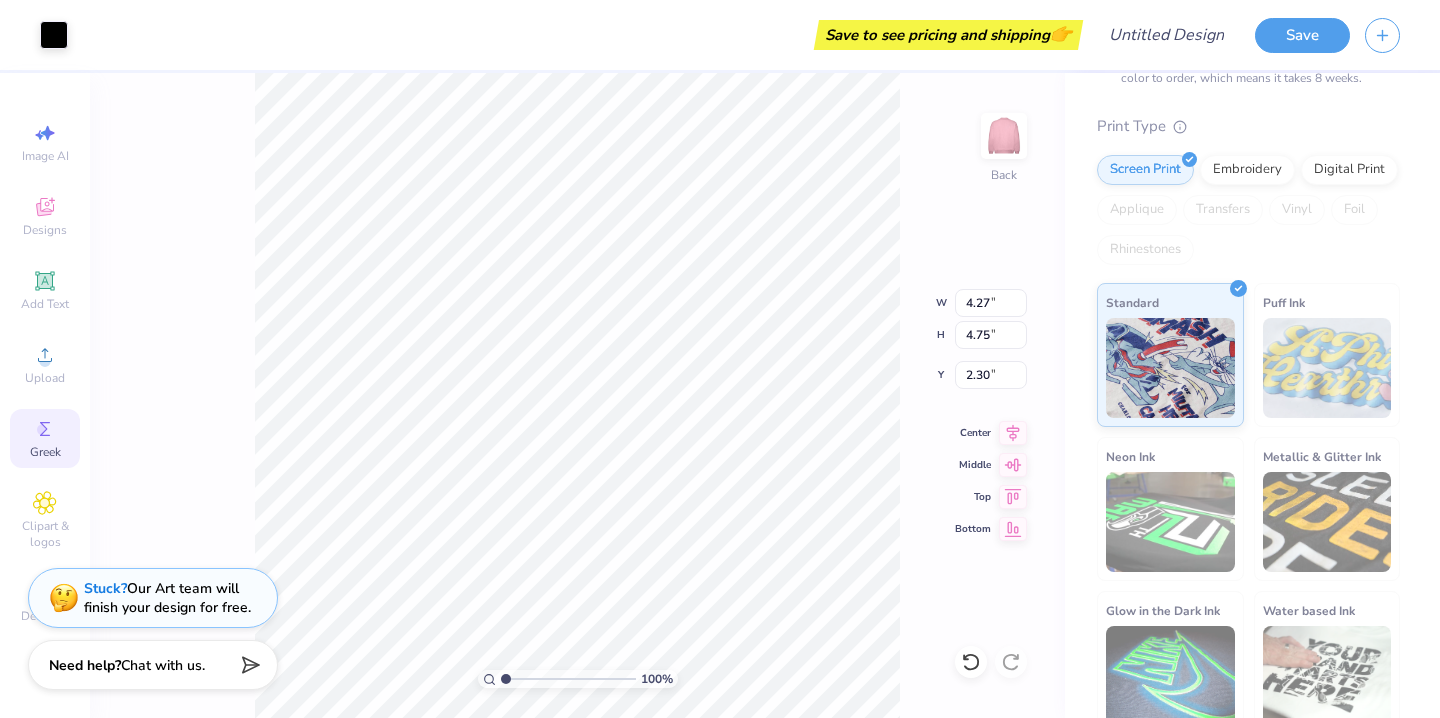type on "3.97" 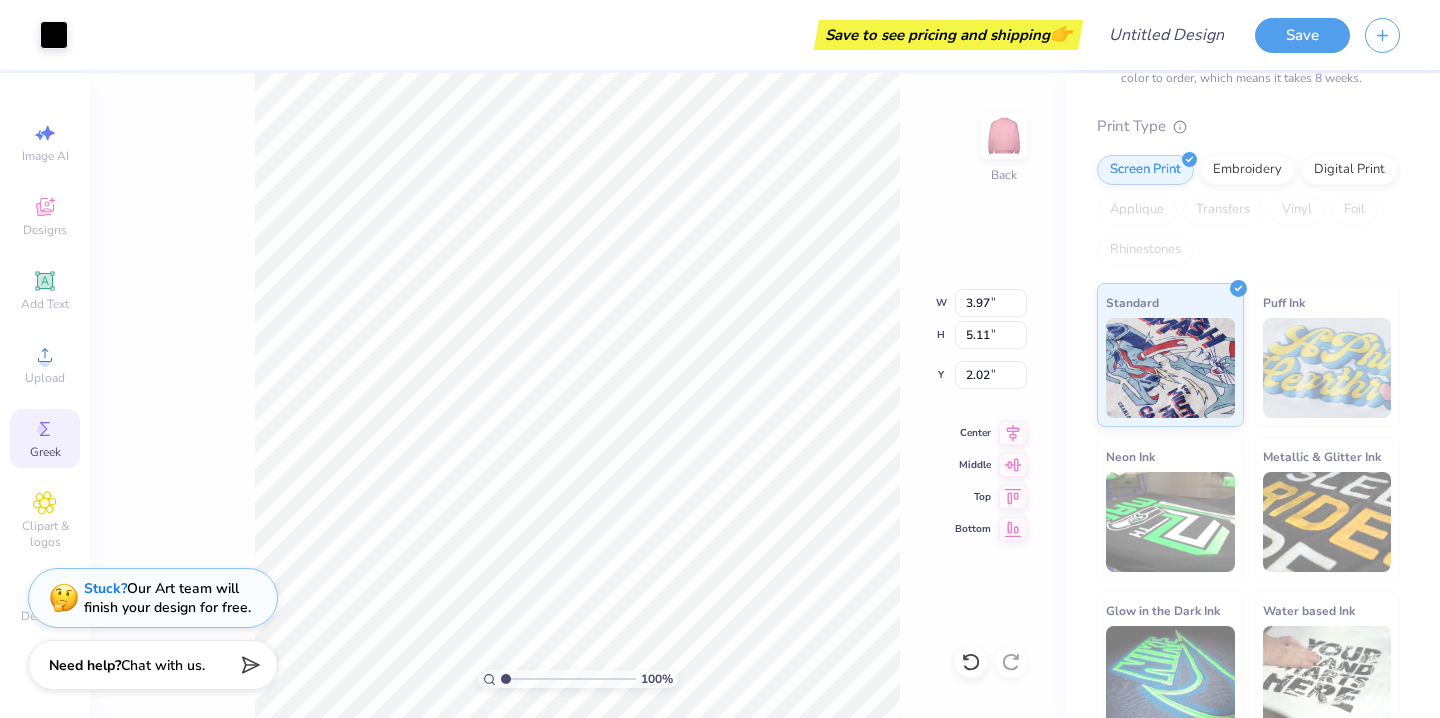 type on "4.41" 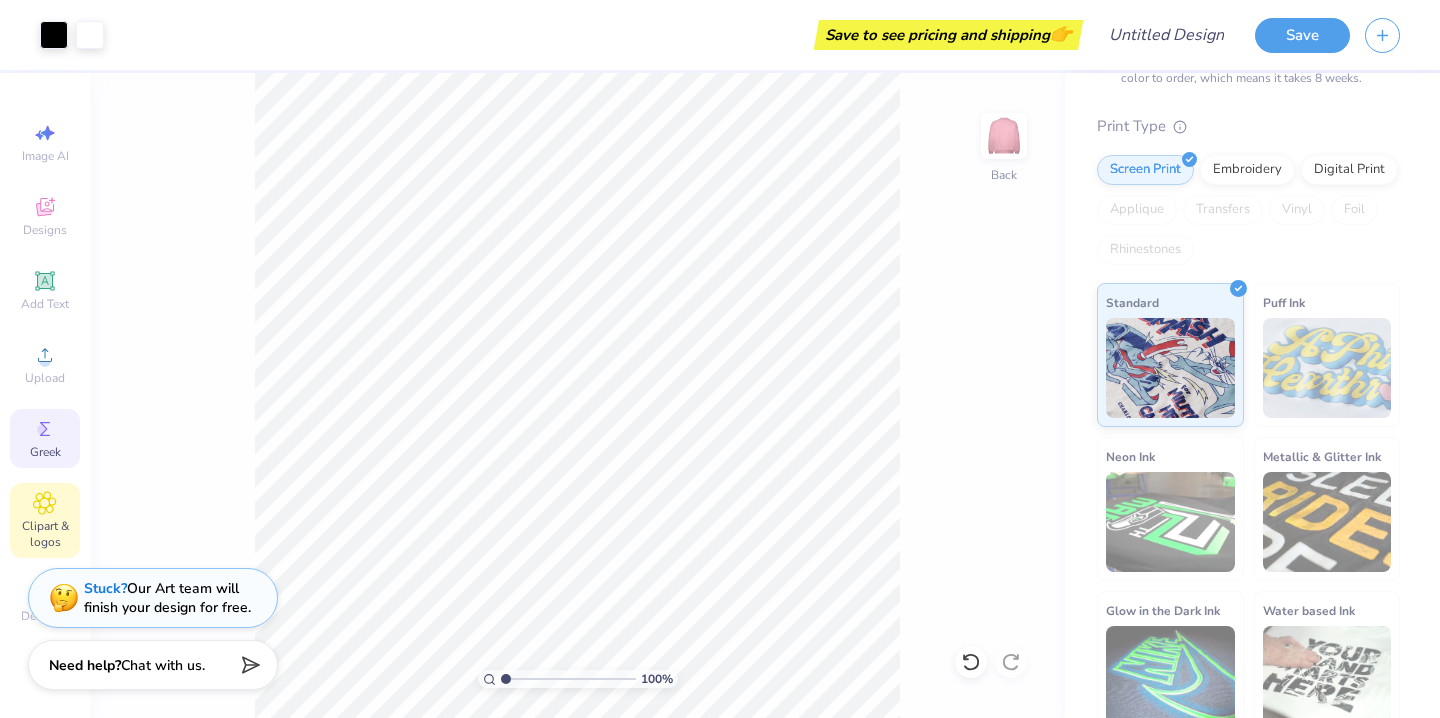 click 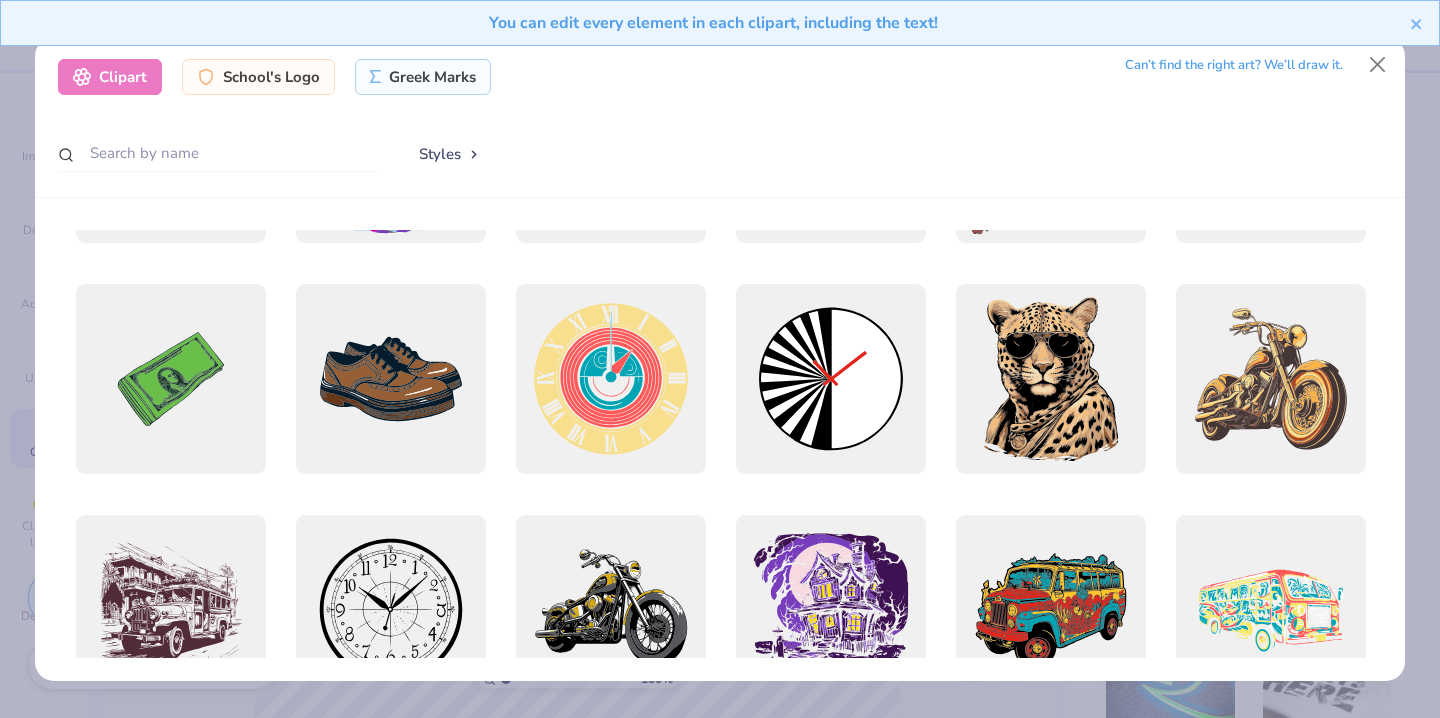 scroll, scrollTop: 0, scrollLeft: 0, axis: both 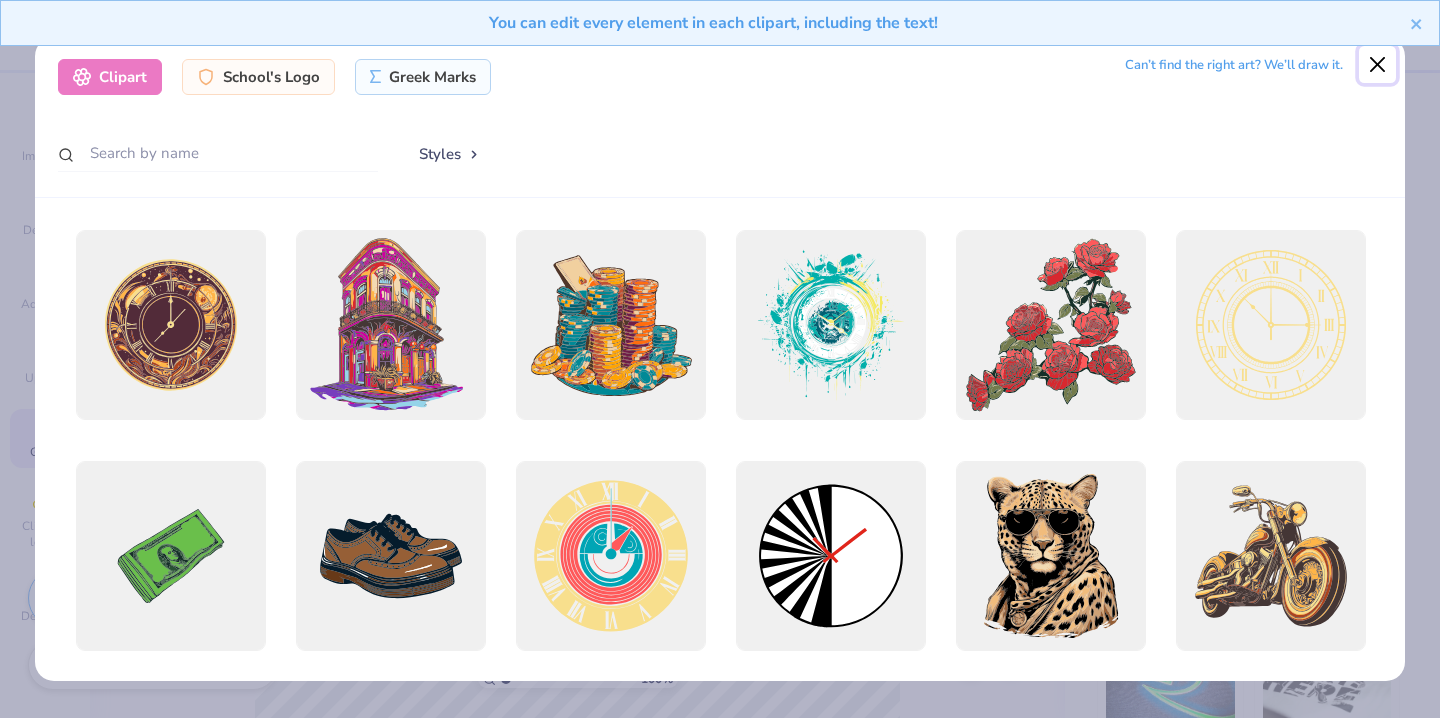 click at bounding box center (1378, 65) 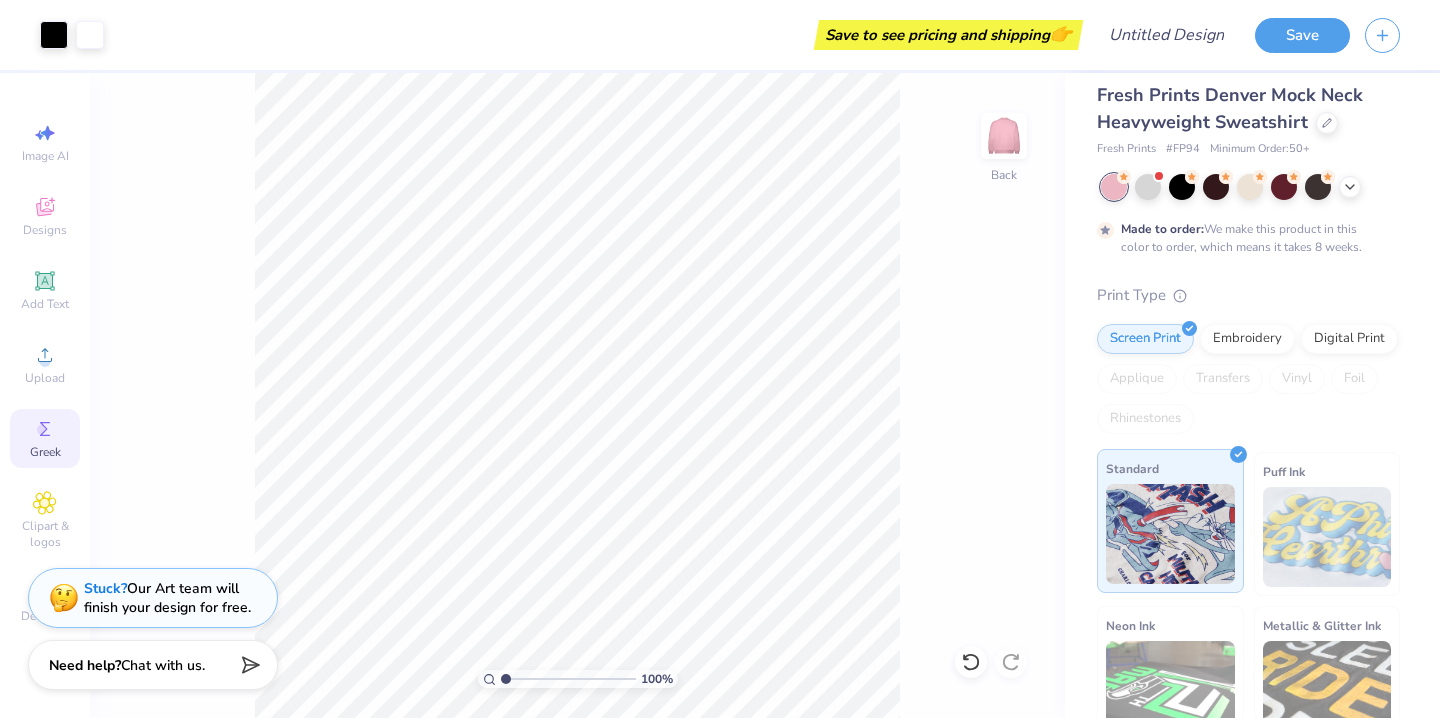 scroll, scrollTop: 0, scrollLeft: 0, axis: both 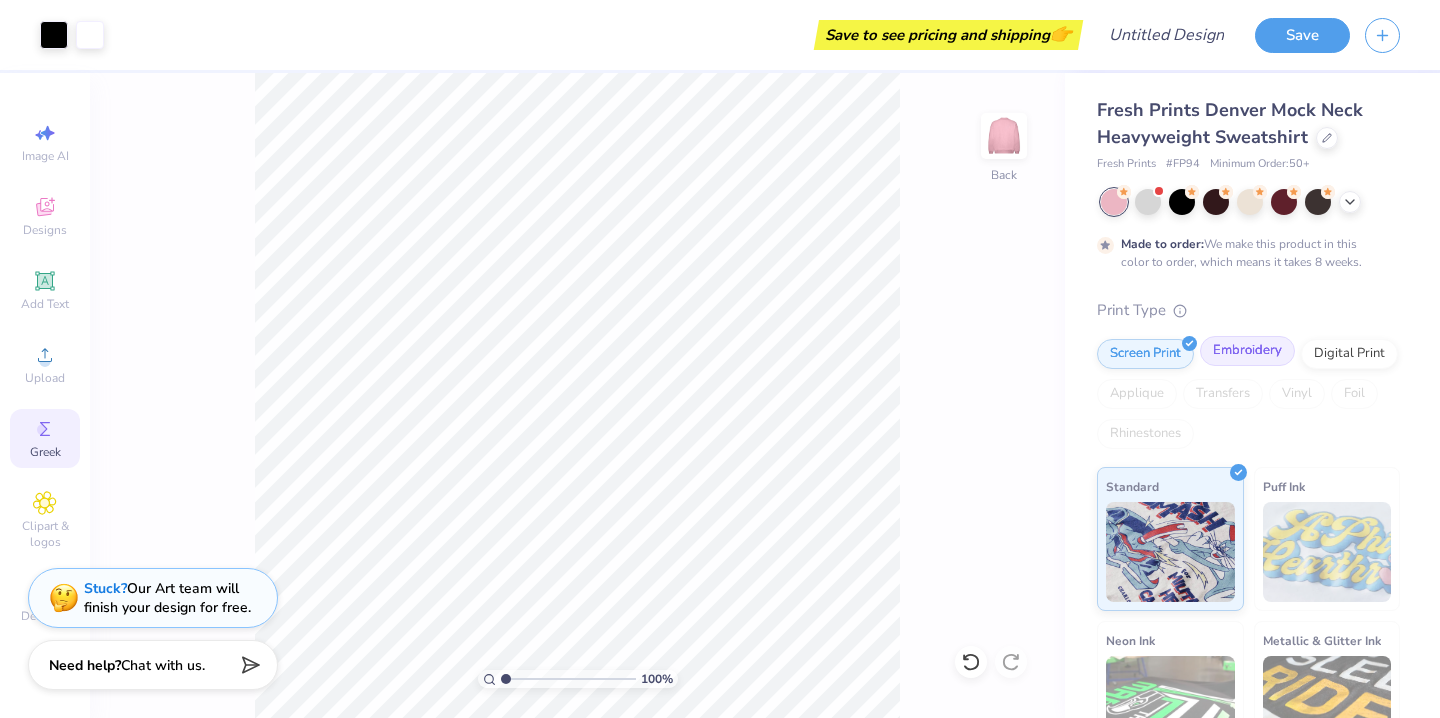click on "Embroidery" at bounding box center [1247, 351] 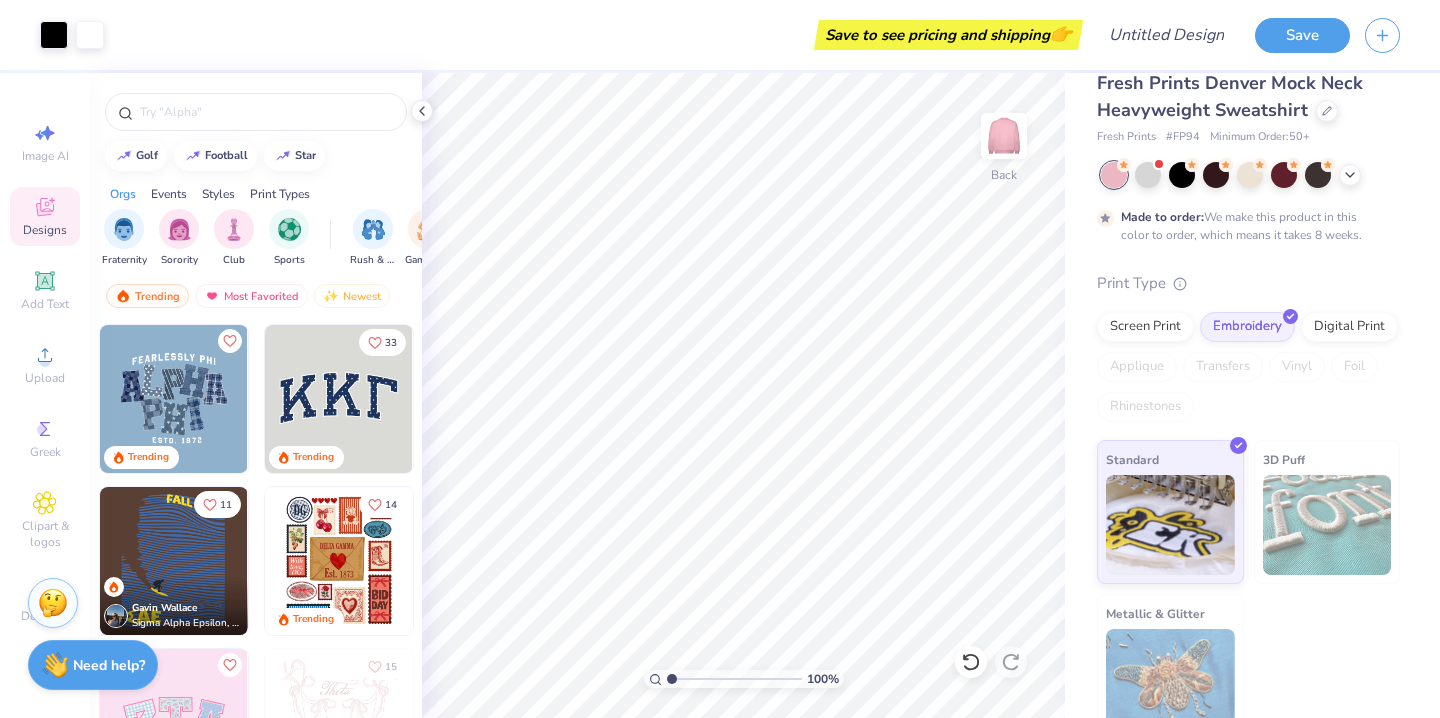 scroll, scrollTop: 3, scrollLeft: 0, axis: vertical 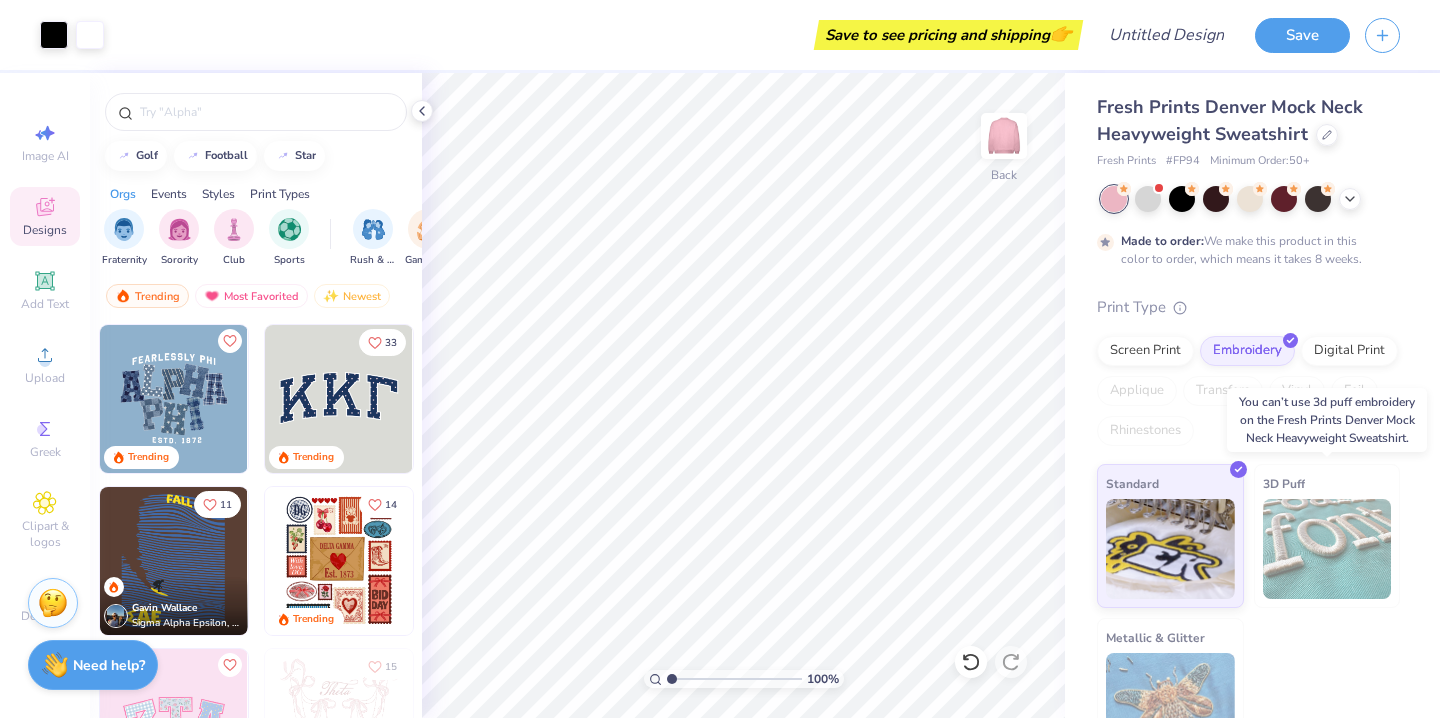 click at bounding box center [1327, 549] 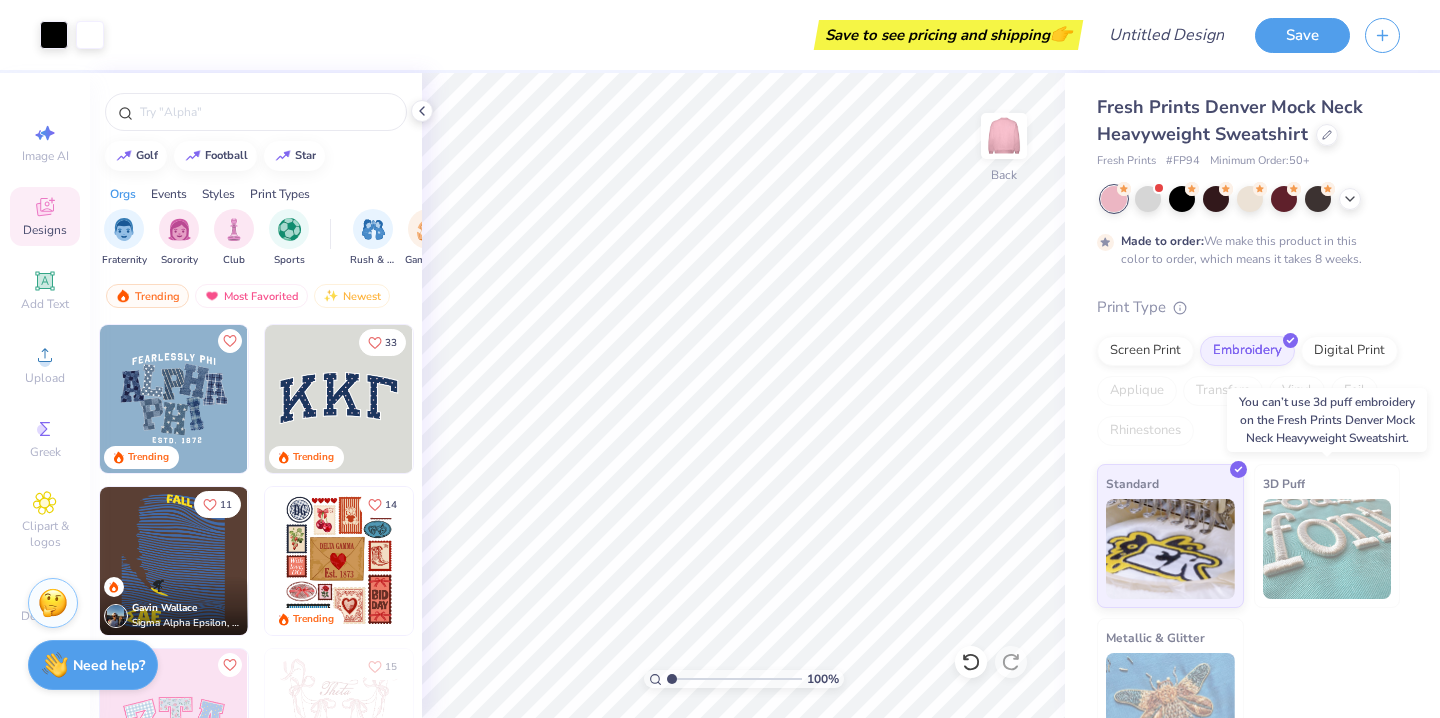 click at bounding box center [1327, 549] 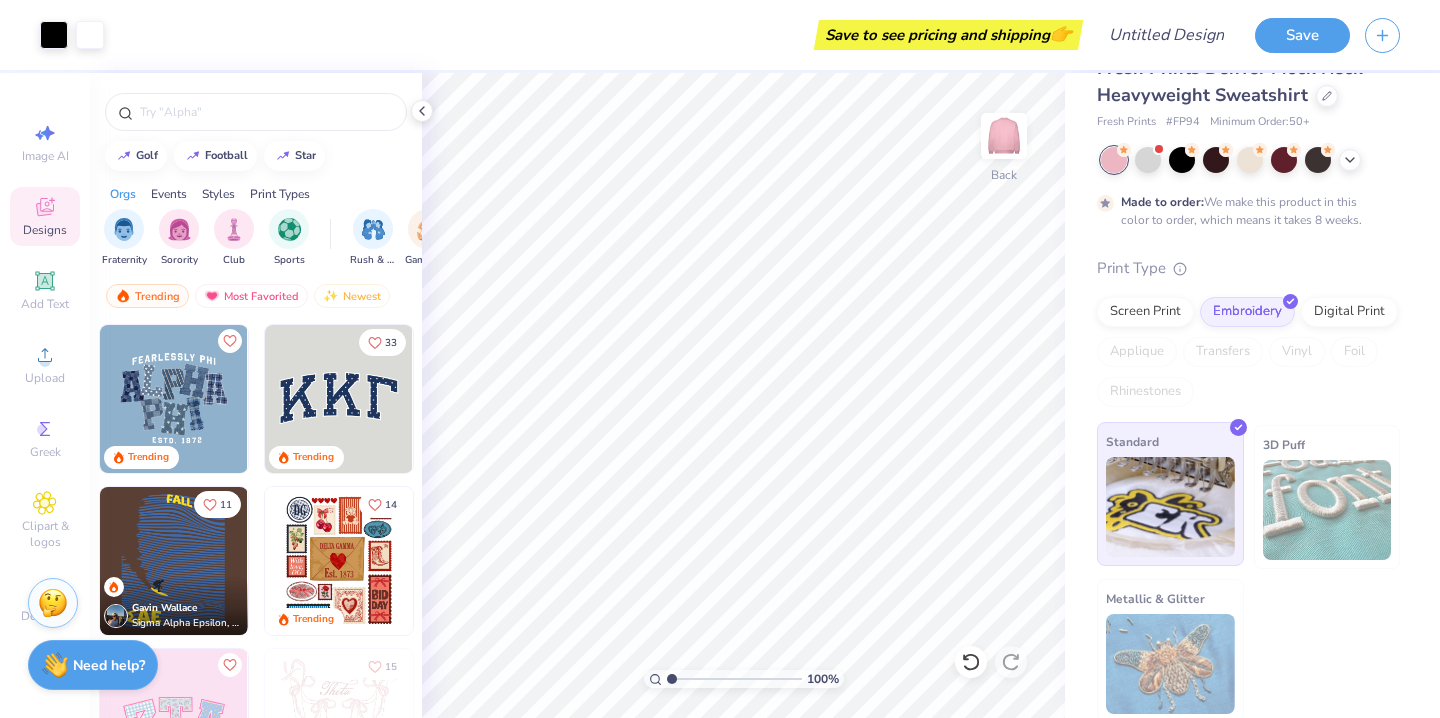 scroll, scrollTop: 47, scrollLeft: 0, axis: vertical 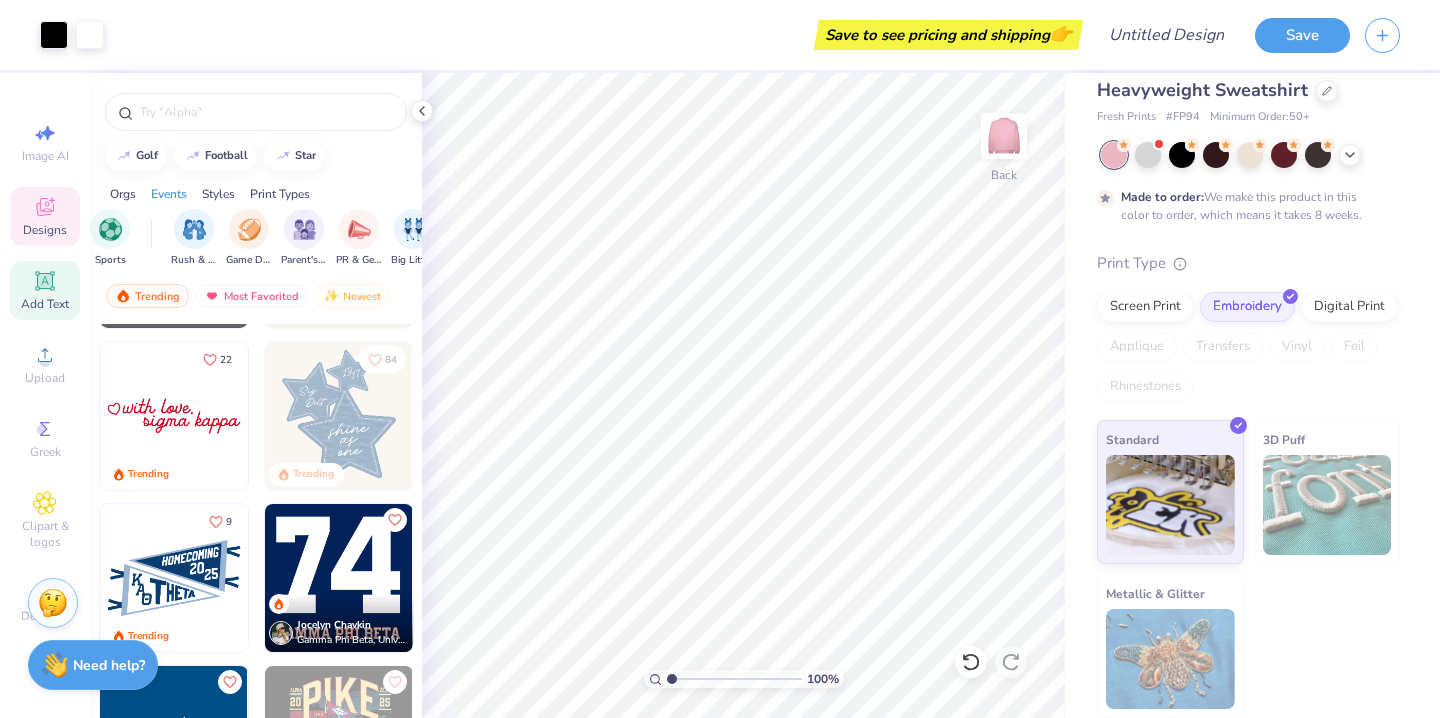 click on "Add Text" at bounding box center [45, 304] 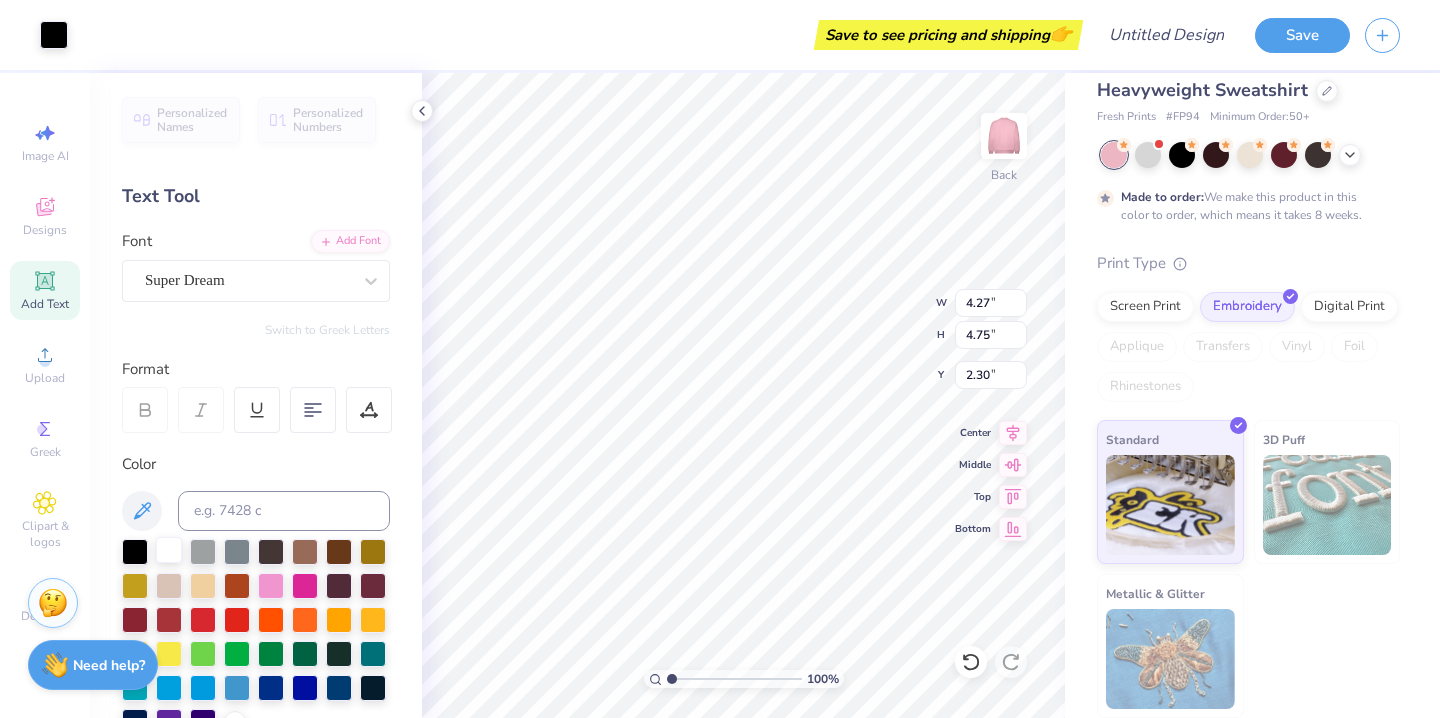 click at bounding box center [169, 550] 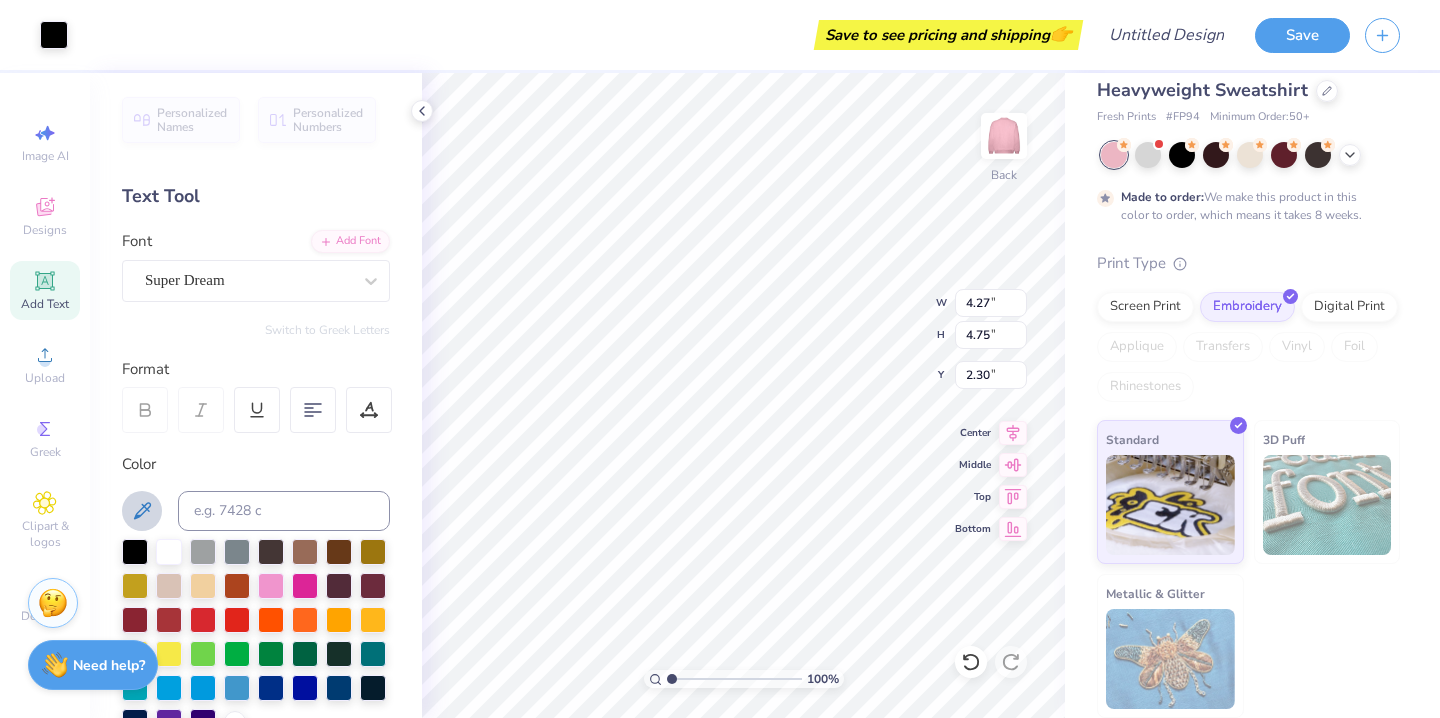 click 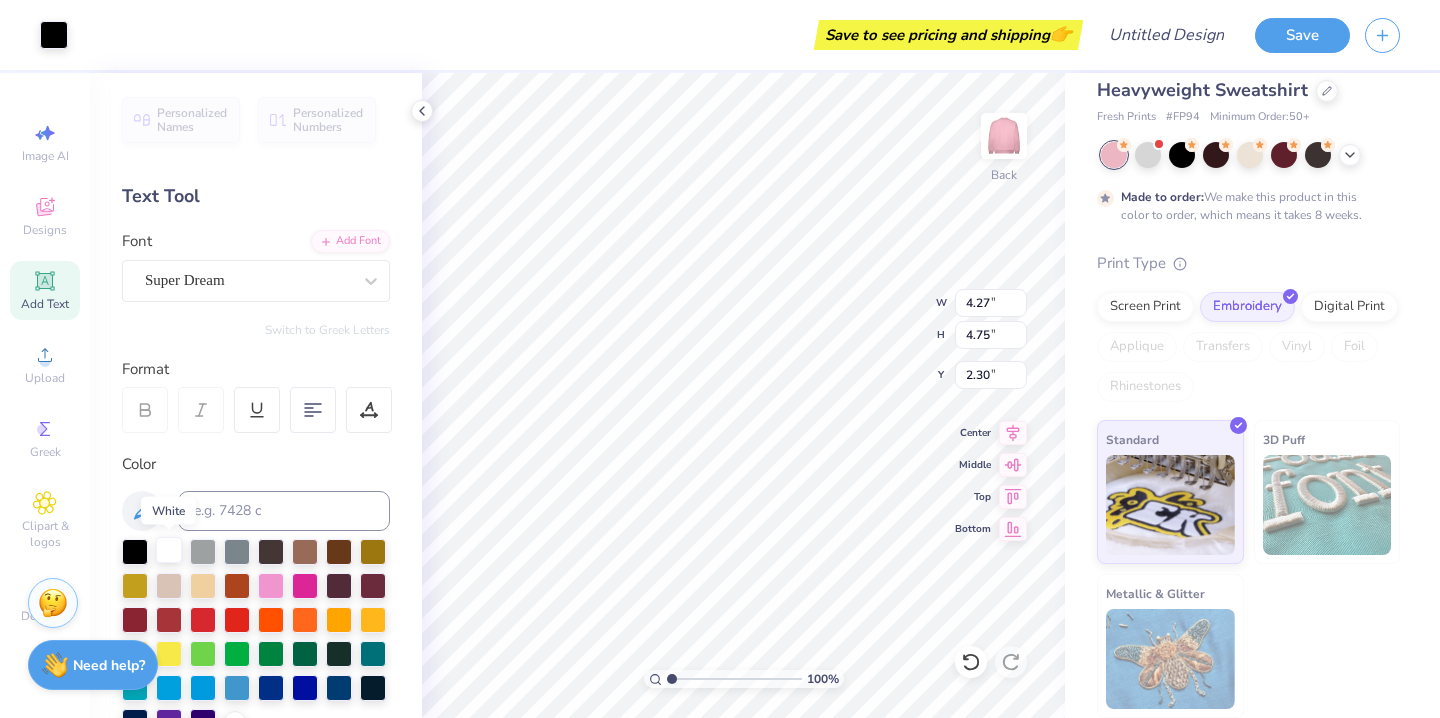click at bounding box center [169, 550] 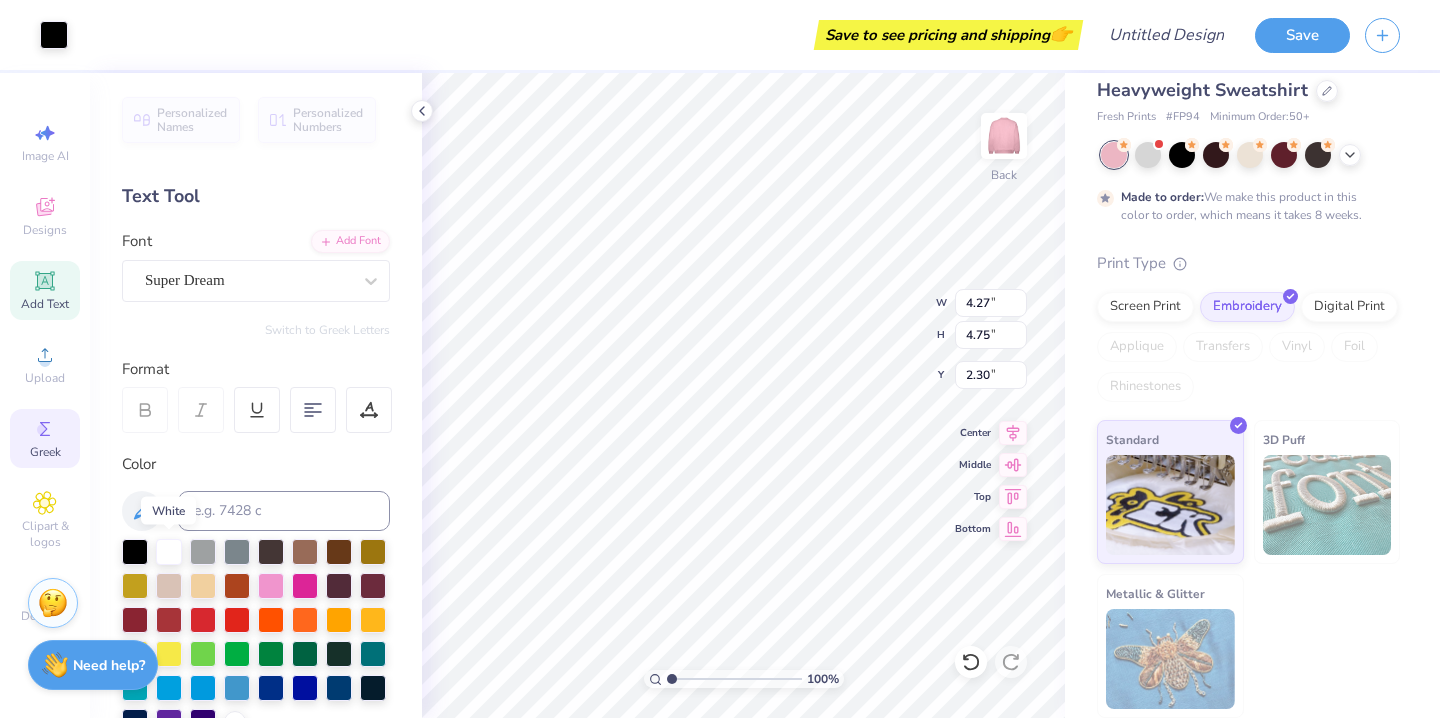 click at bounding box center (169, 552) 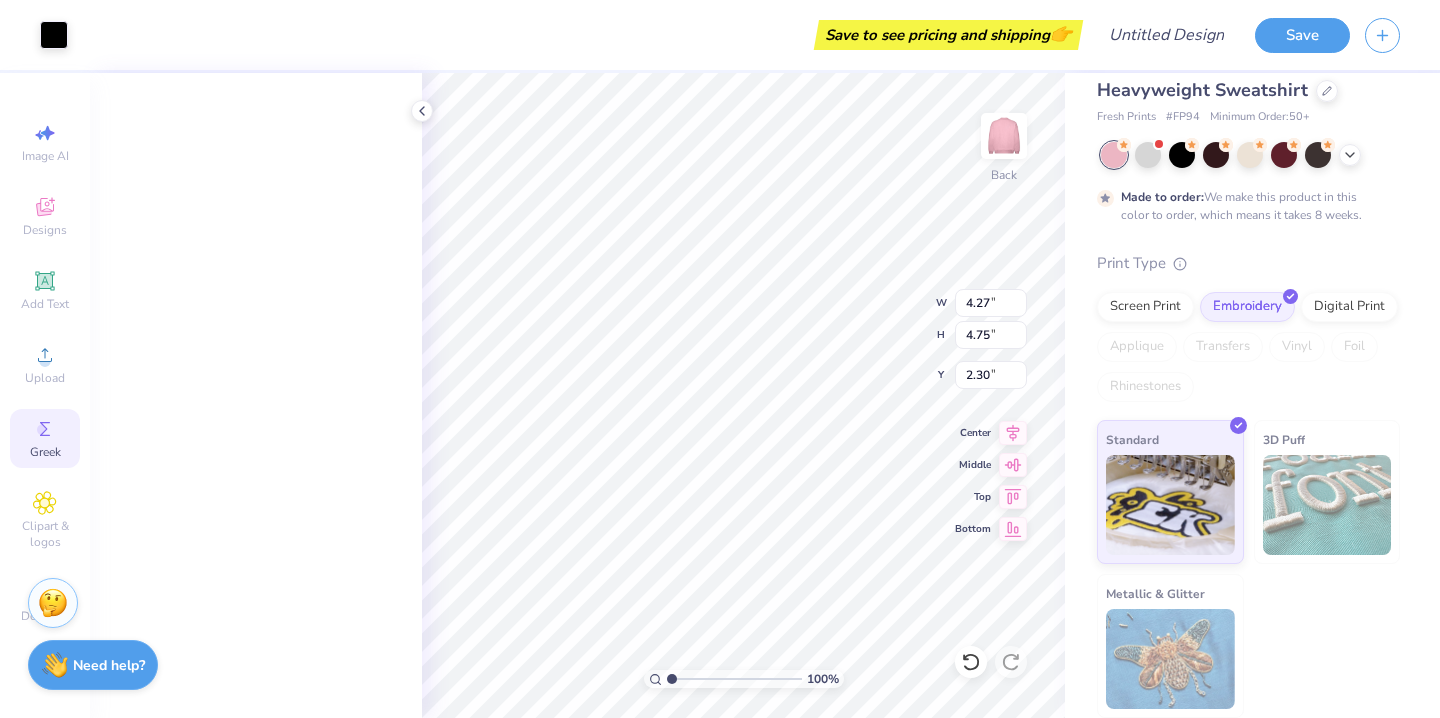 scroll, scrollTop: 2176, scrollLeft: 0, axis: vertical 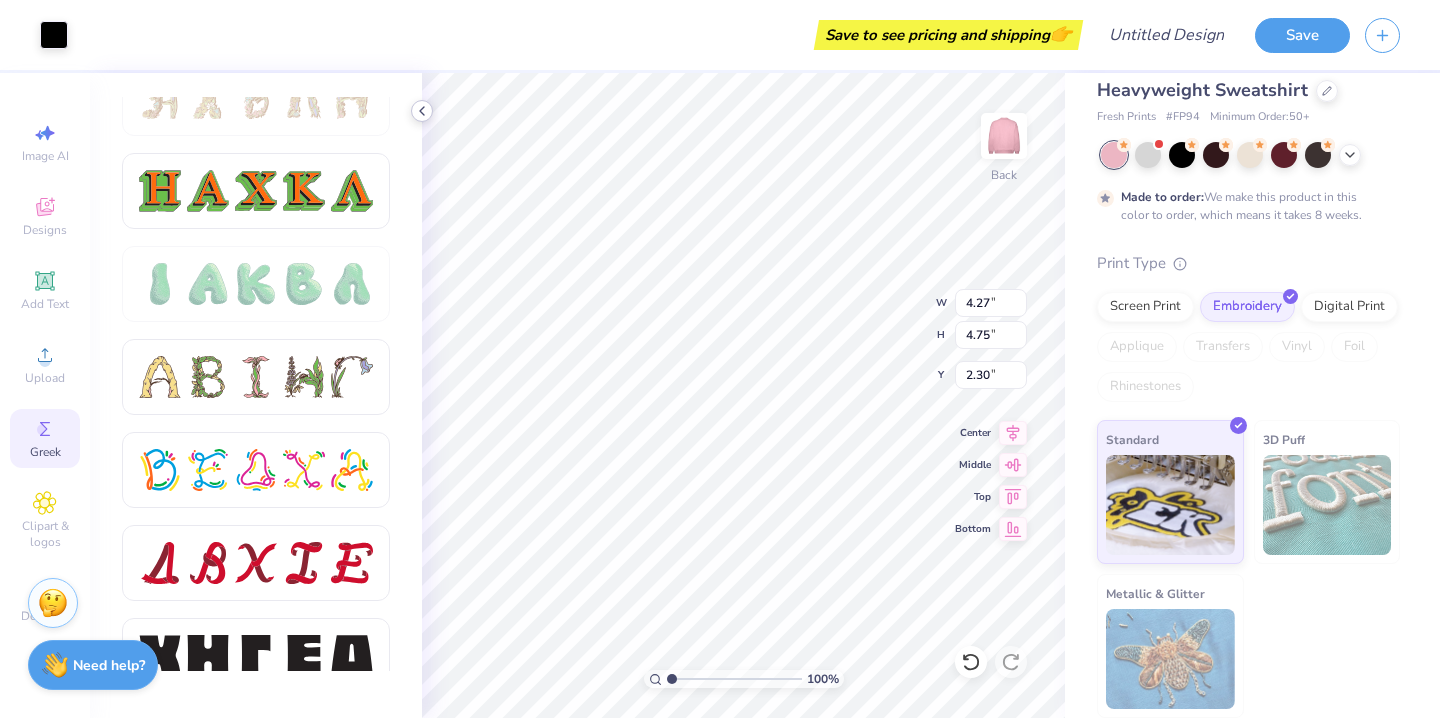 click 